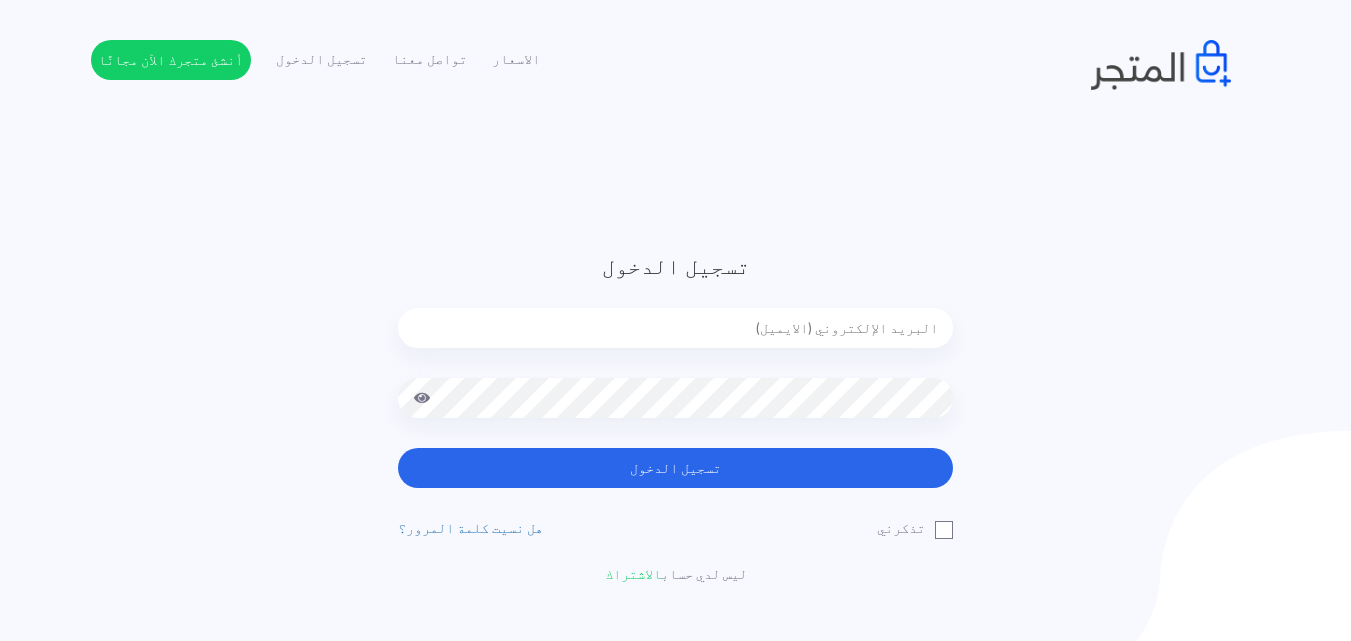 scroll, scrollTop: 0, scrollLeft: 0, axis: both 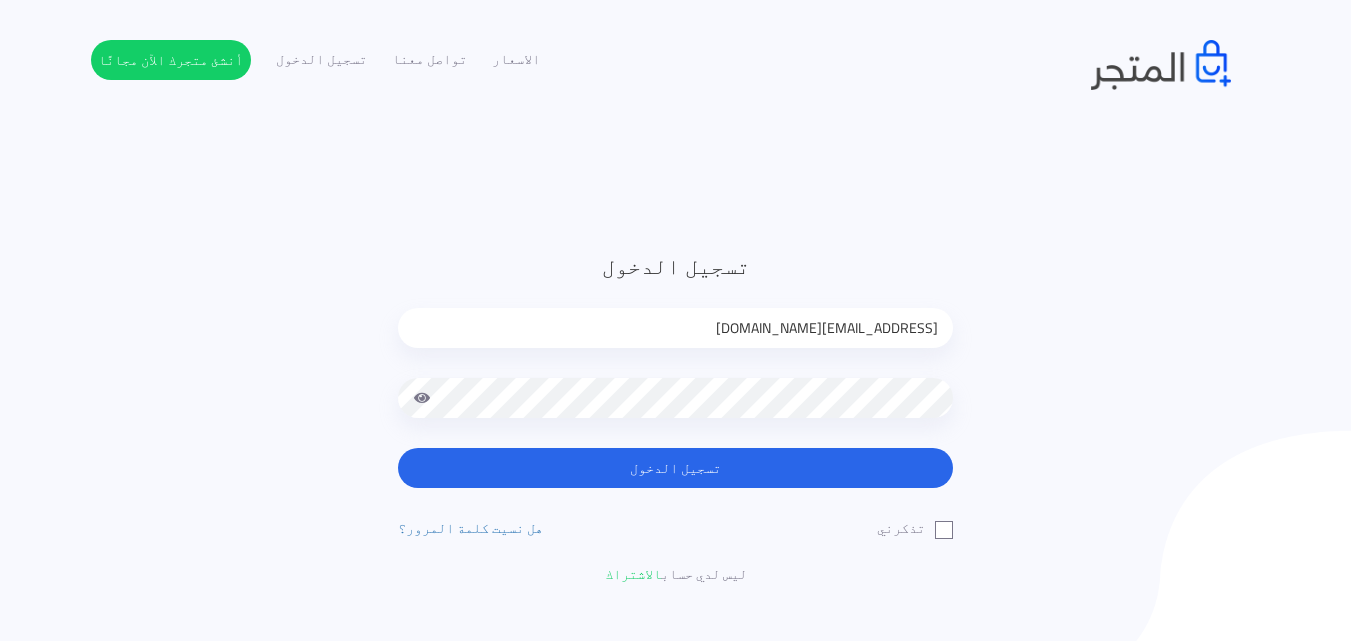 click on "تسجيل الدخول" at bounding box center (675, 468) 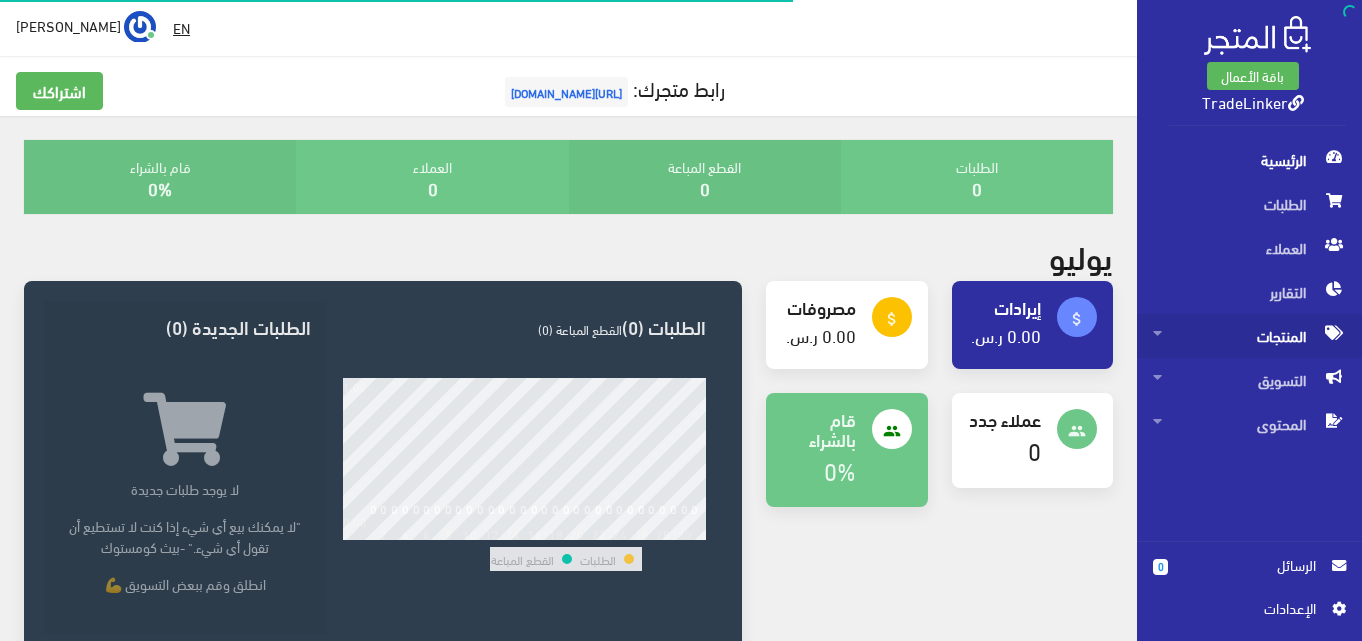 scroll, scrollTop: 0, scrollLeft: 0, axis: both 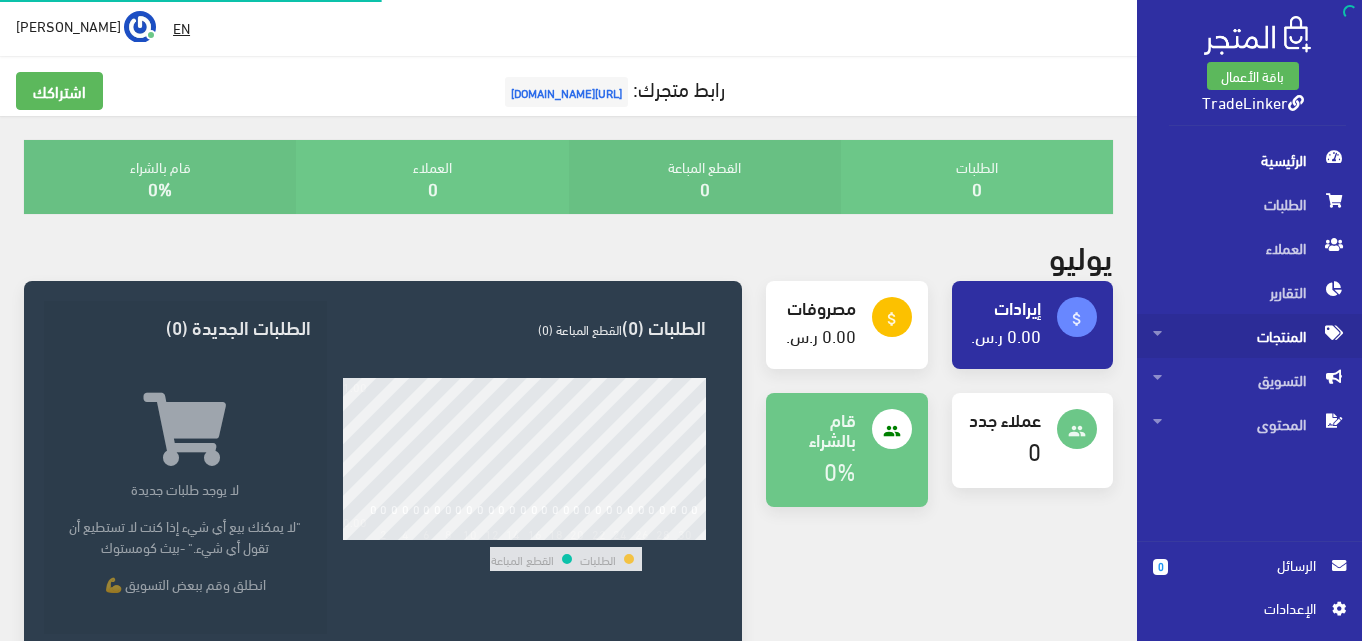 click on "المنتجات" at bounding box center [1249, 336] 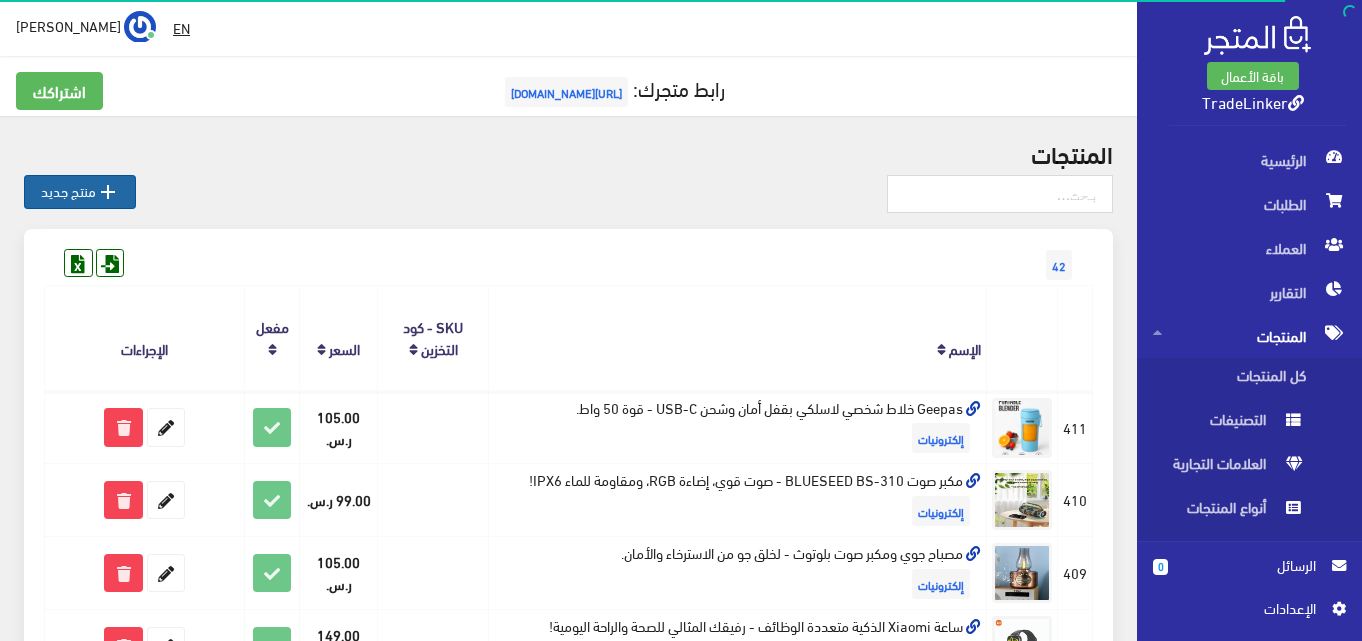 click on "  منتج جديد" at bounding box center [80, 192] 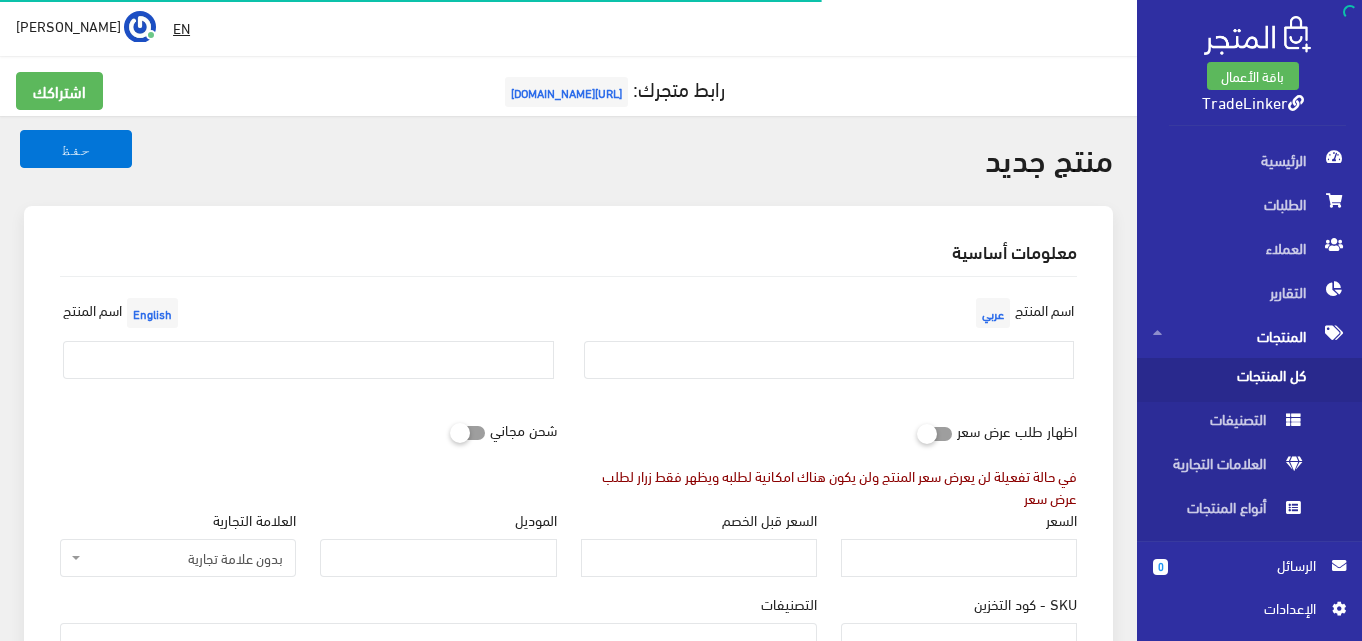 select 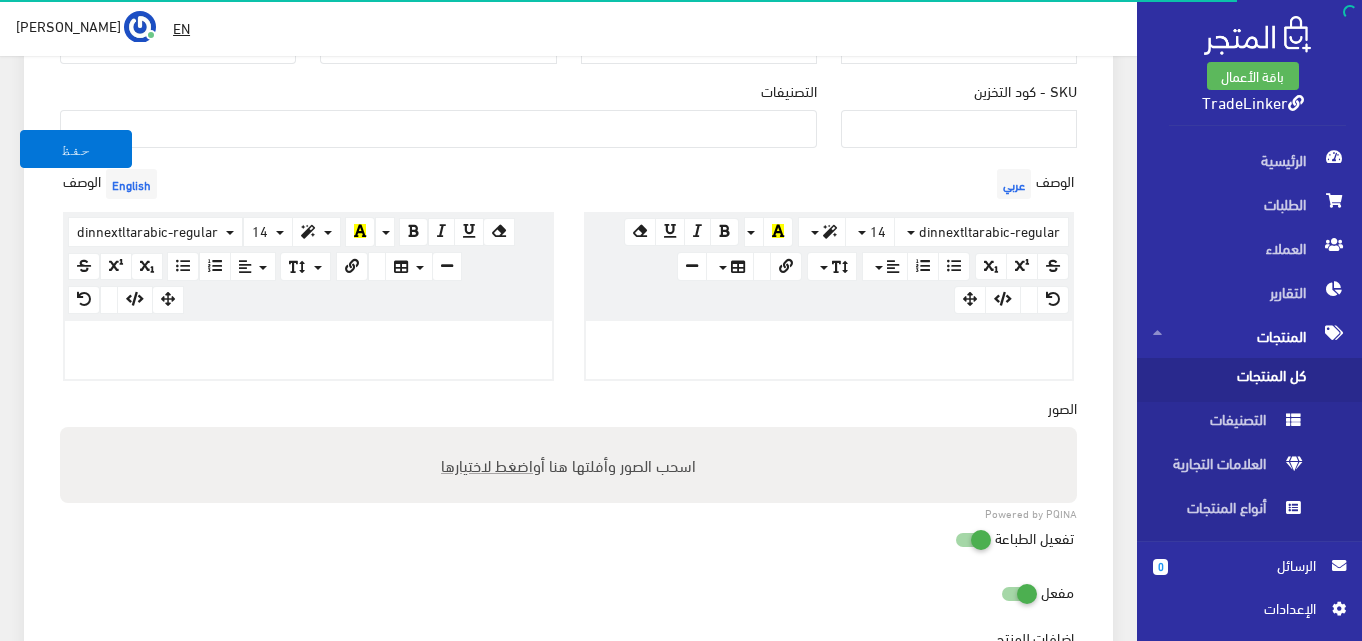 scroll, scrollTop: 600, scrollLeft: 0, axis: vertical 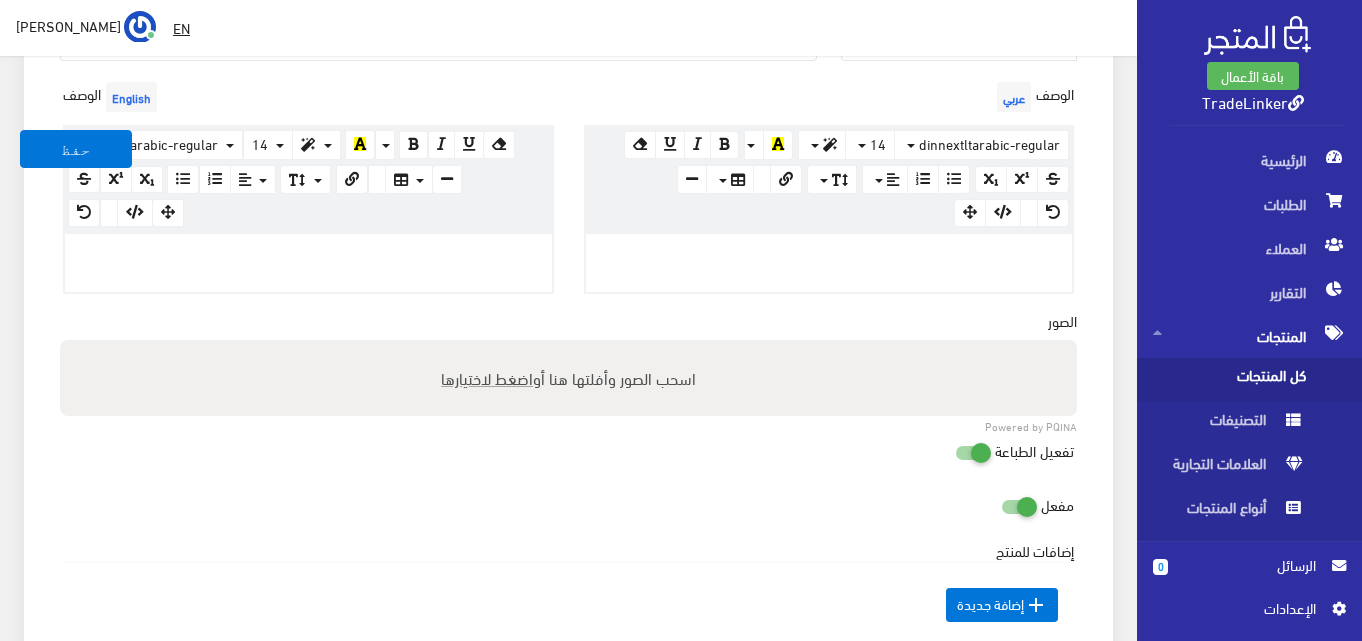 click on "اضغط لاختيارها" at bounding box center [487, 377] 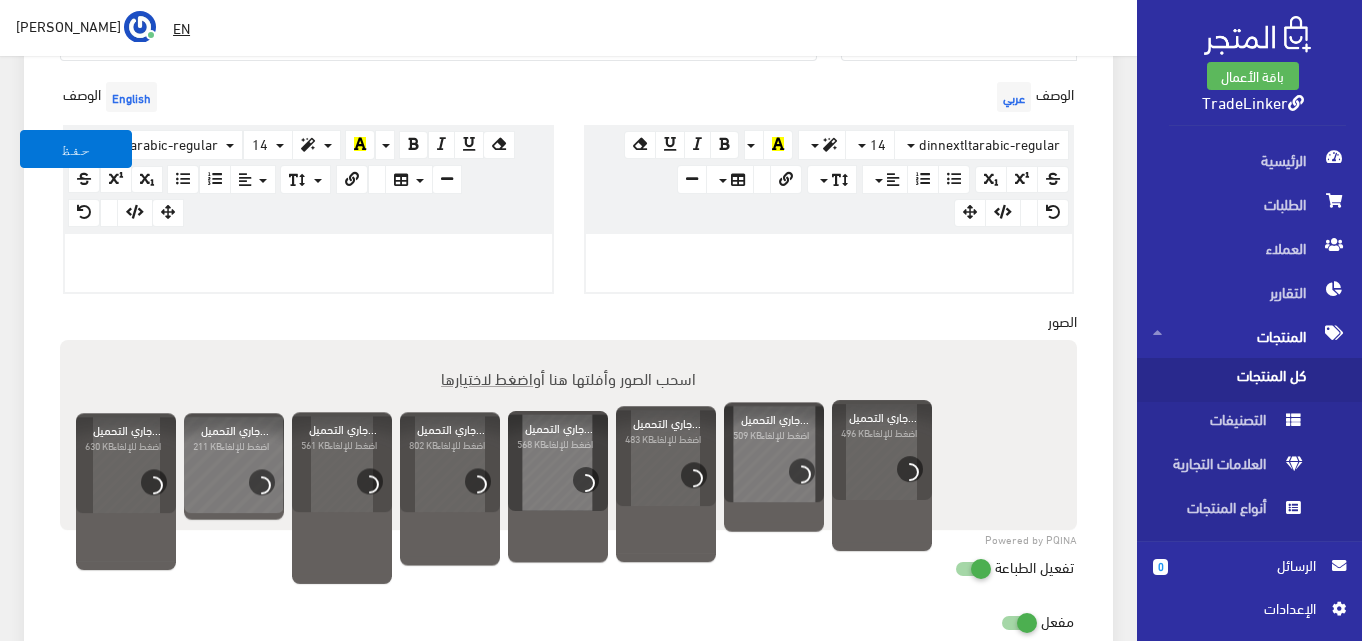 click on "اضغط لاختيارها" at bounding box center (487, 377) 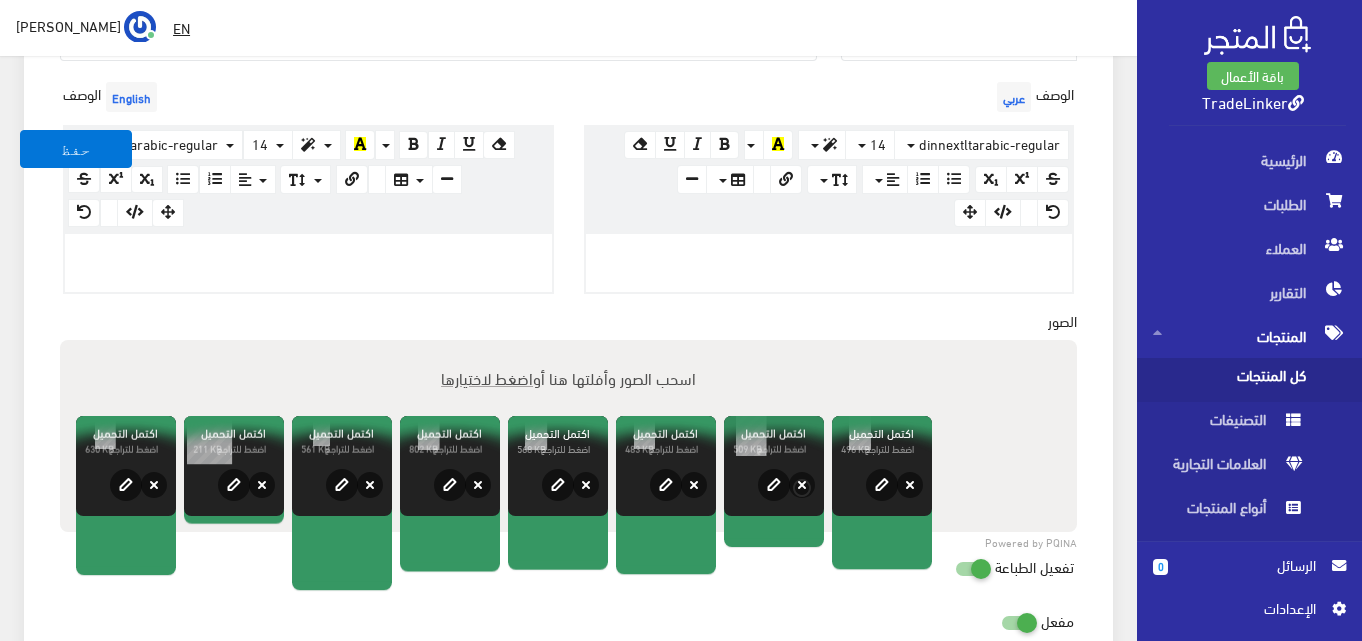 type on "C:\fakepath\1.png" 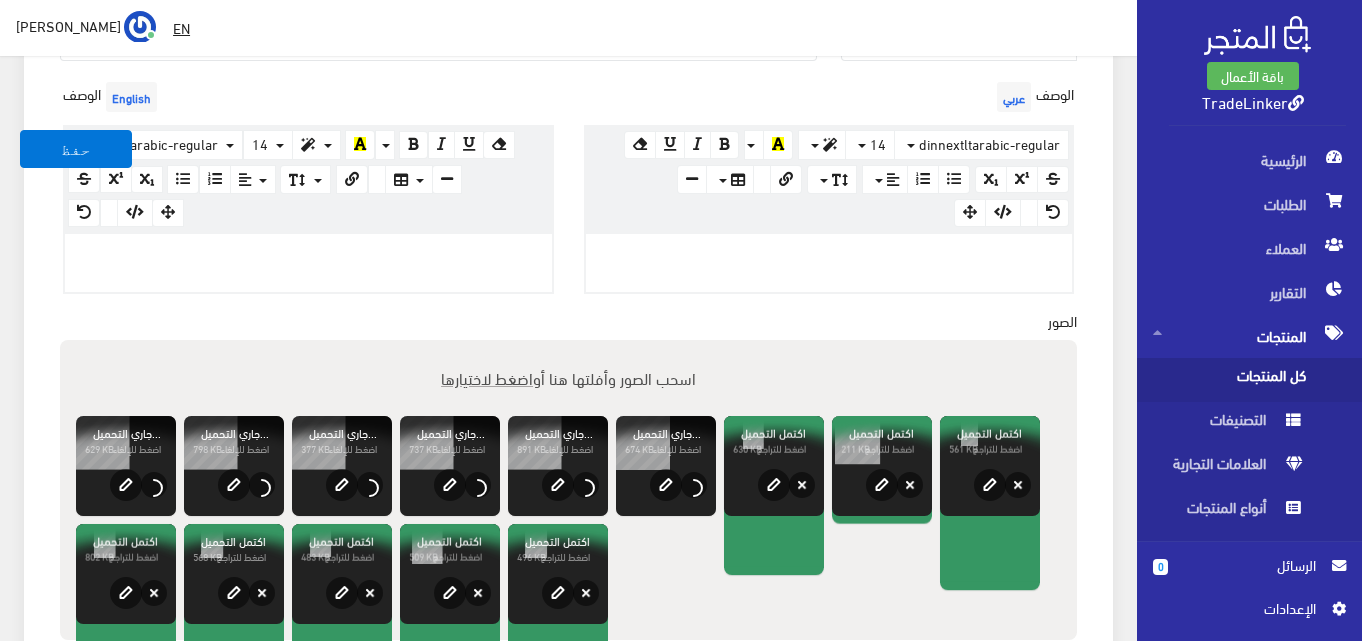 click on "اضغط لاختيارها" at bounding box center [487, 377] 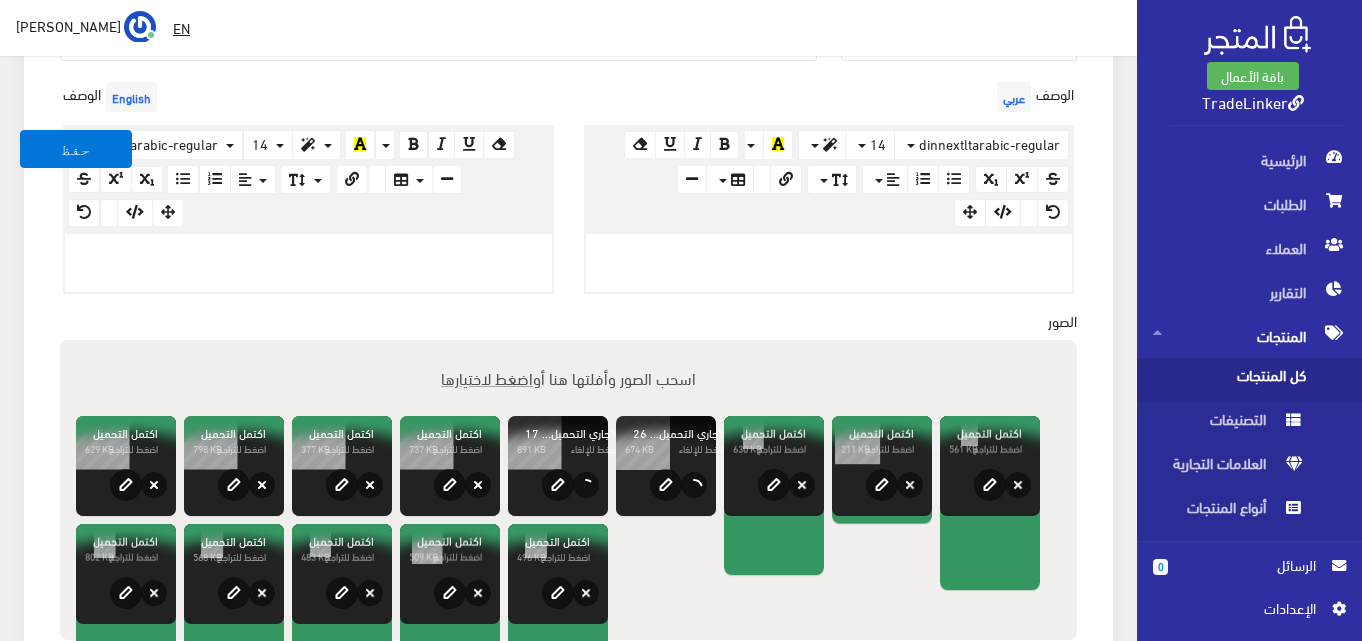 type on "C:\fakepath\1.png" 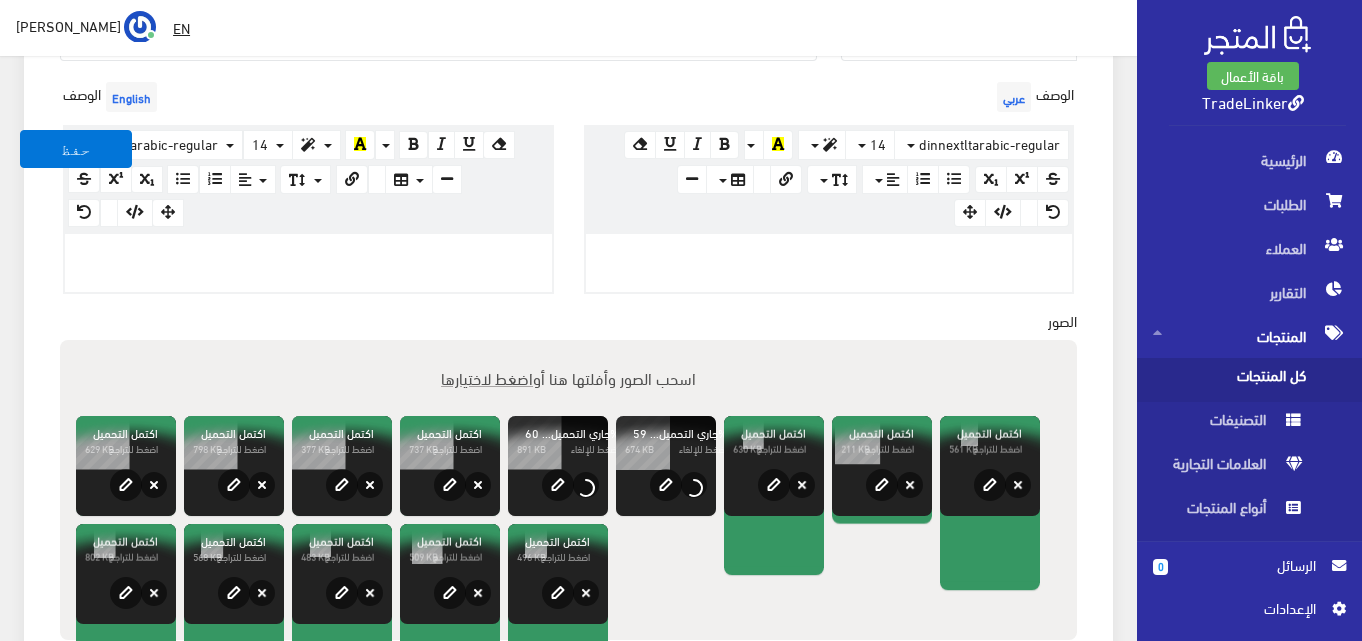 type 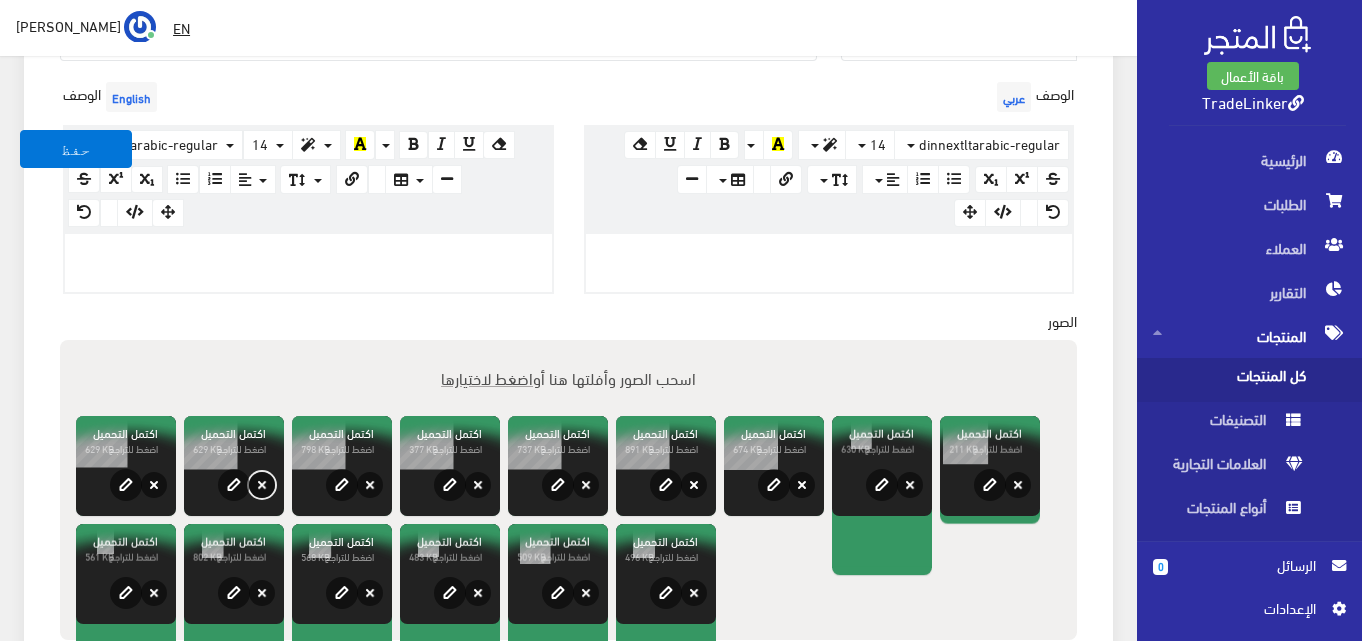 click on "حذف" at bounding box center (262, 485) 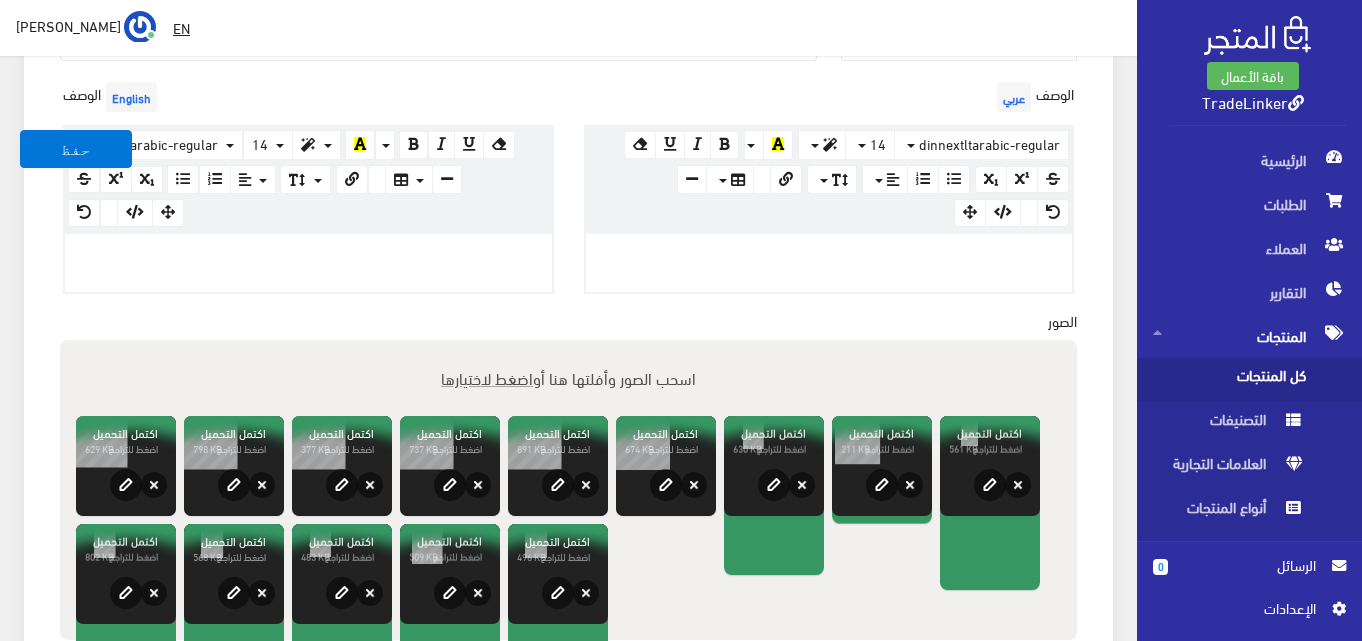 click on "اضغط لاختيارها" at bounding box center [487, 377] 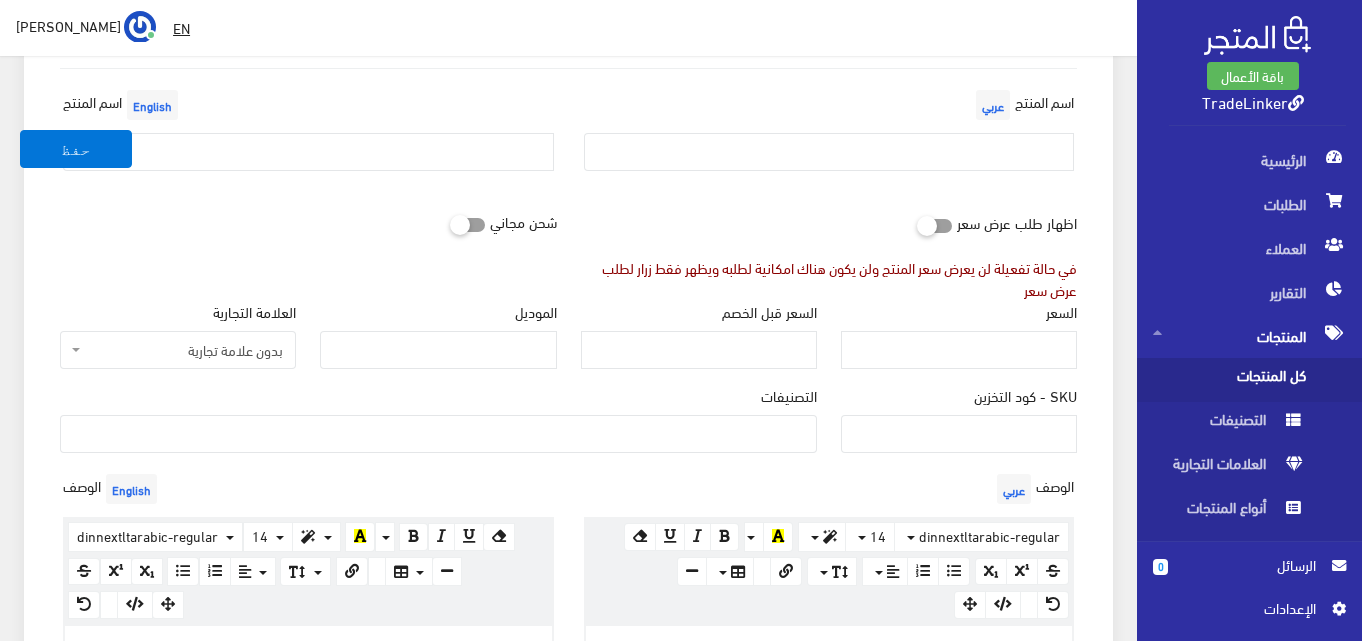 scroll, scrollTop: 200, scrollLeft: 0, axis: vertical 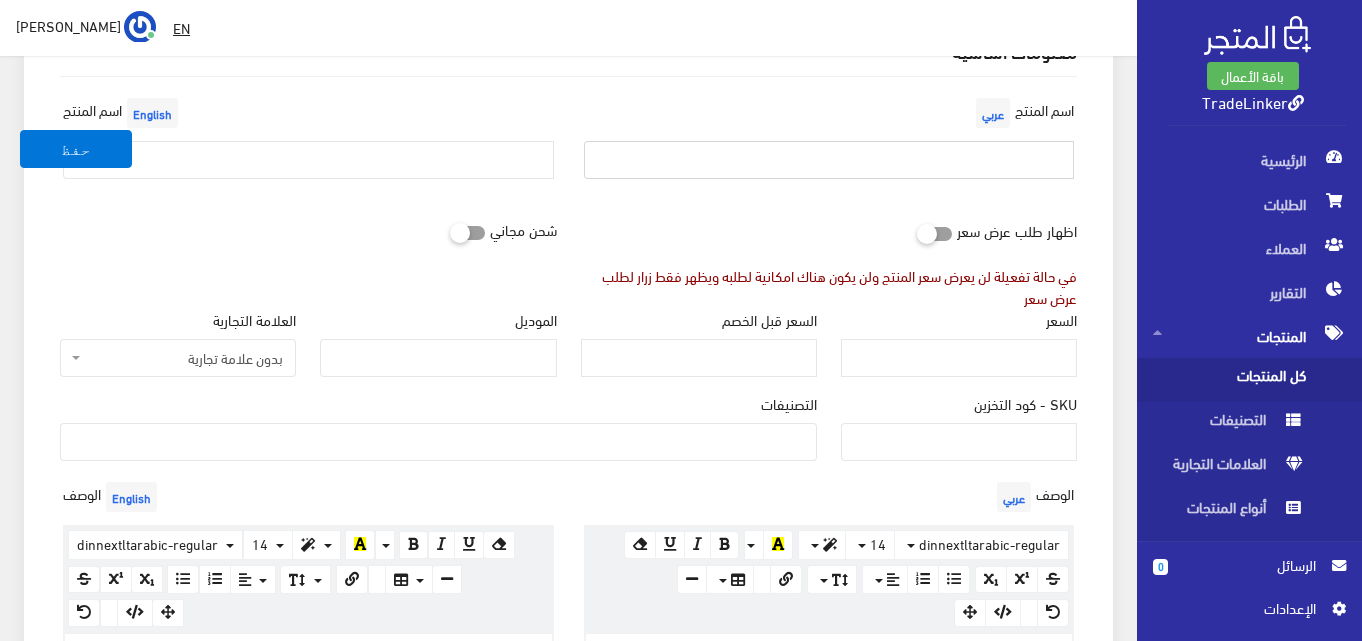 paste on "ENCHEN BEARDO 2 - ماكينة تشذيب وحلاقة متعددة الوظائف لجميع مناطق الجسم" 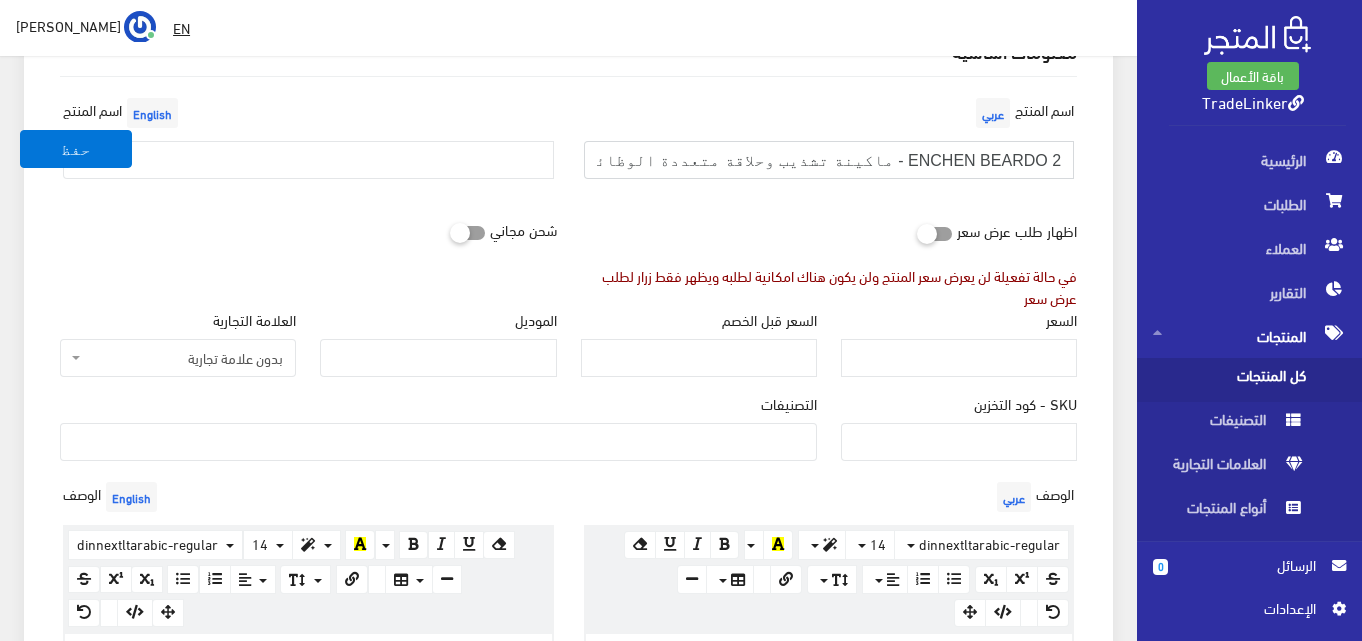 scroll, scrollTop: 0, scrollLeft: -80, axis: horizontal 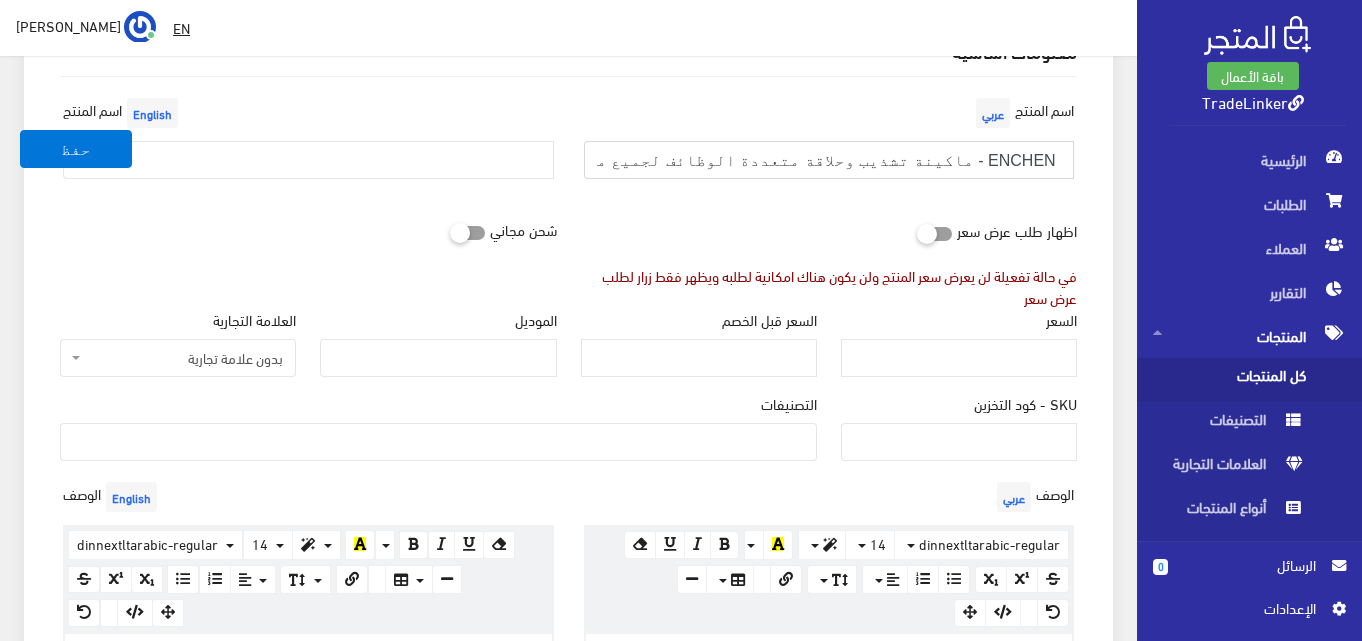 type on "ENCHEN BEARDO 2 - ماكينة تشذيب وحلاقة متعددة الوظائف لجميع مناطق الجسم" 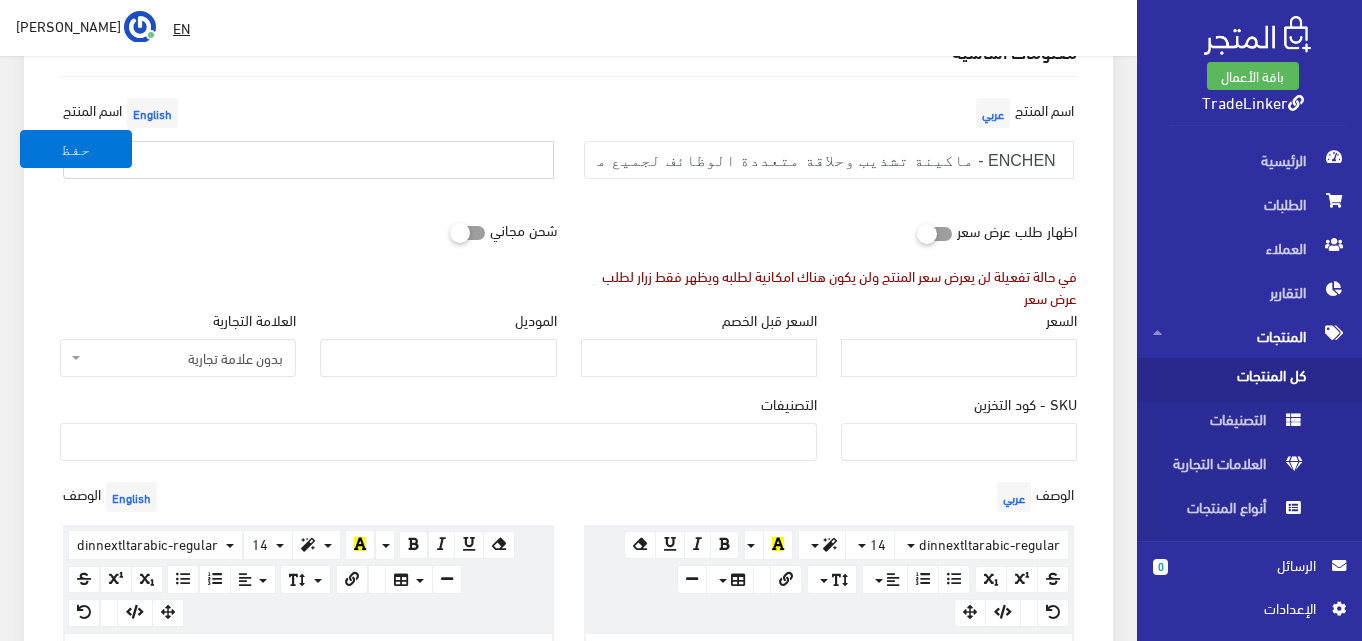 scroll, scrollTop: 0, scrollLeft: 0, axis: both 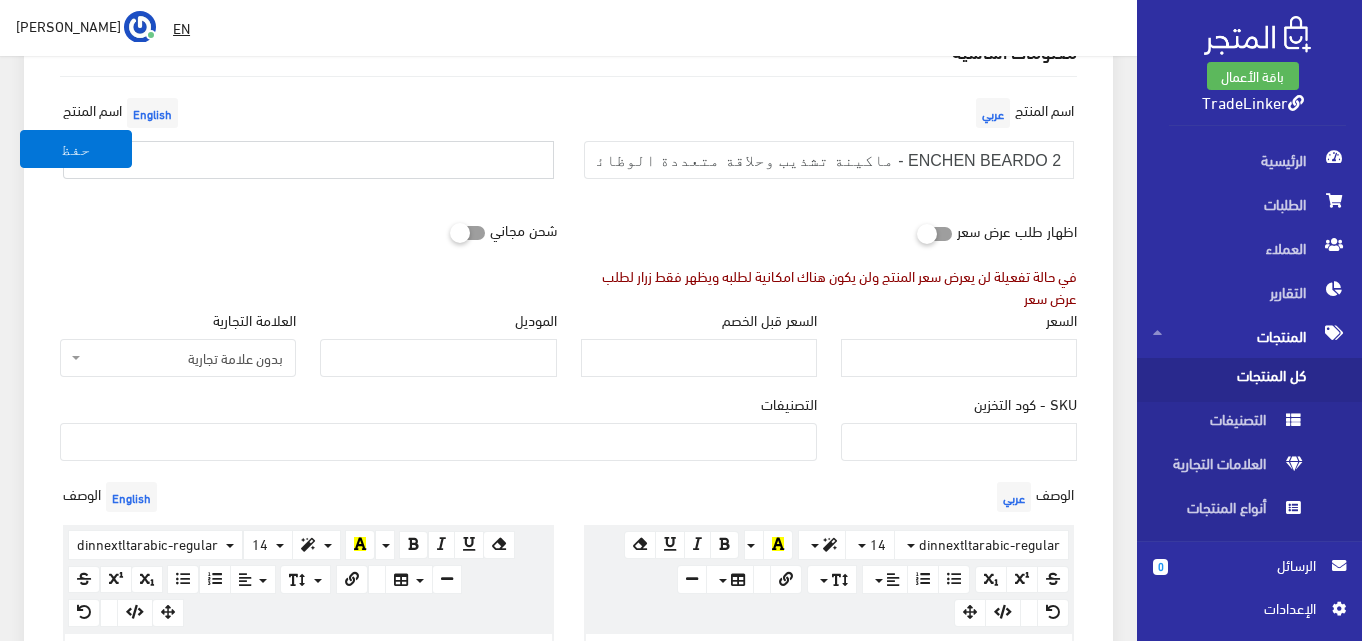 paste on "ENCHEN BEARDO 2 - ماكينة تشذيب وحلاقة متعددة الوظائف لجميع مناطق الجسم" 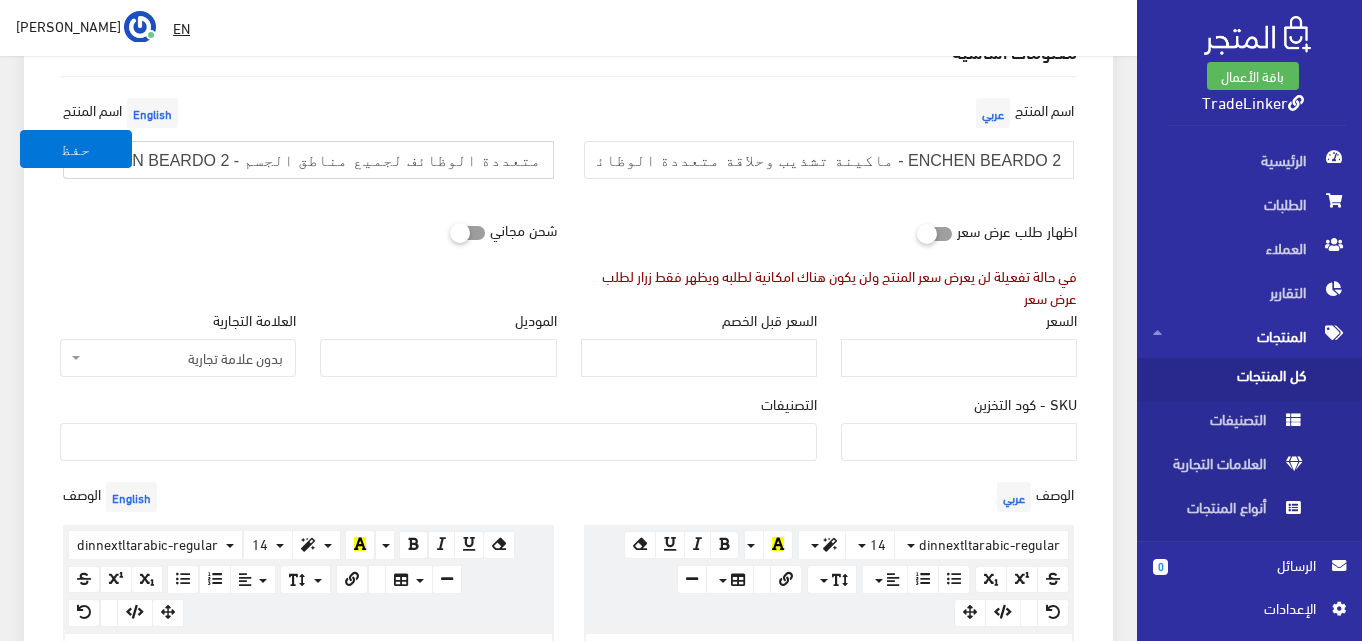scroll, scrollTop: 0, scrollLeft: 80, axis: horizontal 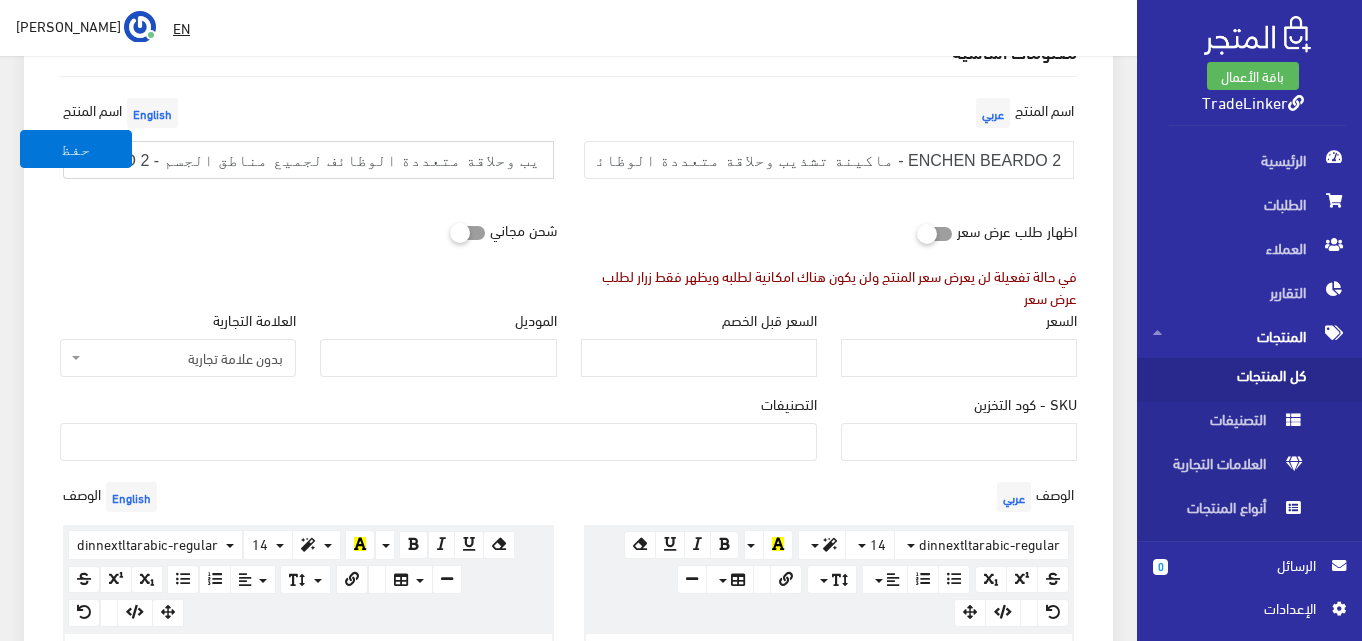 type on "ENCHEN BEARDO 2 - ماكينة تشذيب وحلاقة متعددة الوظائف لجميع مناطق الجسم" 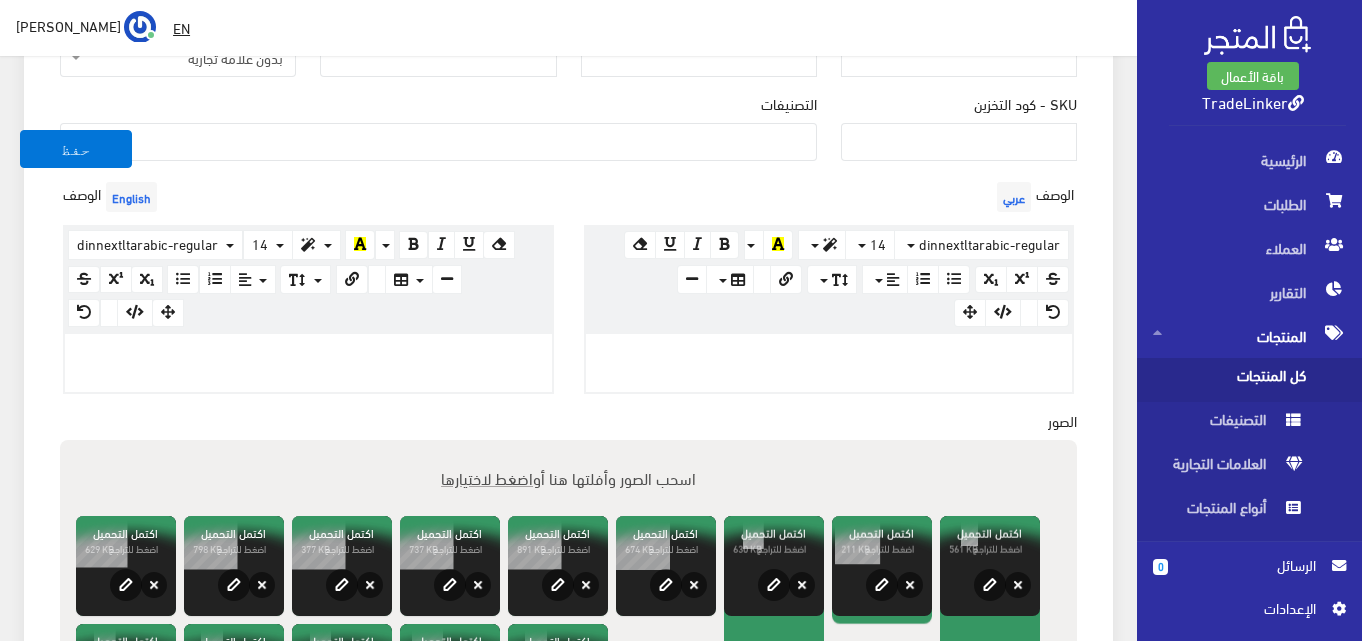 click at bounding box center [829, 363] 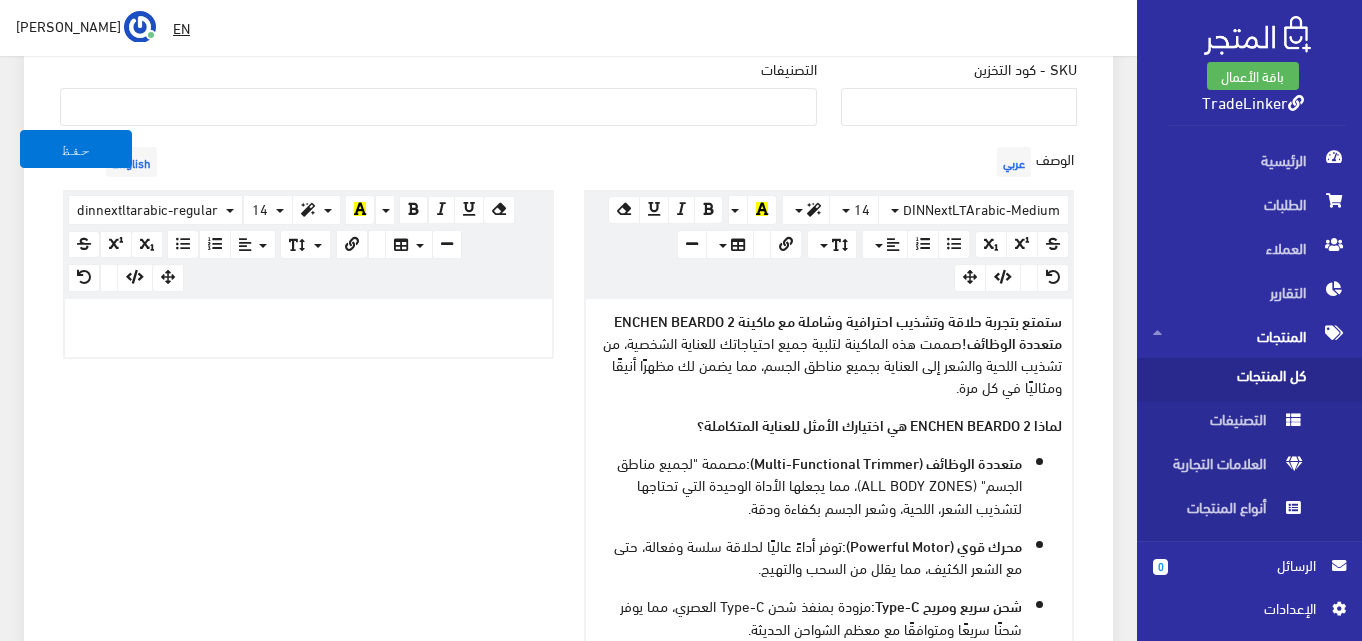 scroll, scrollTop: 476, scrollLeft: 0, axis: vertical 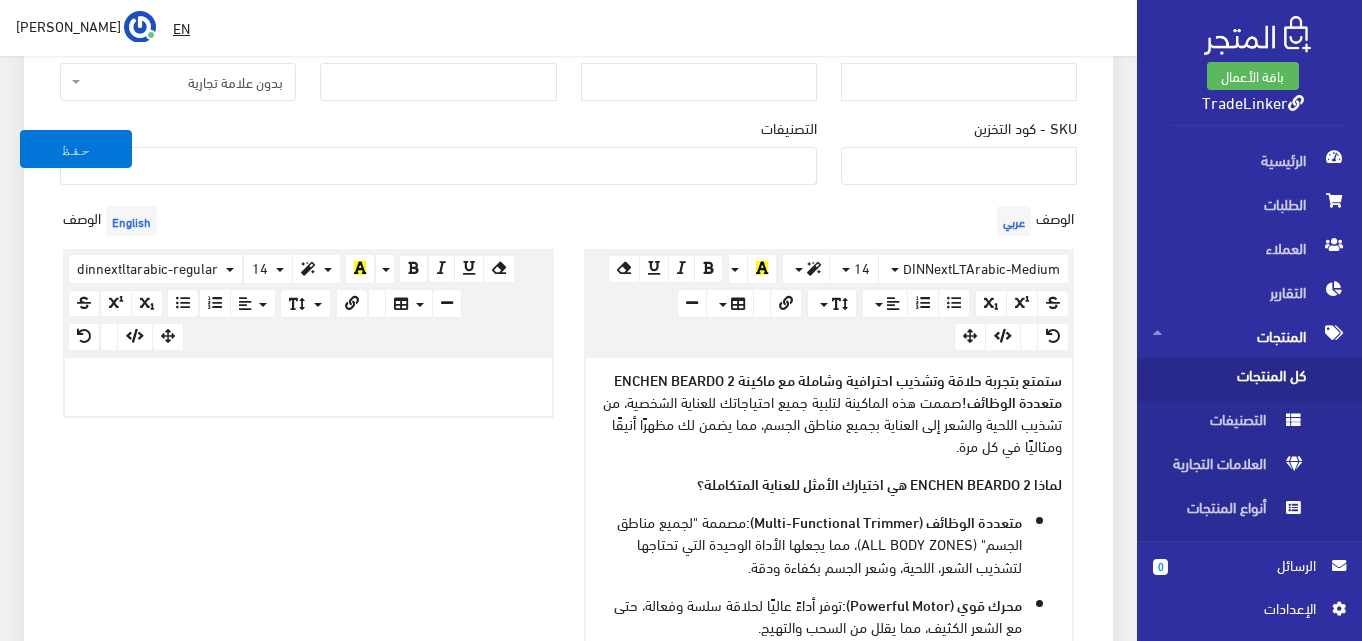 click on "ستمتع بتجربة حلاقة وتشذيب احترافية وشاملة مع ماكينة ENCHEN BEARDO 2 متعددة الوظائف!
صممت هذه الماكينة لتلبية جميع احتياجاتك للعناية الشخصية، من تشذيب اللحية والشعر إلى العناية بجميع مناطق الجسم، مما يضمن لك مظهرًا أنيقًا ومثاليًا في كل مرة. لماذا ENCHEN BEARDO 2 هي اختيارك الأمثل للعناية المتكاملة؟ متعددة الوظائف (Multi-Functional Trimmer):  مصممة "لجميع مناطق الجسم" (ALL BODY ZONES)، مما يجعلها الأداة الوحيدة التي تحتاجها لتشذيب الشعر، اللحية، وشعر الجسم بكفاءة ودقة. محرك قوي (Powerful Motor):  توفر أداءً عاليًا لحلاقة سلسة وفعالة، حتى مع الشعر الكثيف، مما يقلل من السحب والتهيج. قفل سفر (Travel Lock):" at bounding box center (829, 774) 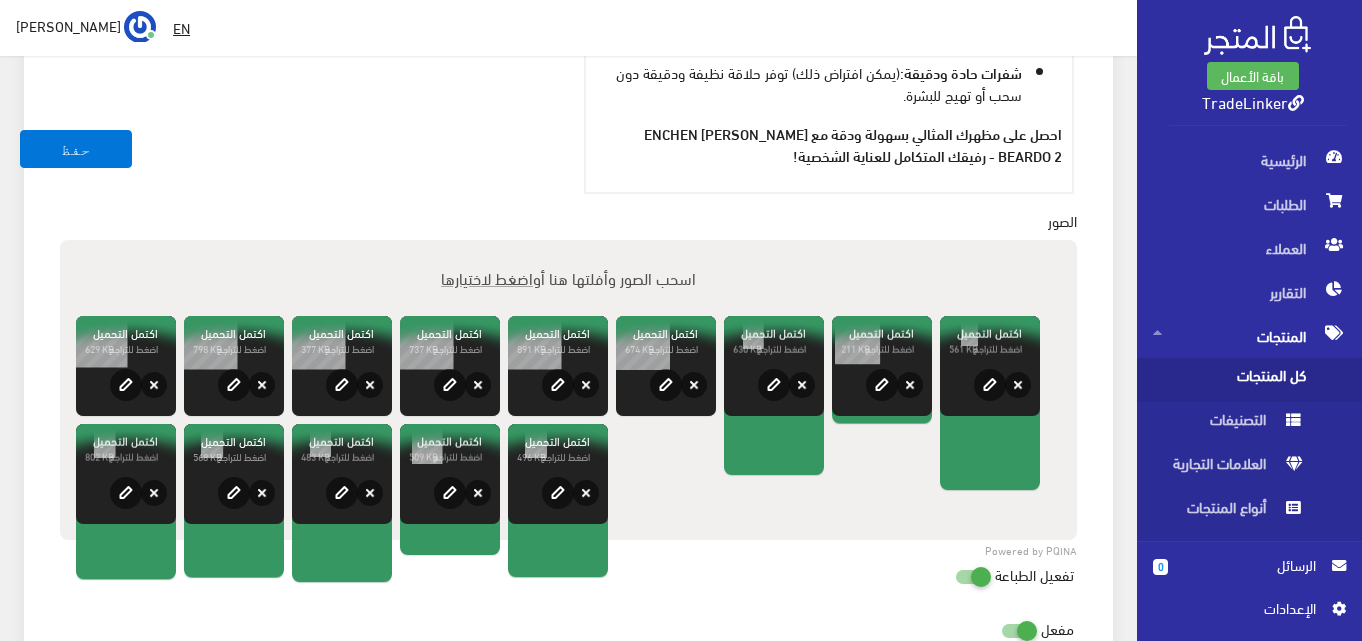 scroll, scrollTop: 1476, scrollLeft: 0, axis: vertical 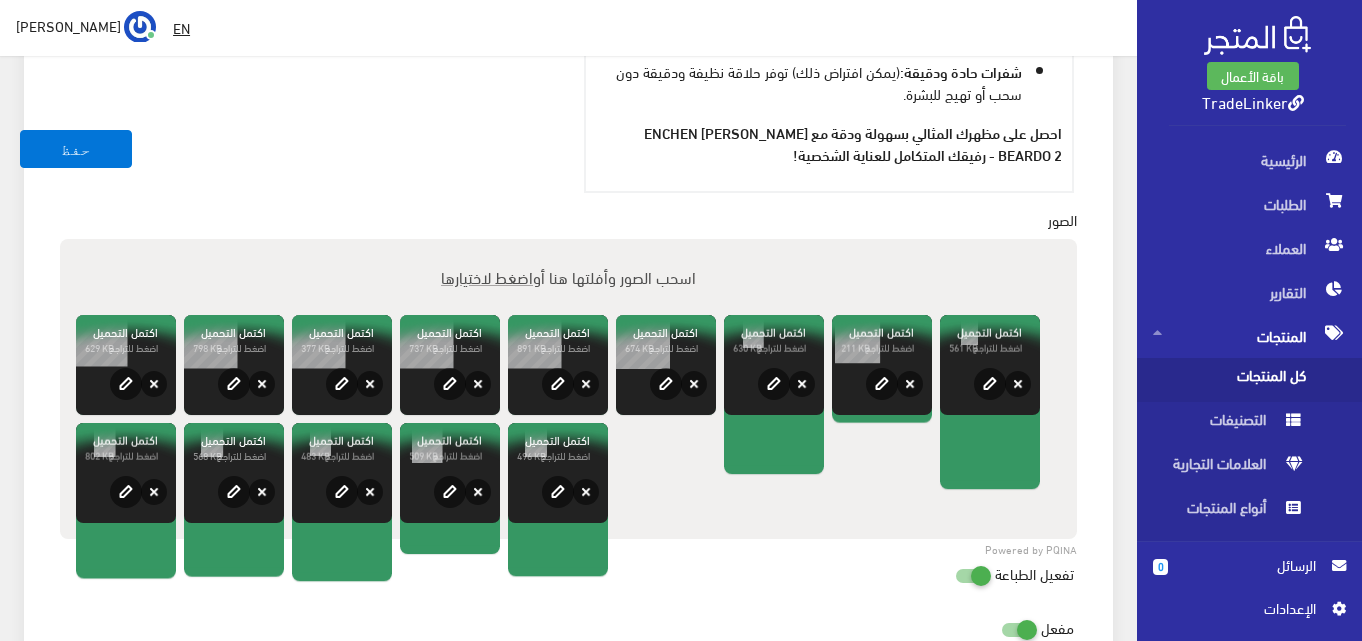 click on "احصل على مظهرك المثالي بسهولة ودقة مع ماكينة ENCHEN BEARDO 2 - رفيقك المتكامل للعناية الشخصية!" at bounding box center [829, 143] 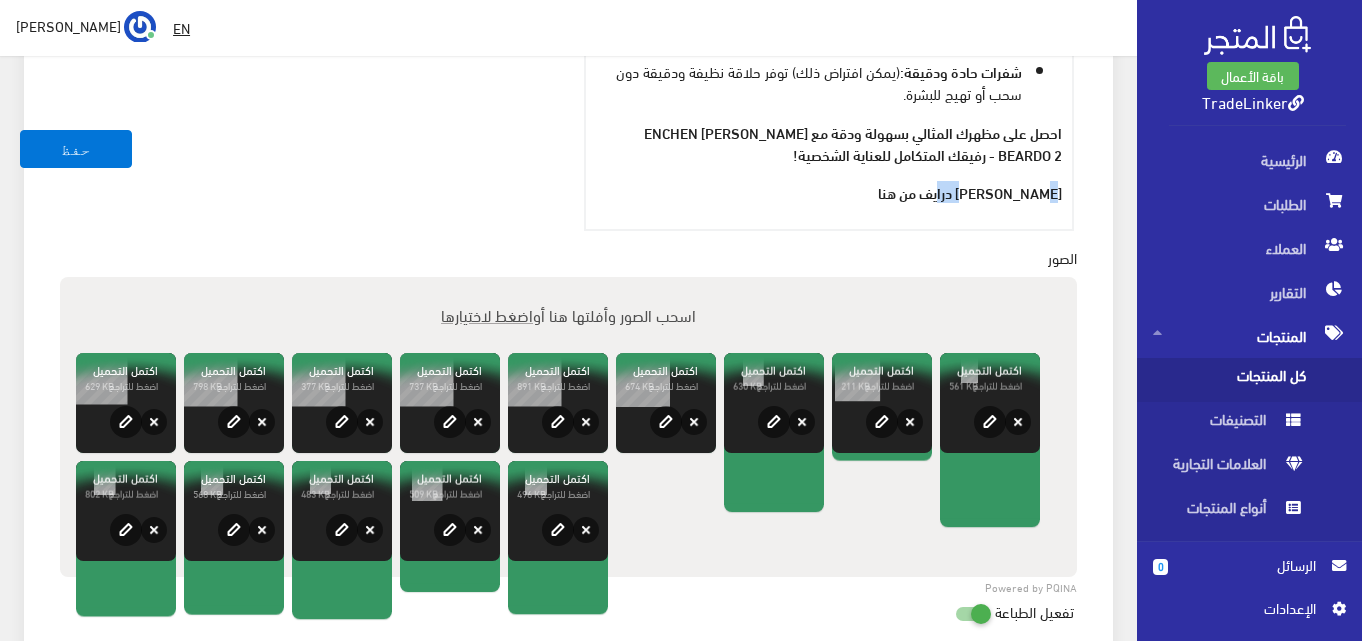drag, startPoint x: 945, startPoint y: 171, endPoint x: 994, endPoint y: 180, distance: 49.819675 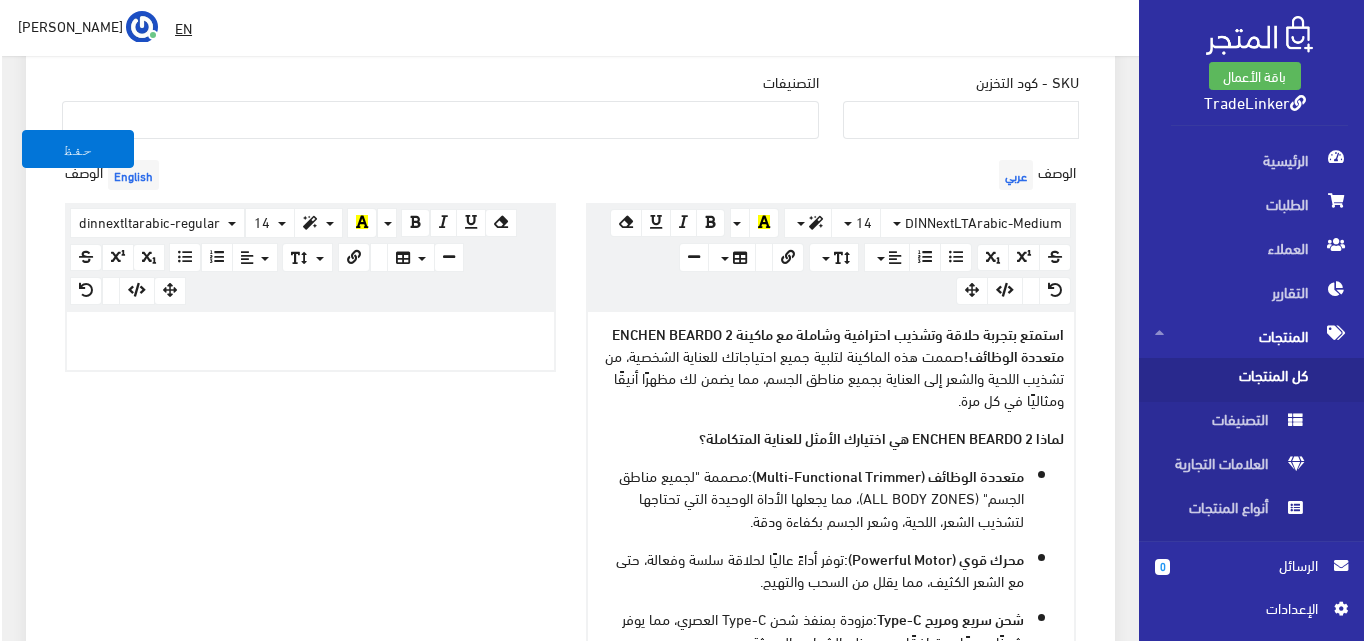 scroll, scrollTop: 476, scrollLeft: 0, axis: vertical 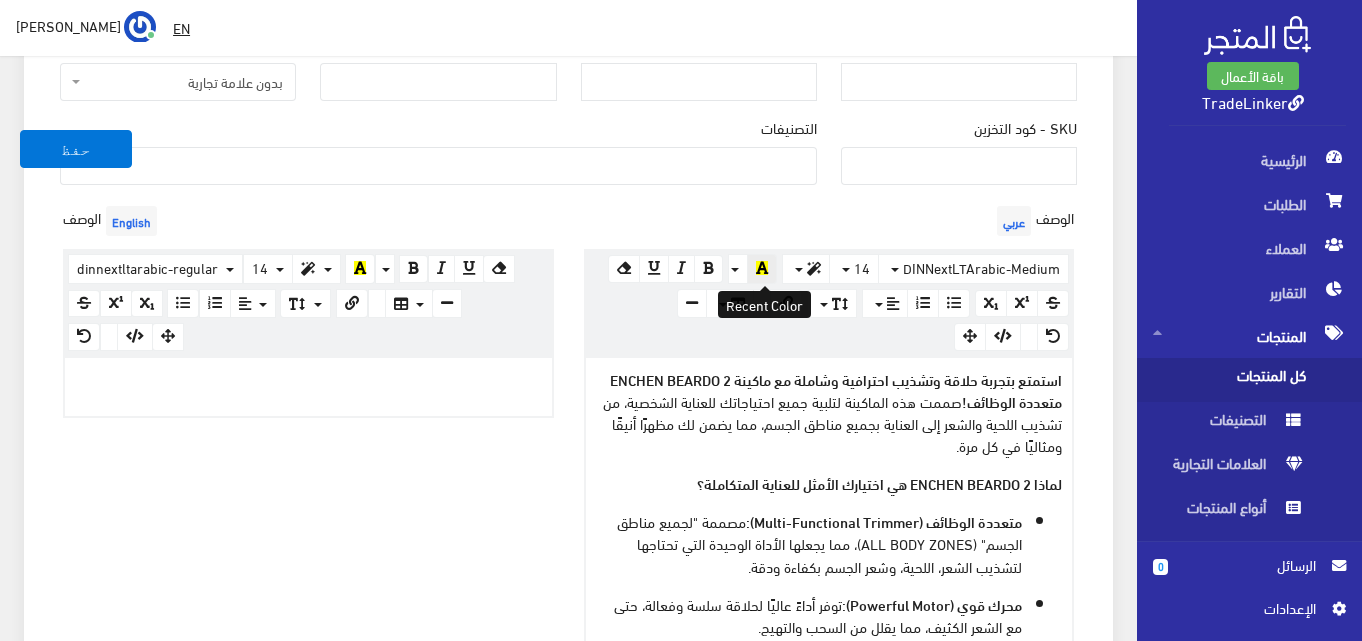click at bounding box center [762, 268] 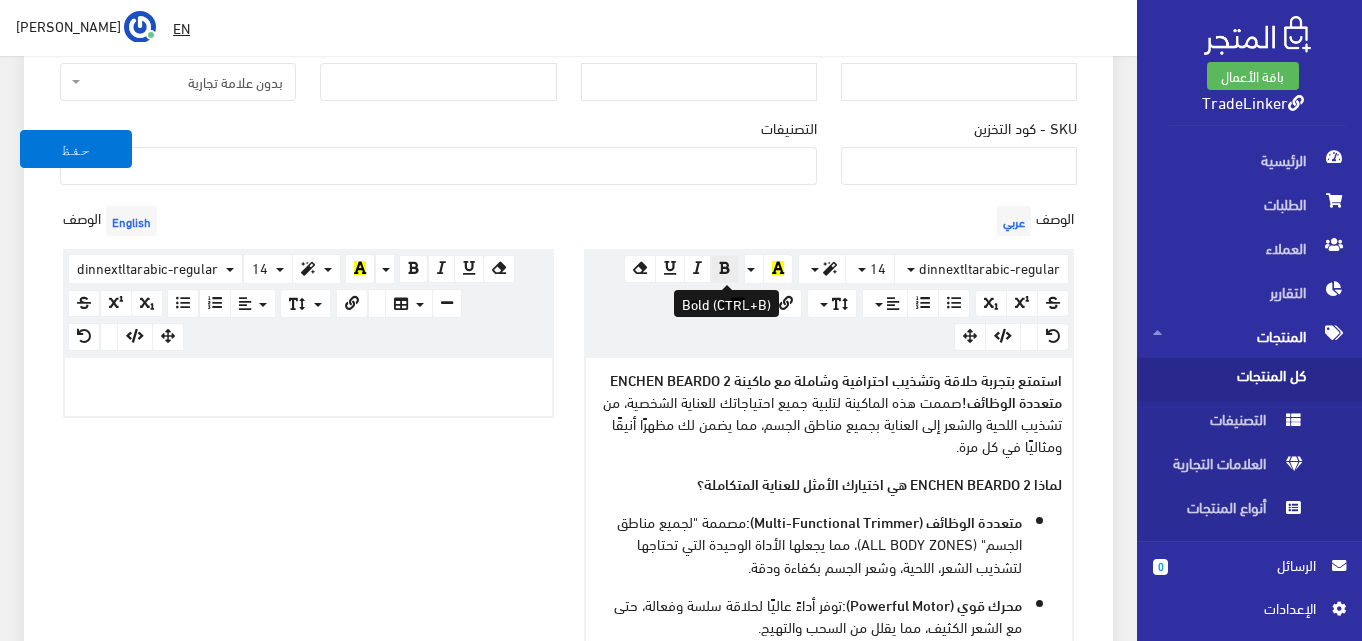 click at bounding box center [724, 268] 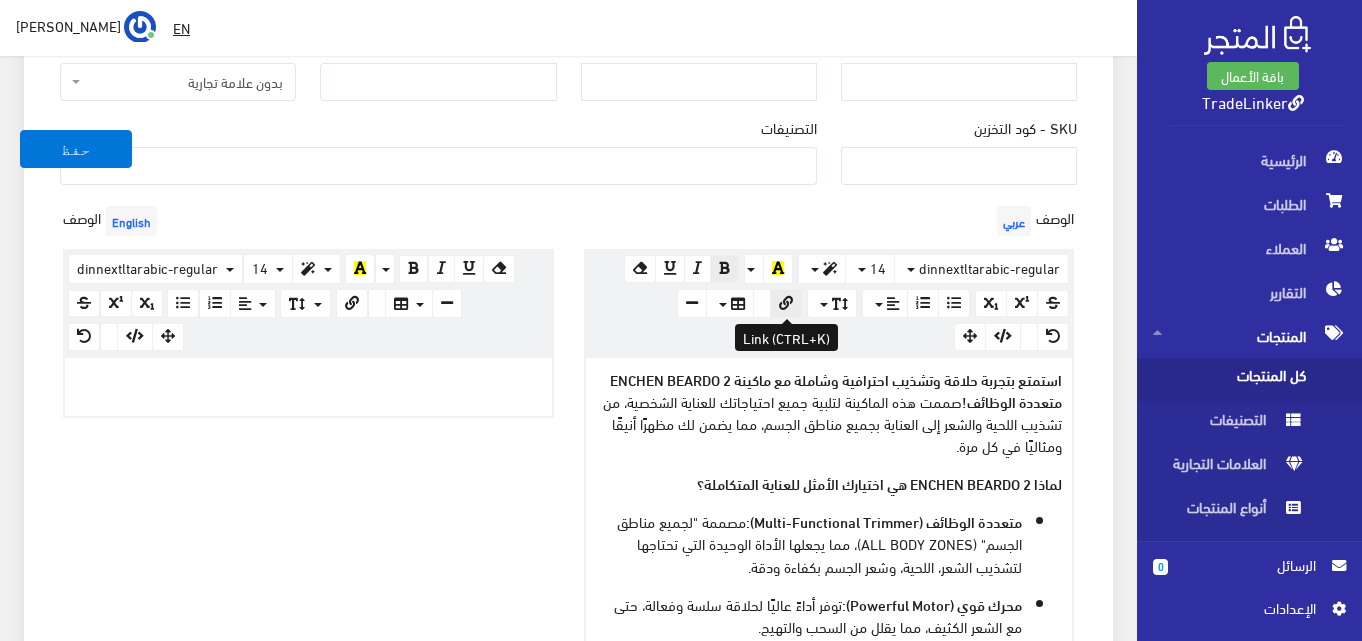 click at bounding box center (786, 303) 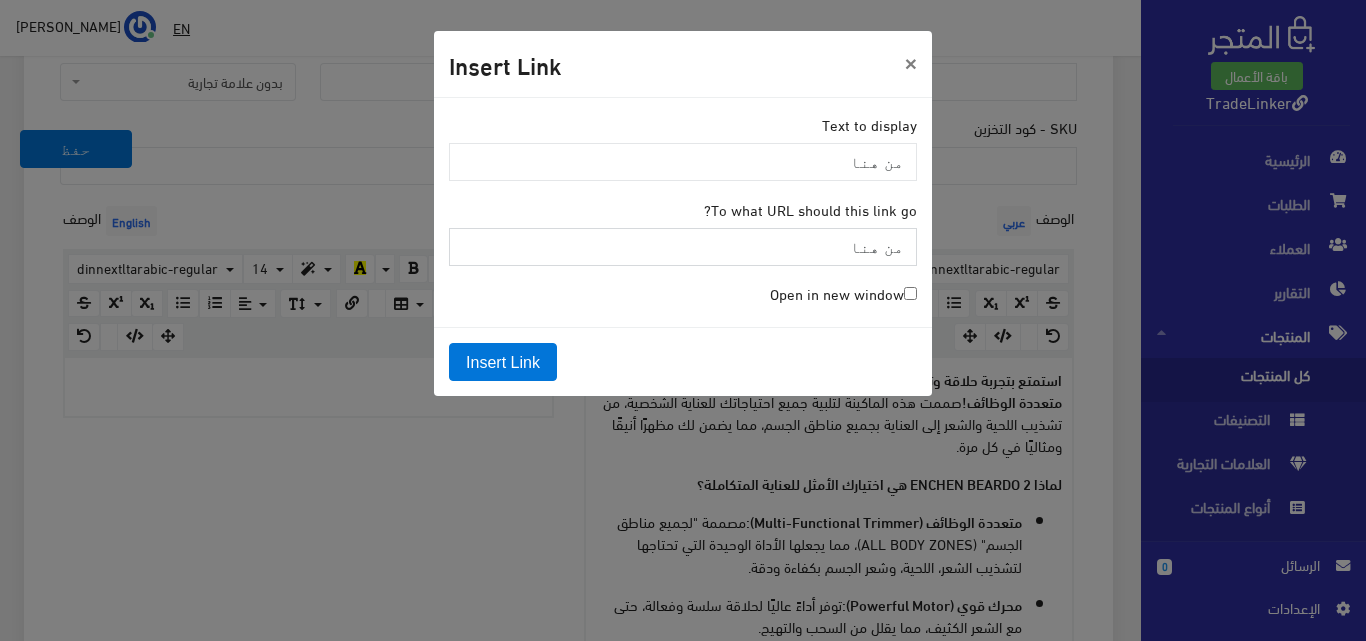 paste on "https://drive.google.com/drive/folders/1Eh-HRKWbaZfbx8PCxflxLzZa-4sKA2ld?usp=drive_link" 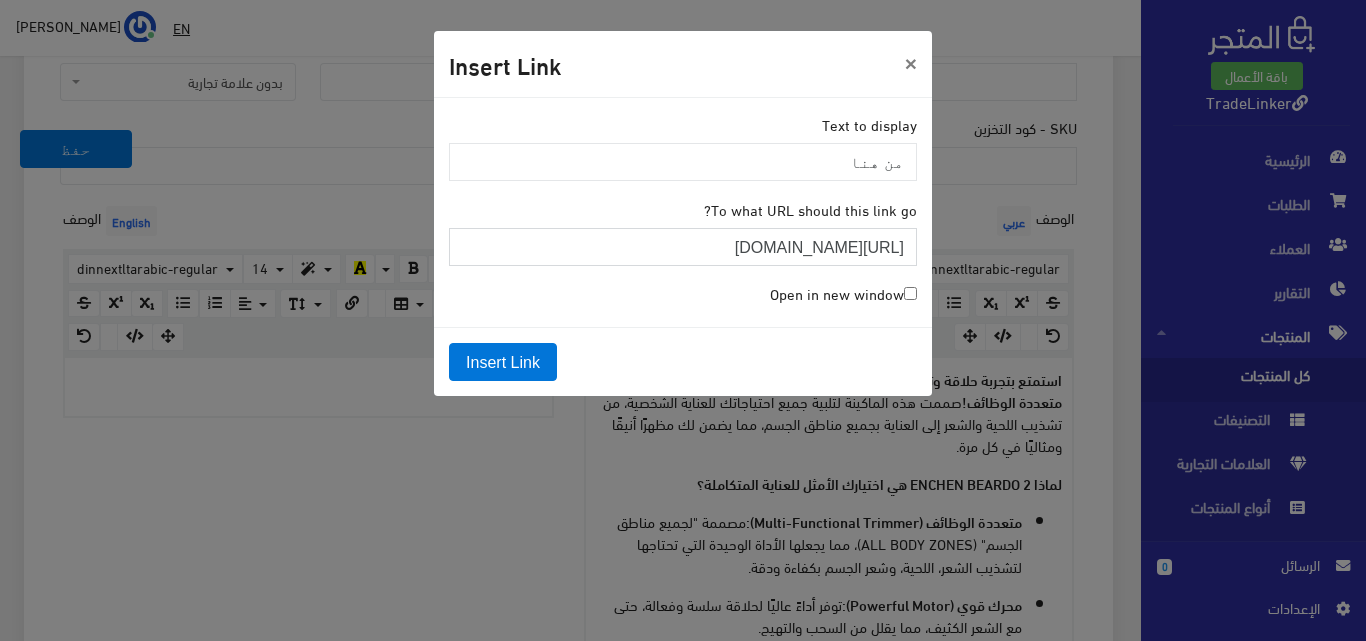 scroll, scrollTop: 0, scrollLeft: -218, axis: horizontal 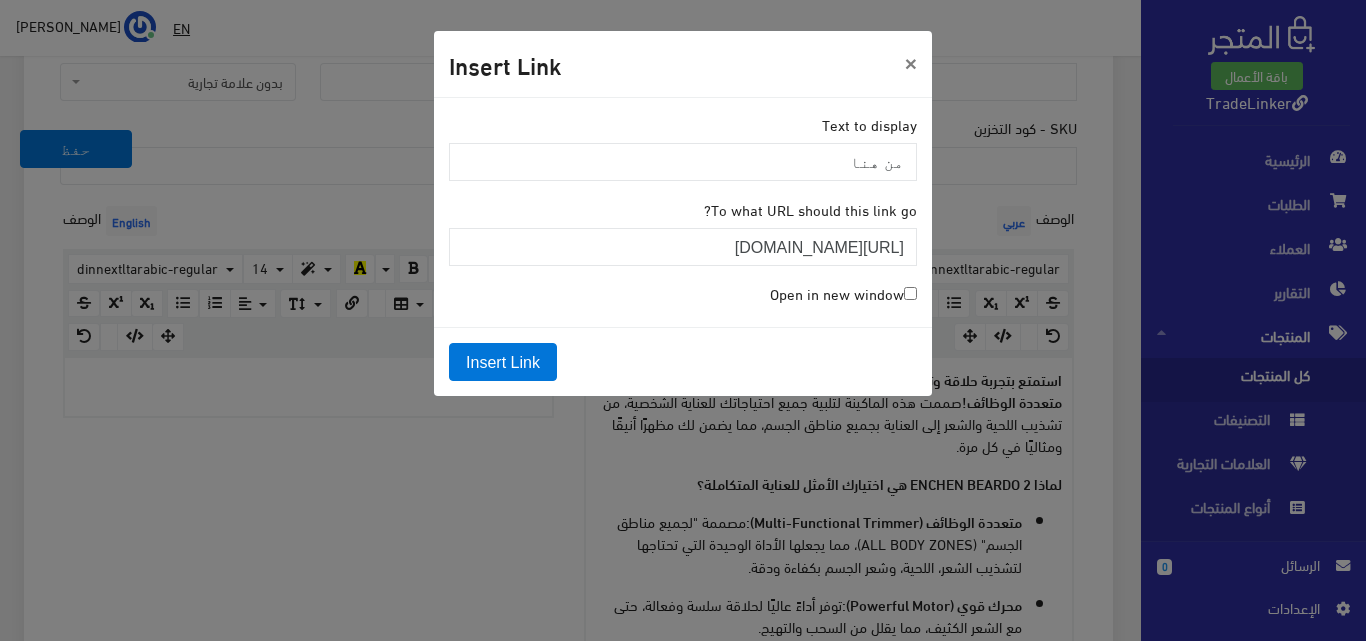 click on "Text to display من هنا To what URL should this link go? https://drive.google.com/drive/folders/1Eh-HRKWbaZfbx8PCxflxLzZa-4sKA2ld?usp=drive_link  Open in new window" at bounding box center (683, 212) 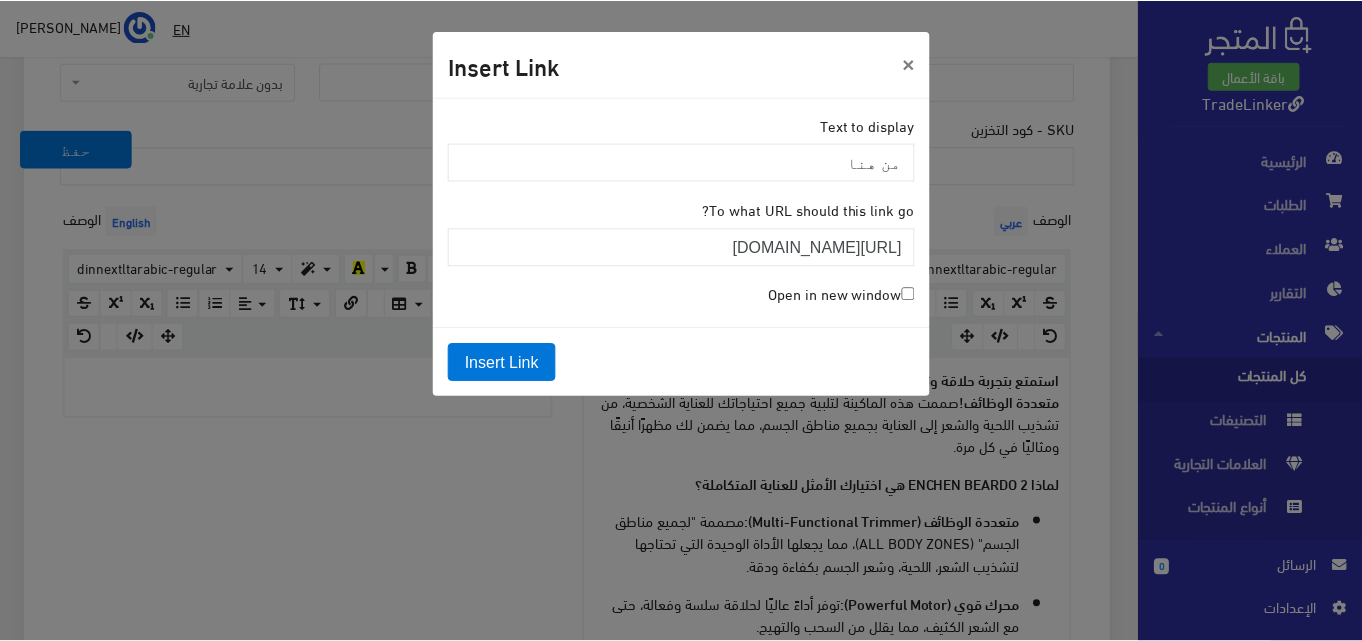 scroll, scrollTop: 0, scrollLeft: 0, axis: both 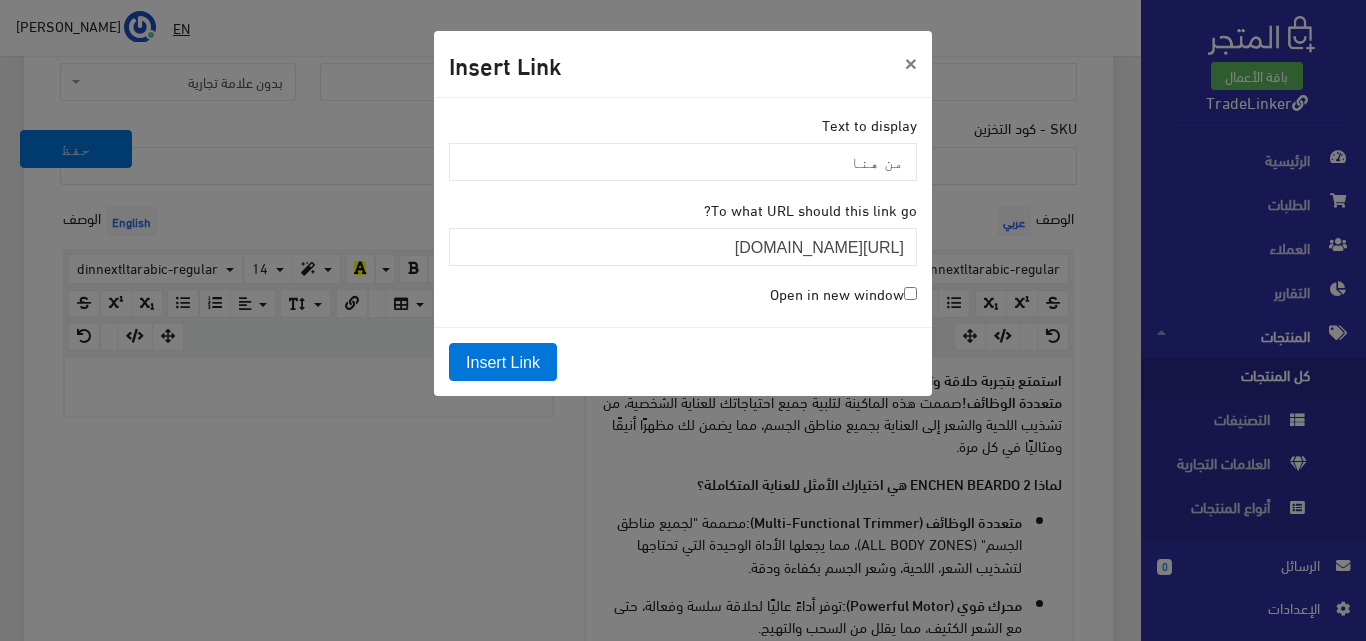 click on "Open in new window" at bounding box center (843, 293) 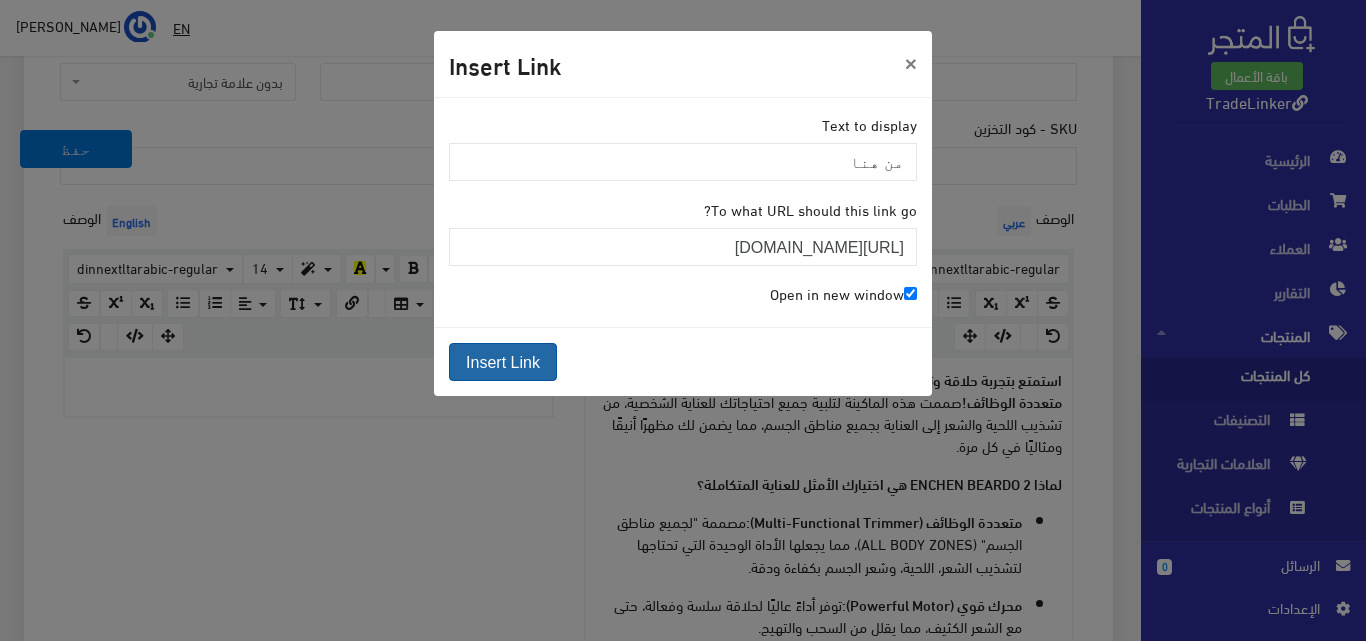 click on "Insert Link" at bounding box center [503, 362] 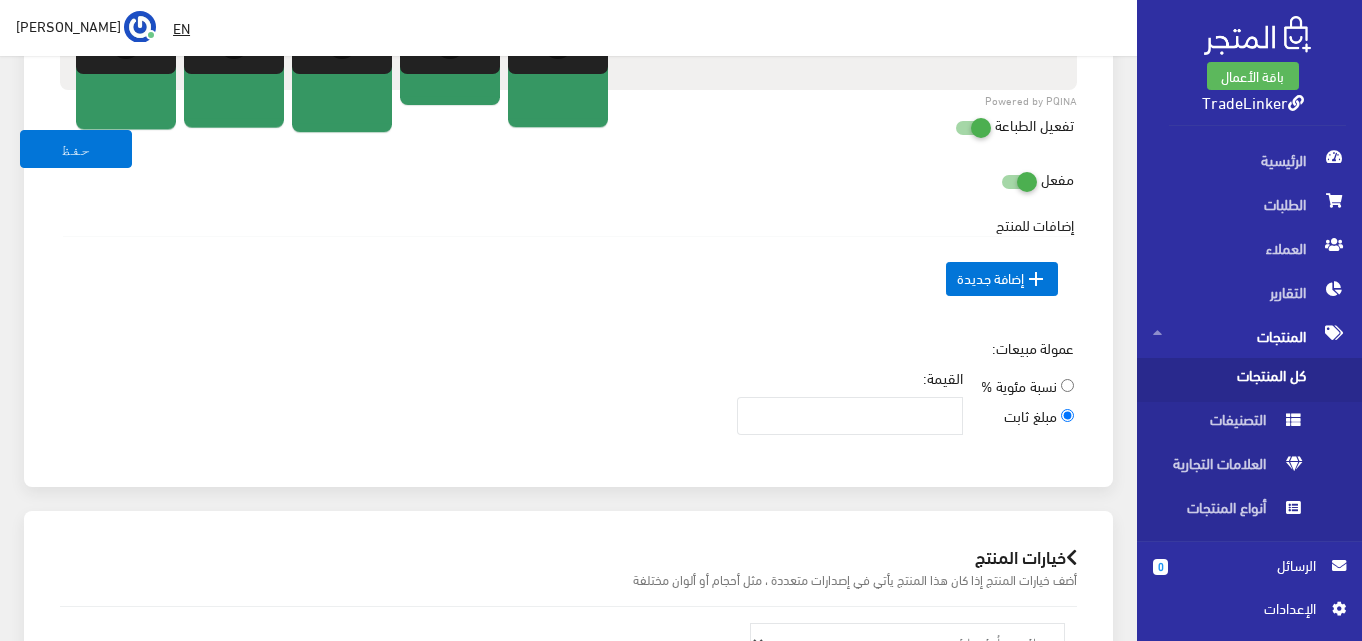 scroll, scrollTop: 1976, scrollLeft: 0, axis: vertical 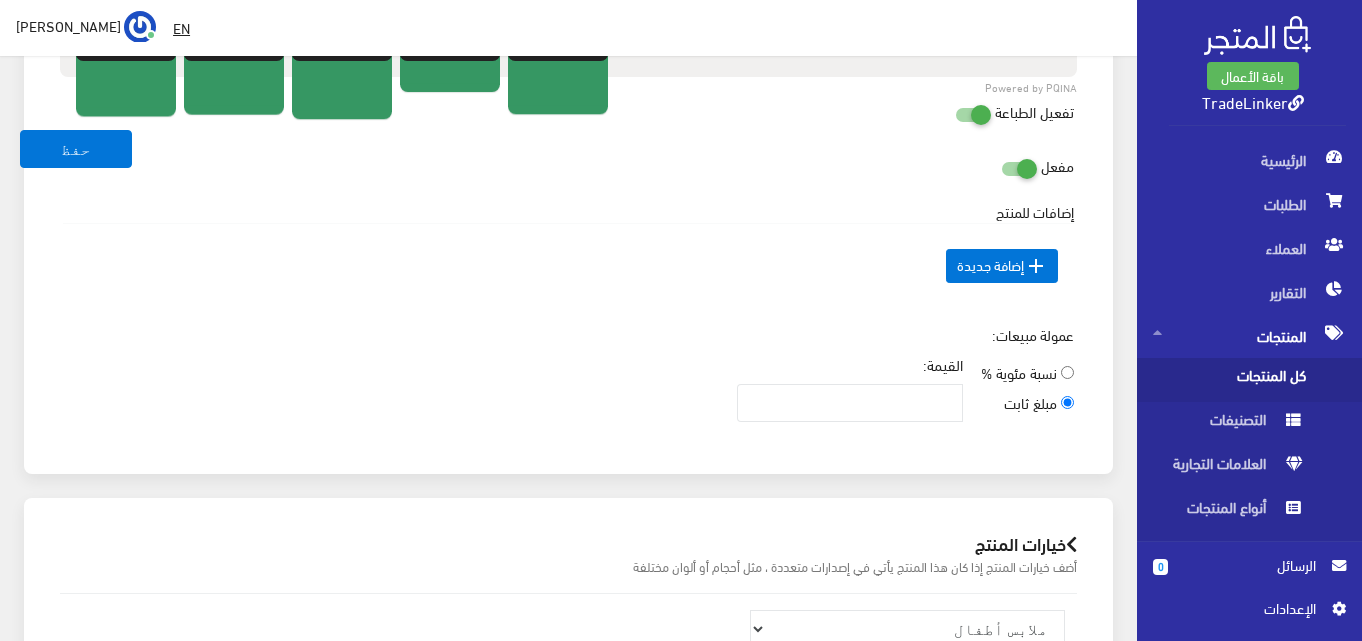 click at bounding box center (969, 112) 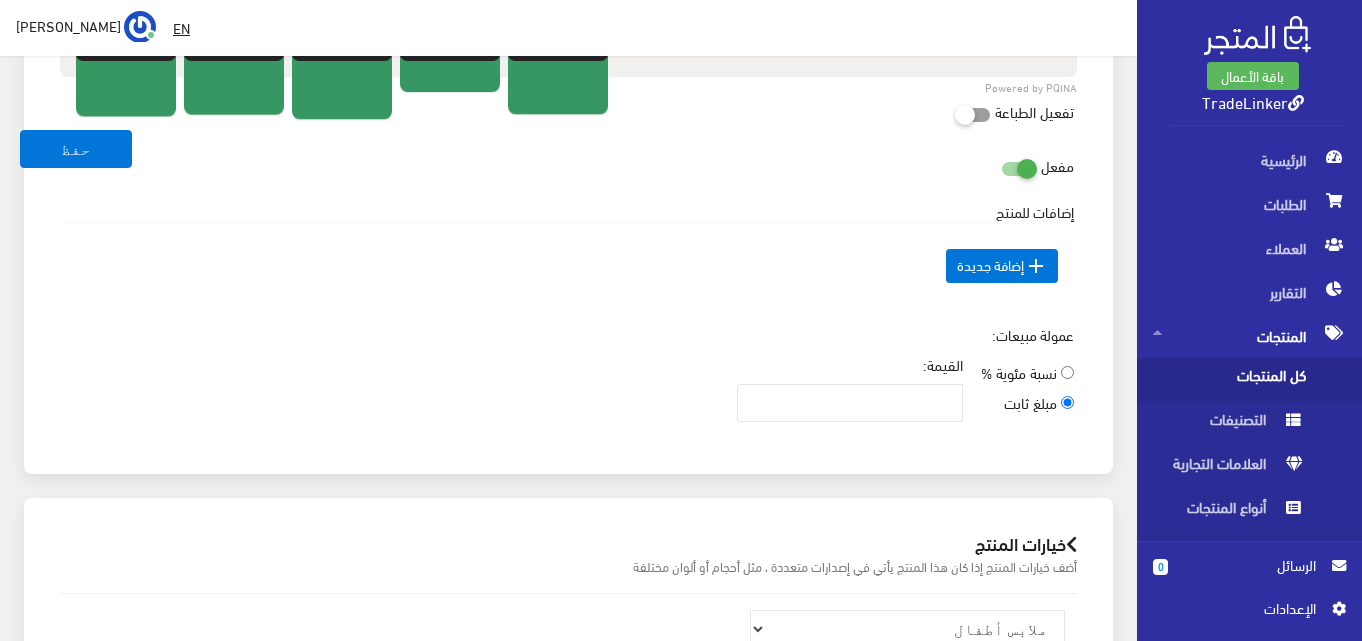 click on "القيمة:" at bounding box center (850, 388) 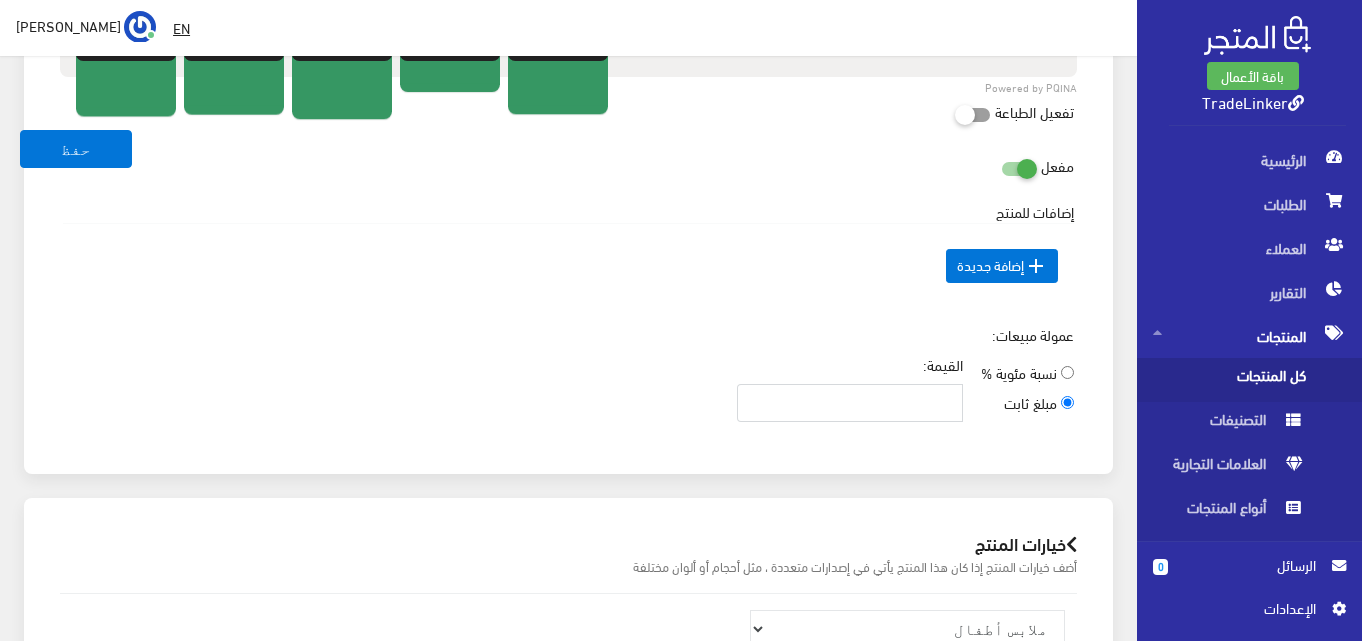 click on "القيمة:" at bounding box center [850, 403] 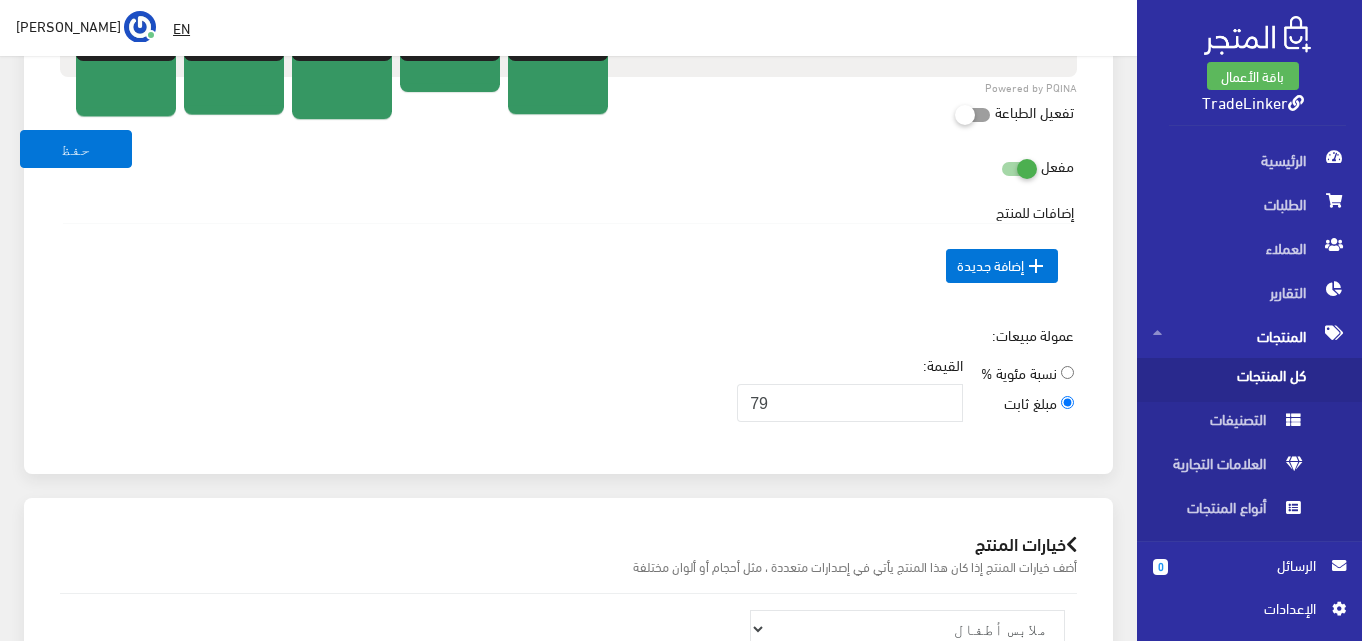 click on "عمولة مبيعات:
نسبة مئوية %
مبلغ ثابت
القيمة:
79" at bounding box center (568, 381) 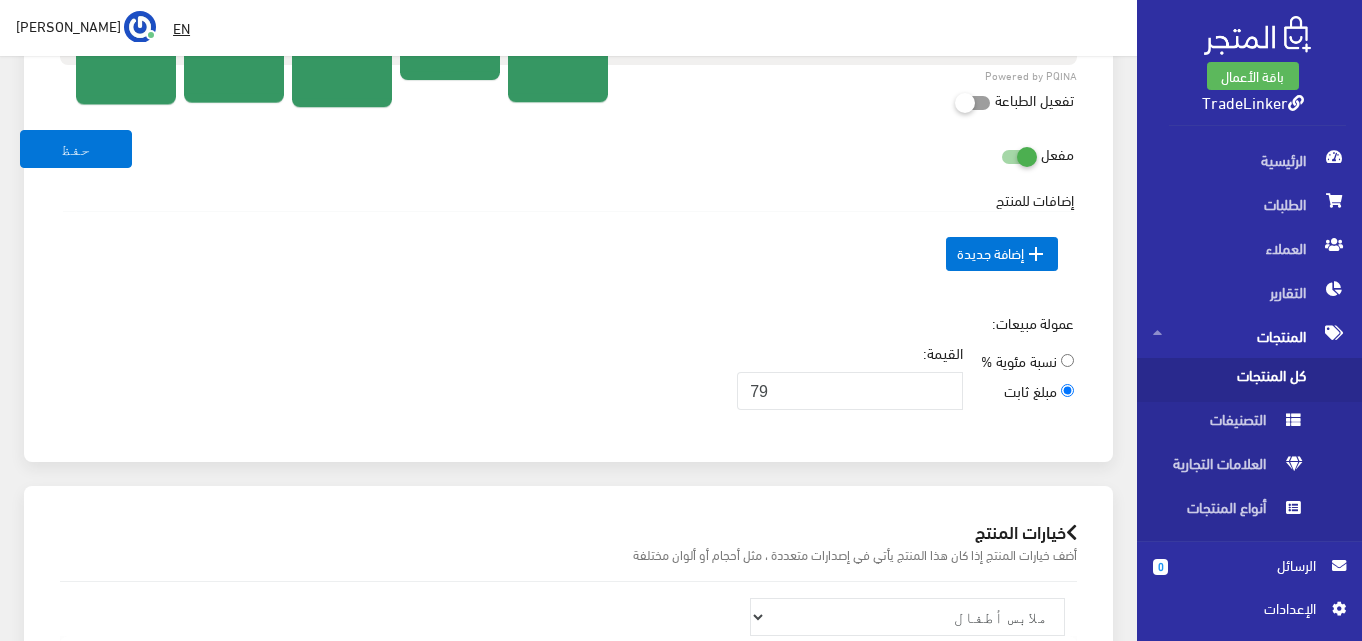 scroll, scrollTop: 1987, scrollLeft: 0, axis: vertical 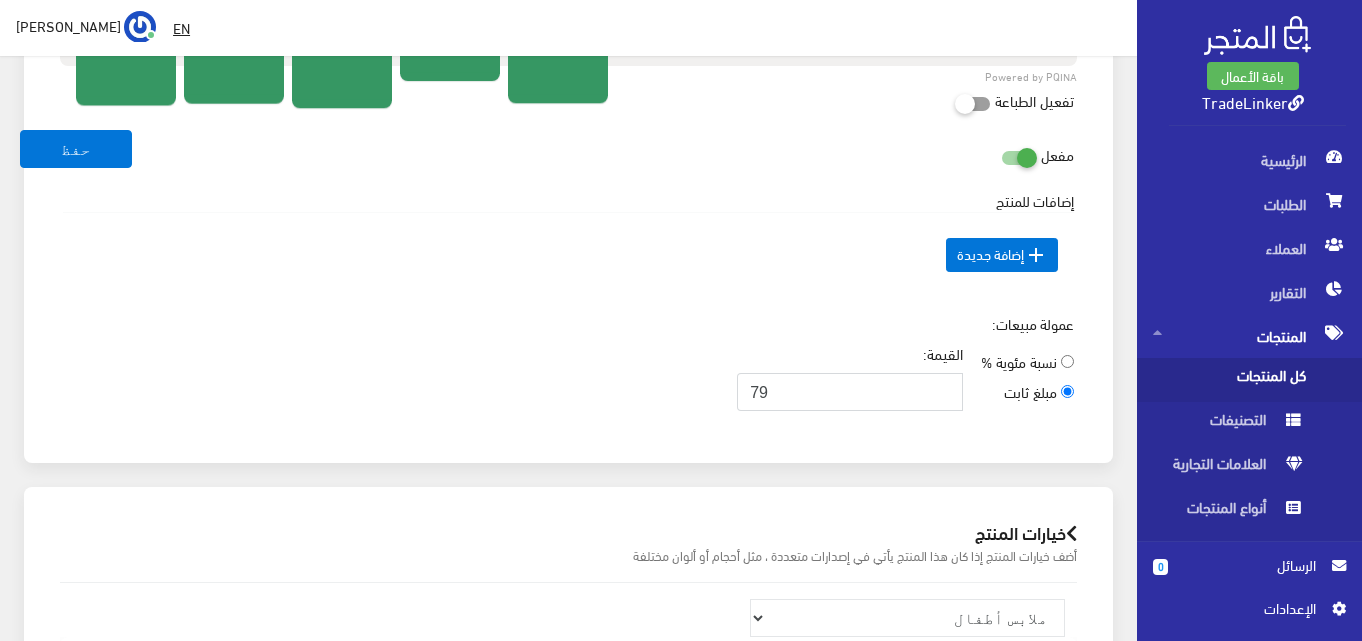 click on "79" at bounding box center (850, 392) 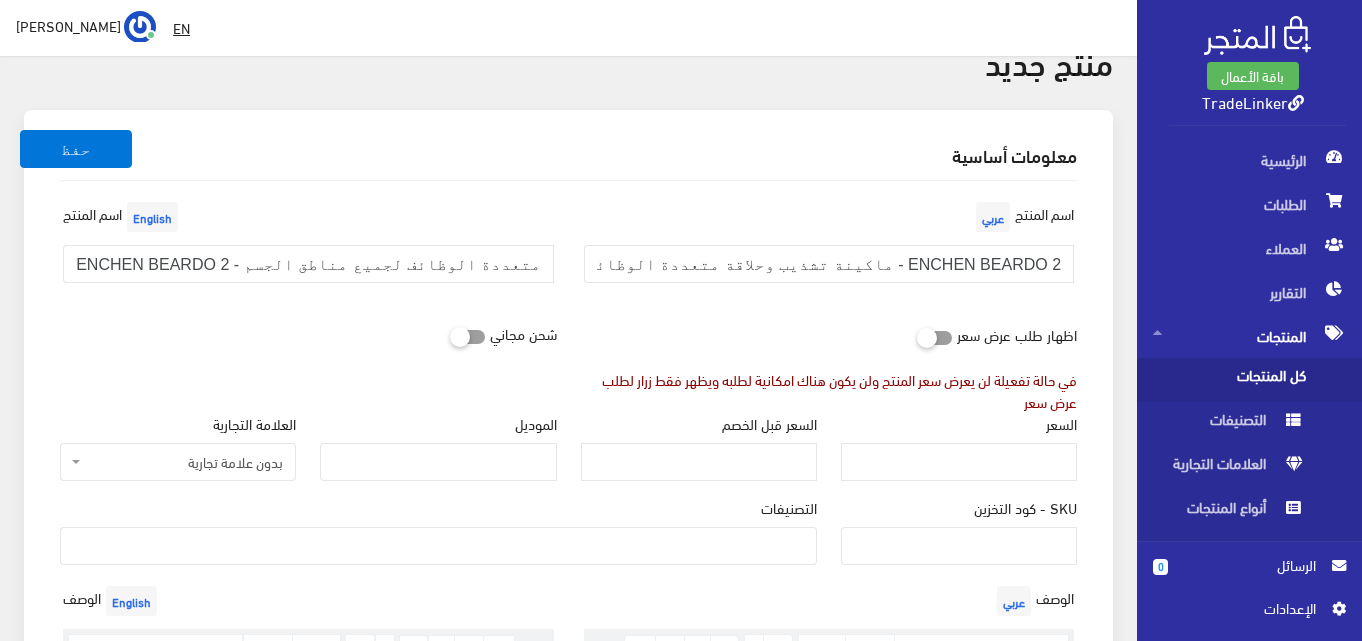 scroll, scrollTop: 87, scrollLeft: 0, axis: vertical 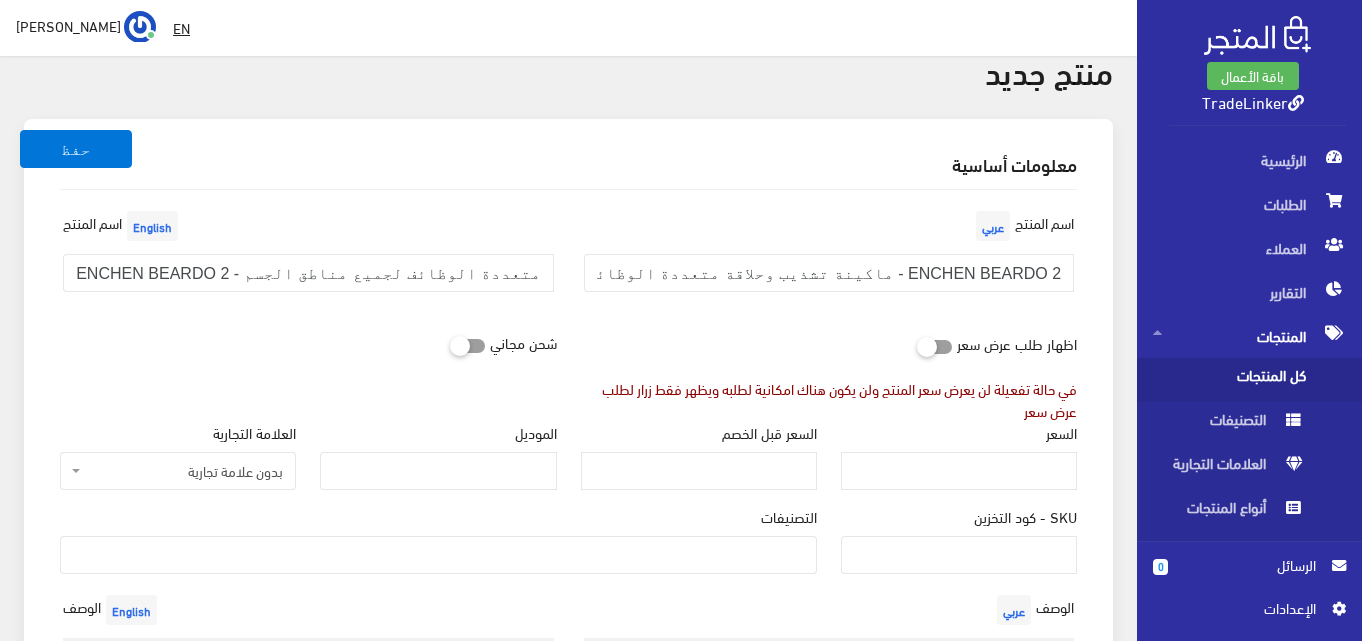 type on "25" 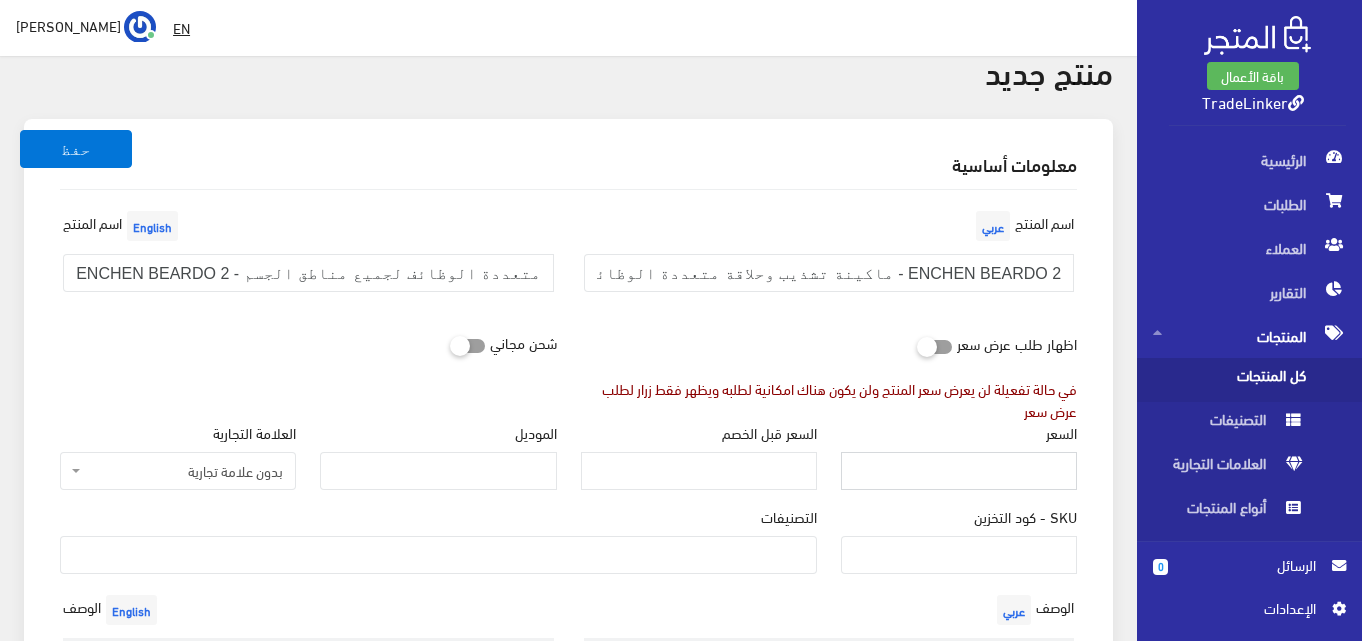 click on "السعر" at bounding box center [959, 471] 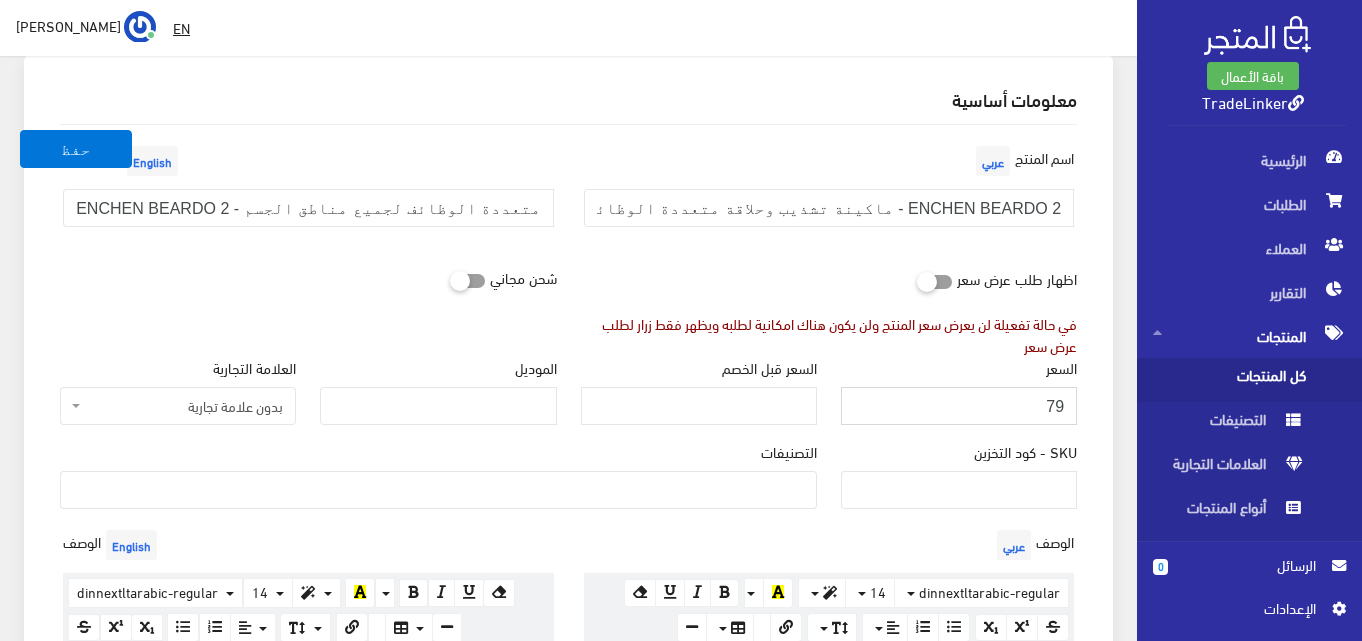 scroll, scrollTop: 187, scrollLeft: 0, axis: vertical 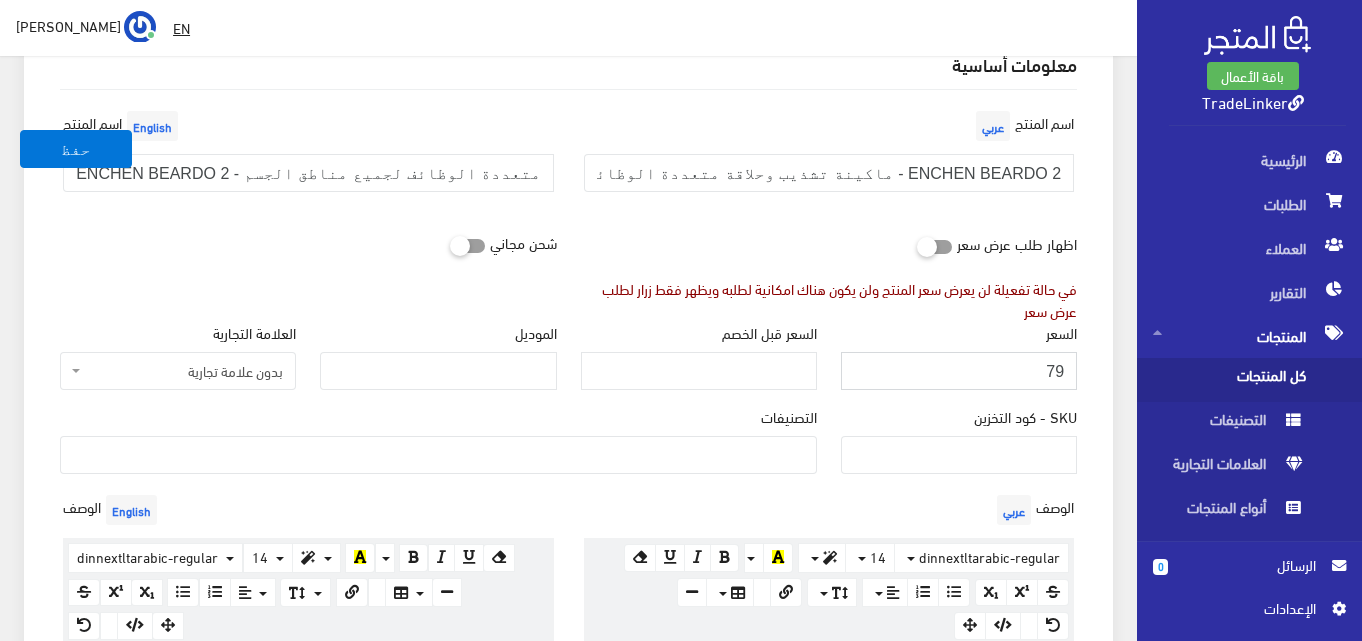 type on "79" 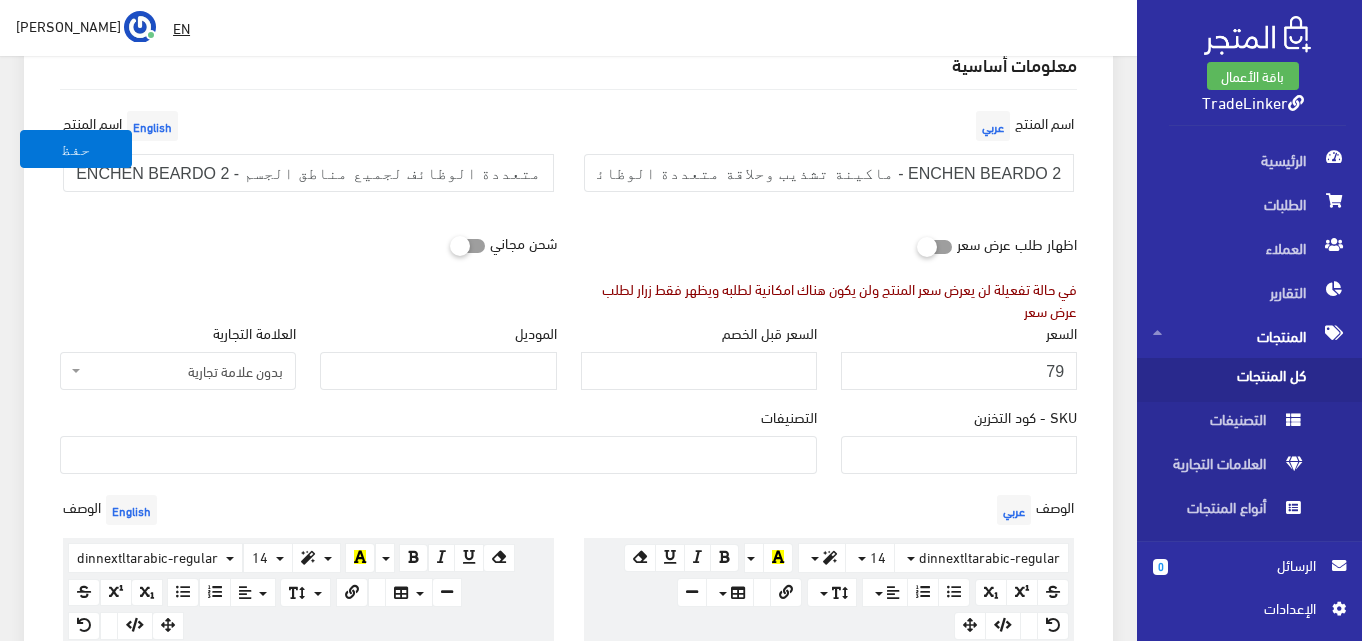click at bounding box center (438, 455) 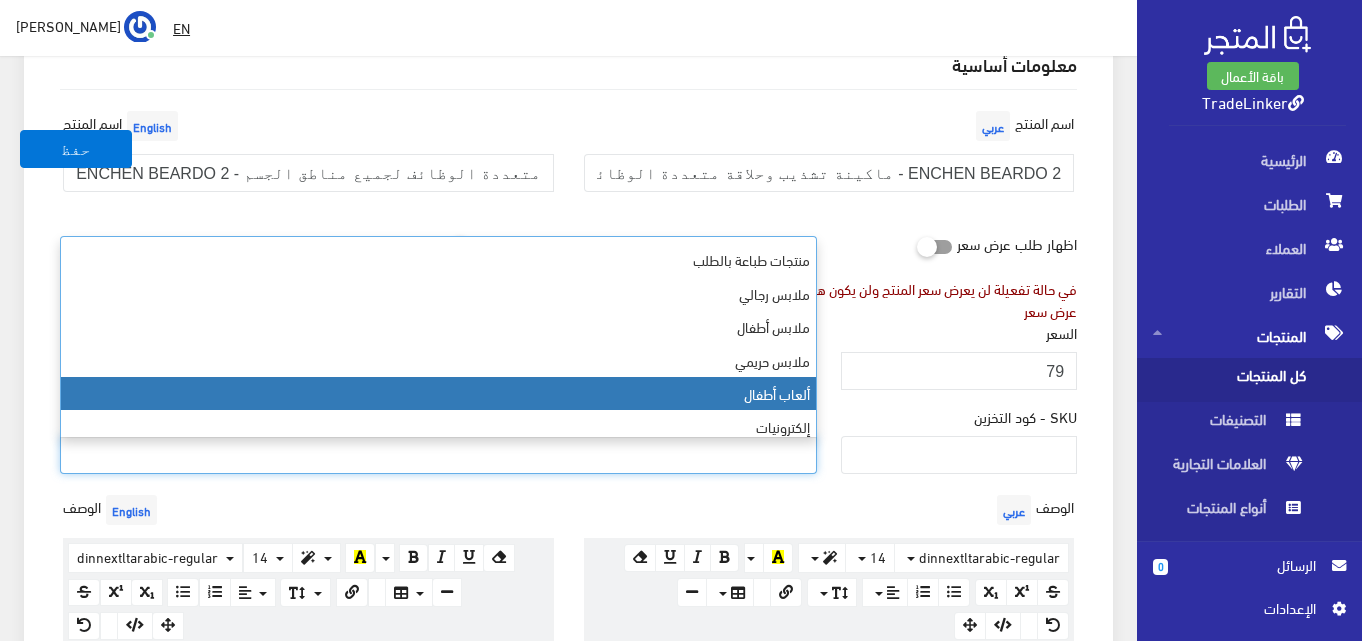 scroll, scrollTop: 34, scrollLeft: 0, axis: vertical 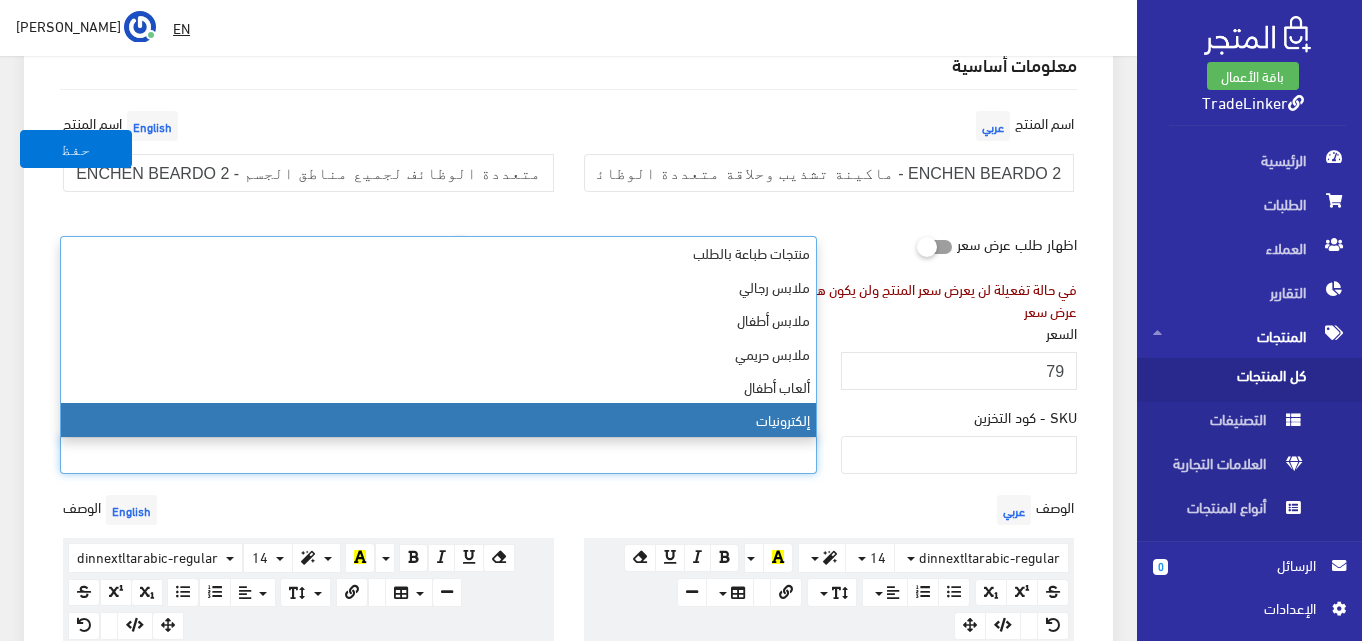 select on "12" 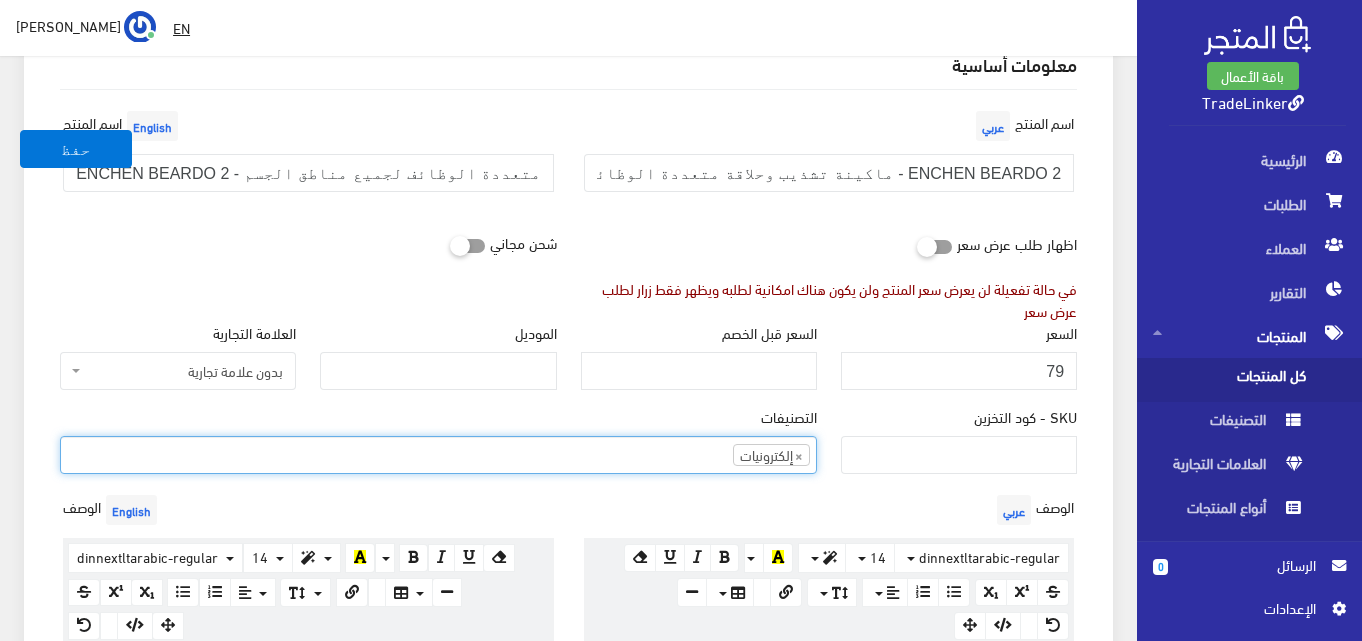 scroll, scrollTop: 144, scrollLeft: 0, axis: vertical 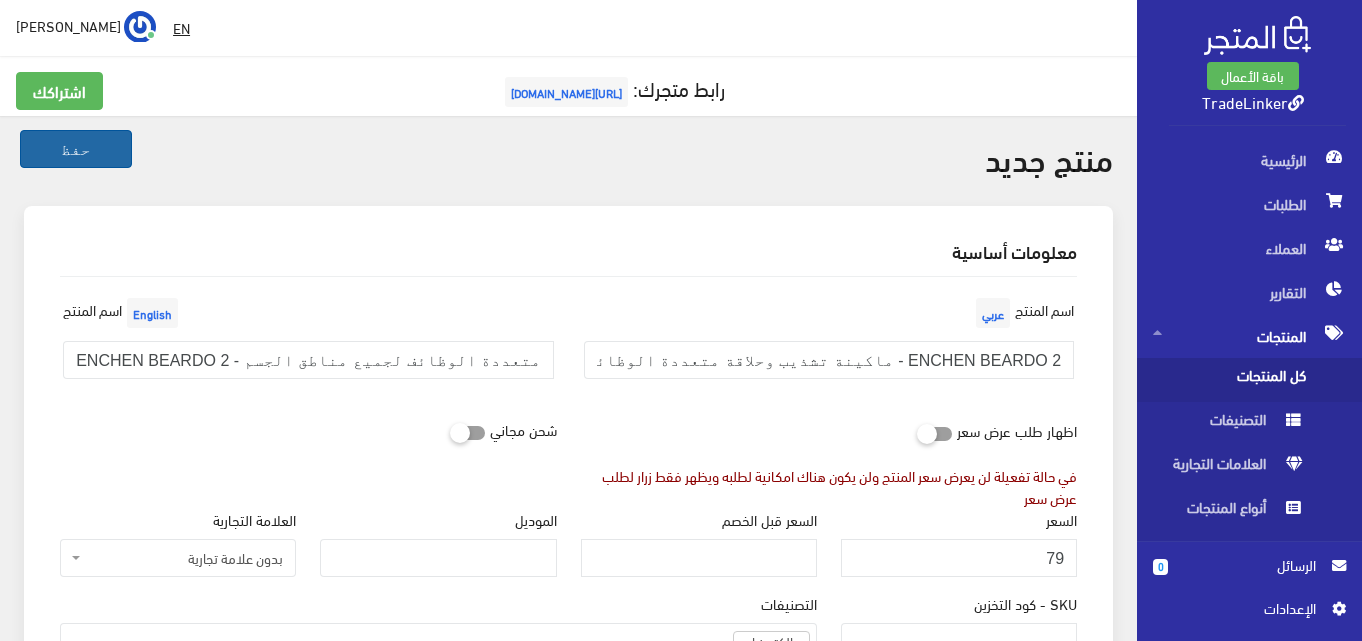 click on "حفظ" at bounding box center (76, 149) 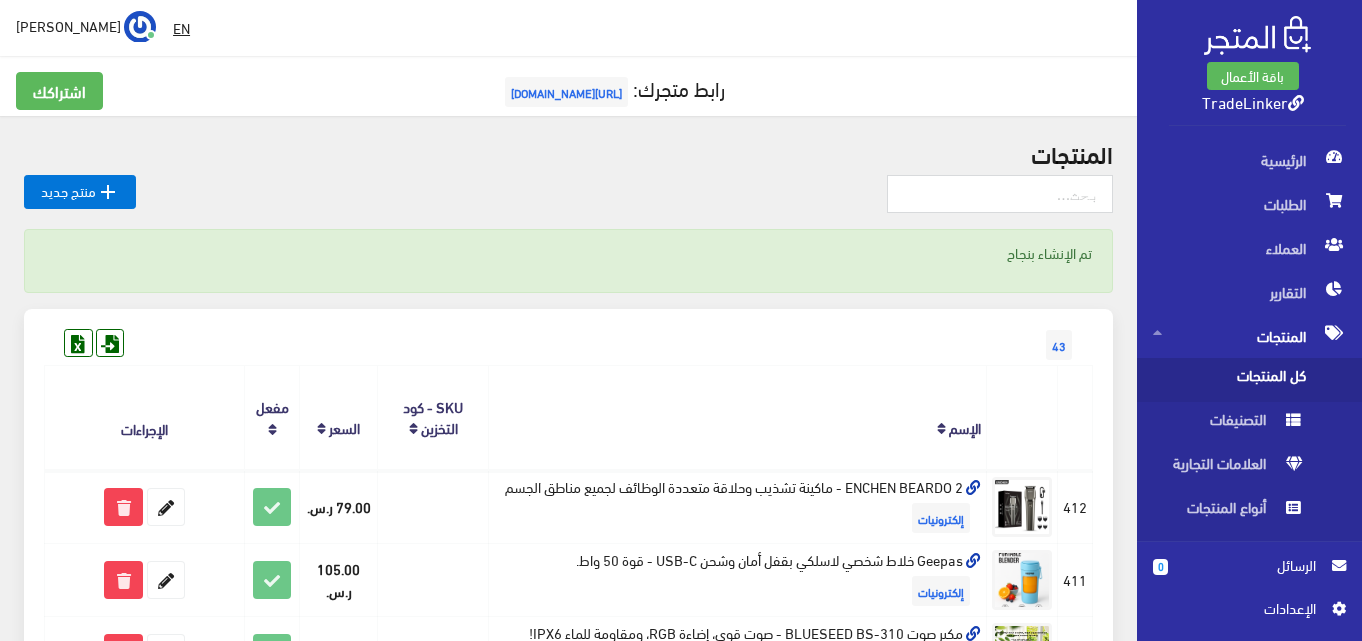 scroll, scrollTop: 100, scrollLeft: 0, axis: vertical 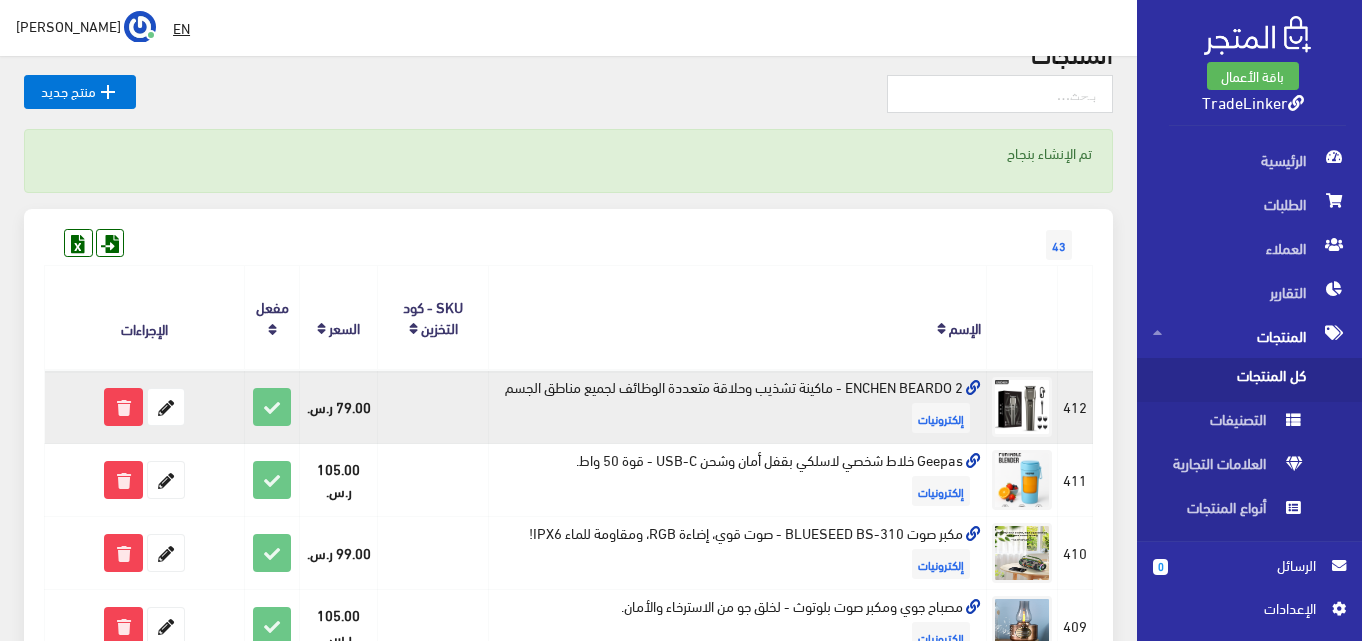click at bounding box center [973, 388] 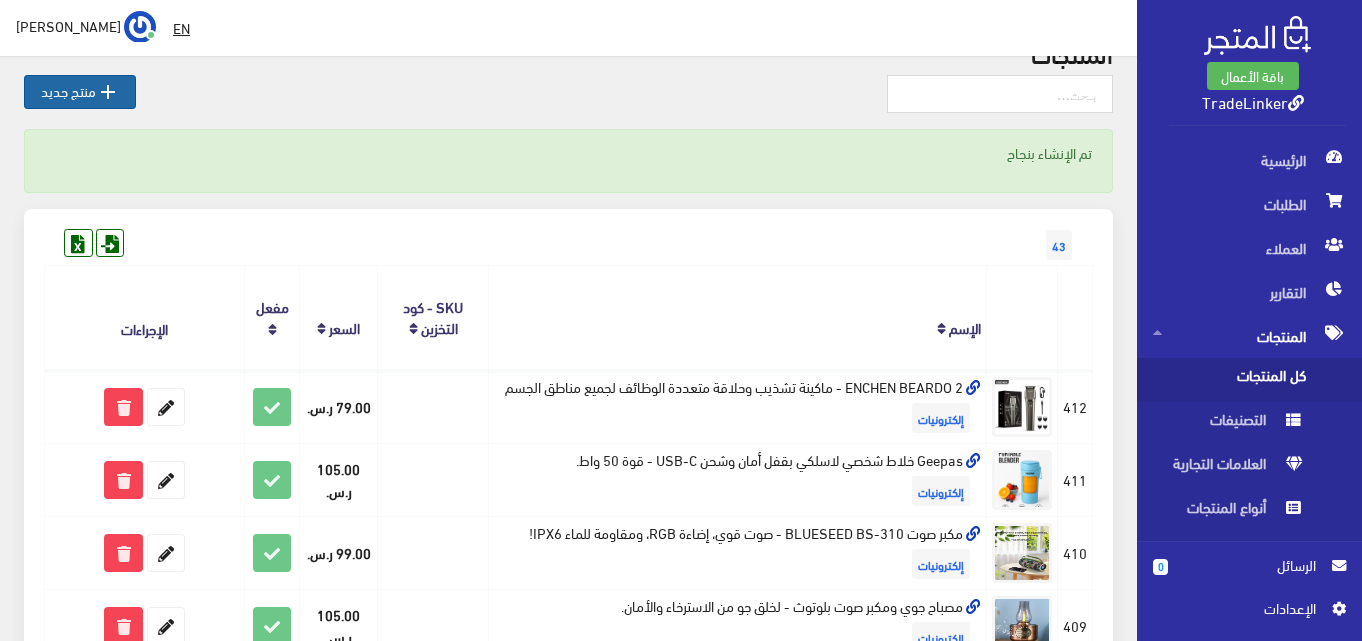 click on "" at bounding box center (108, 92) 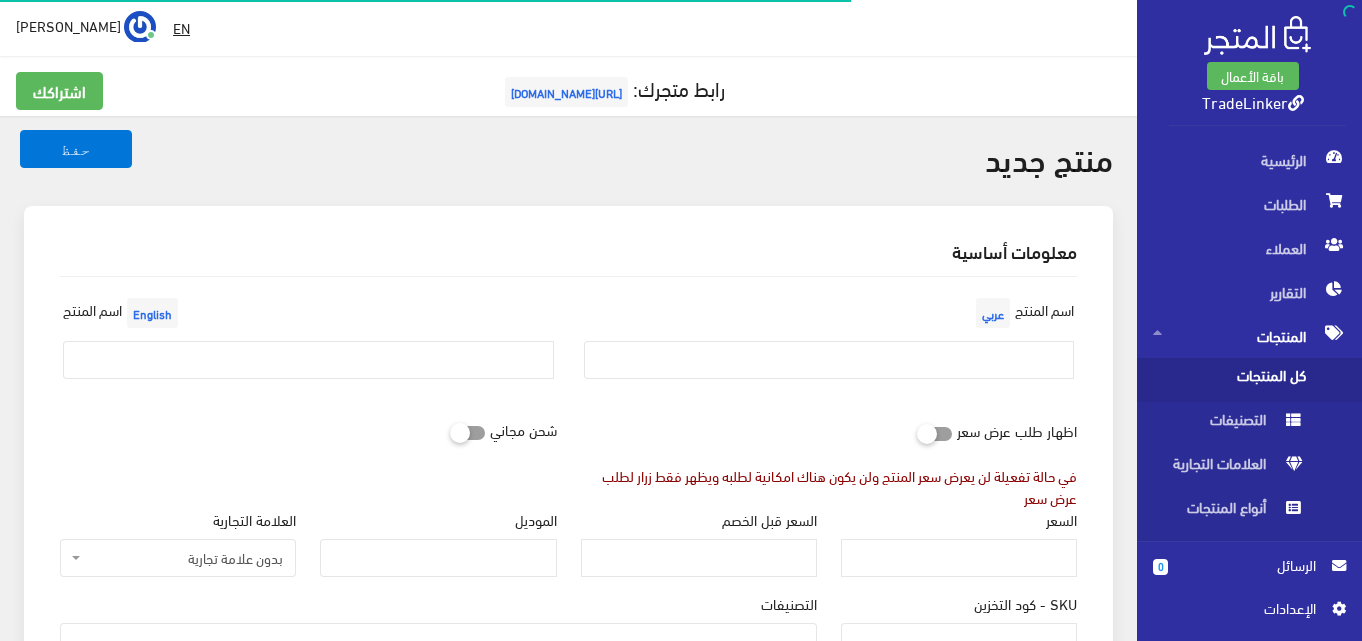 select 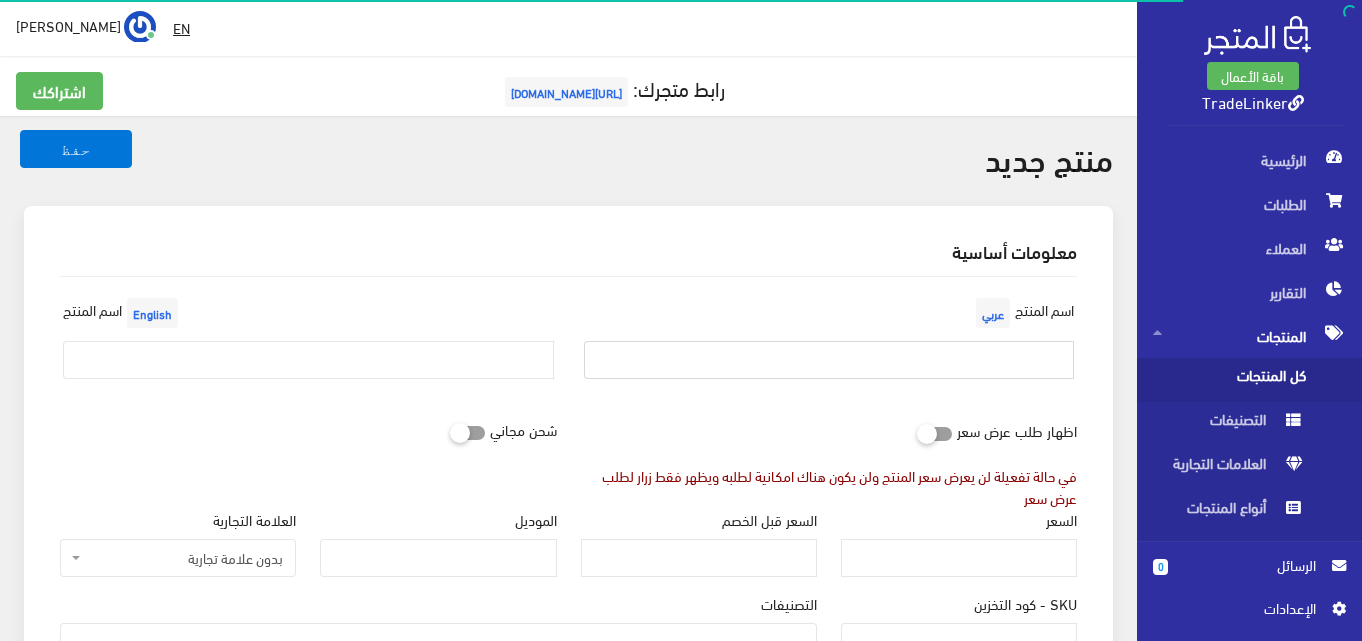 click at bounding box center [829, 360] 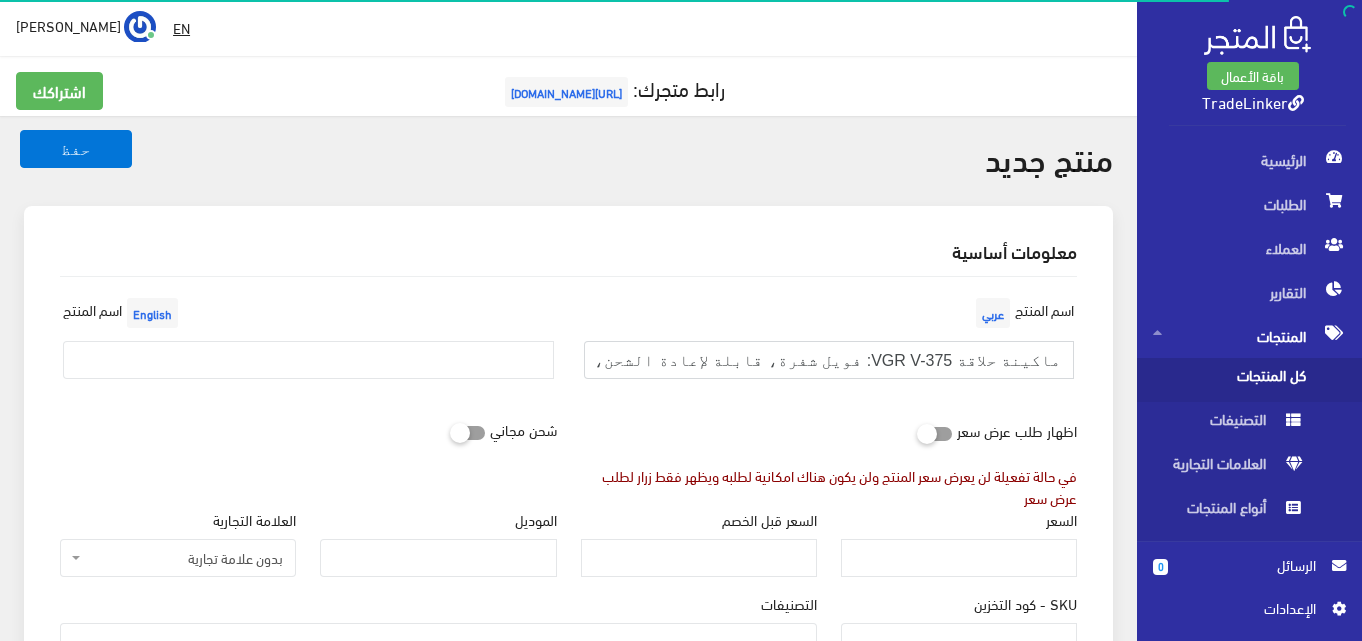 type on "ماكينة حلاقة VGR V-375: فويل شفرة، قابلة لإعادة الشحن، USB" 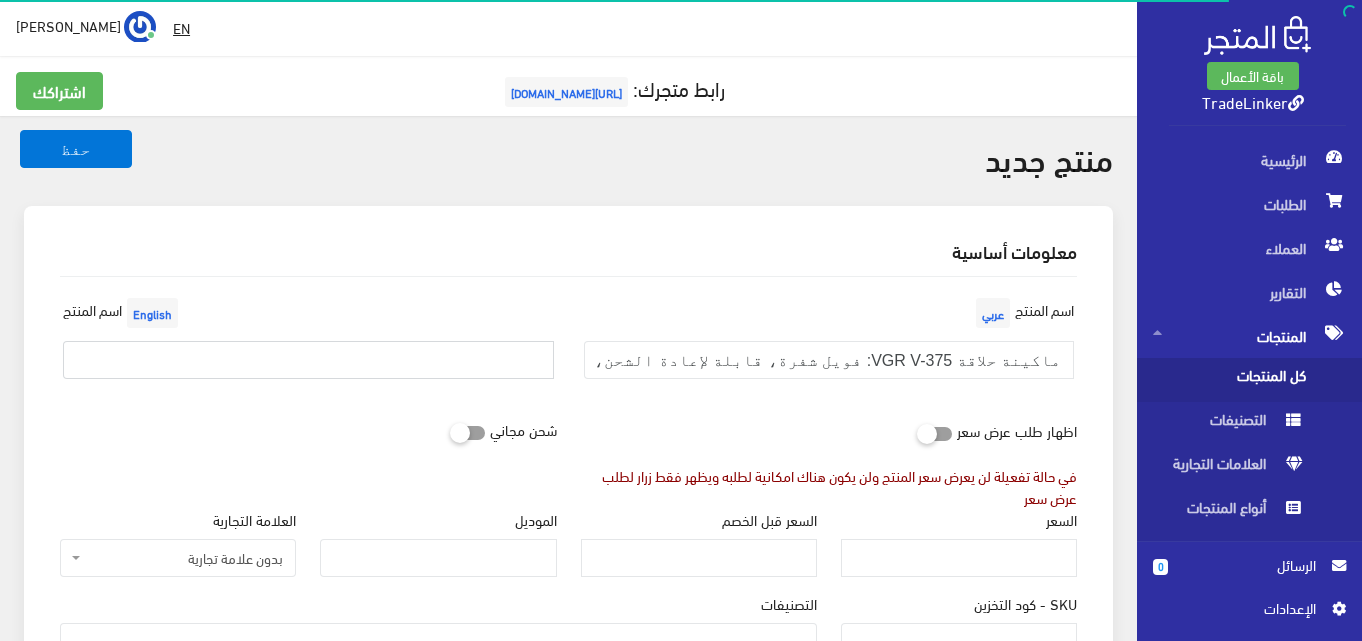 click at bounding box center [308, 360] 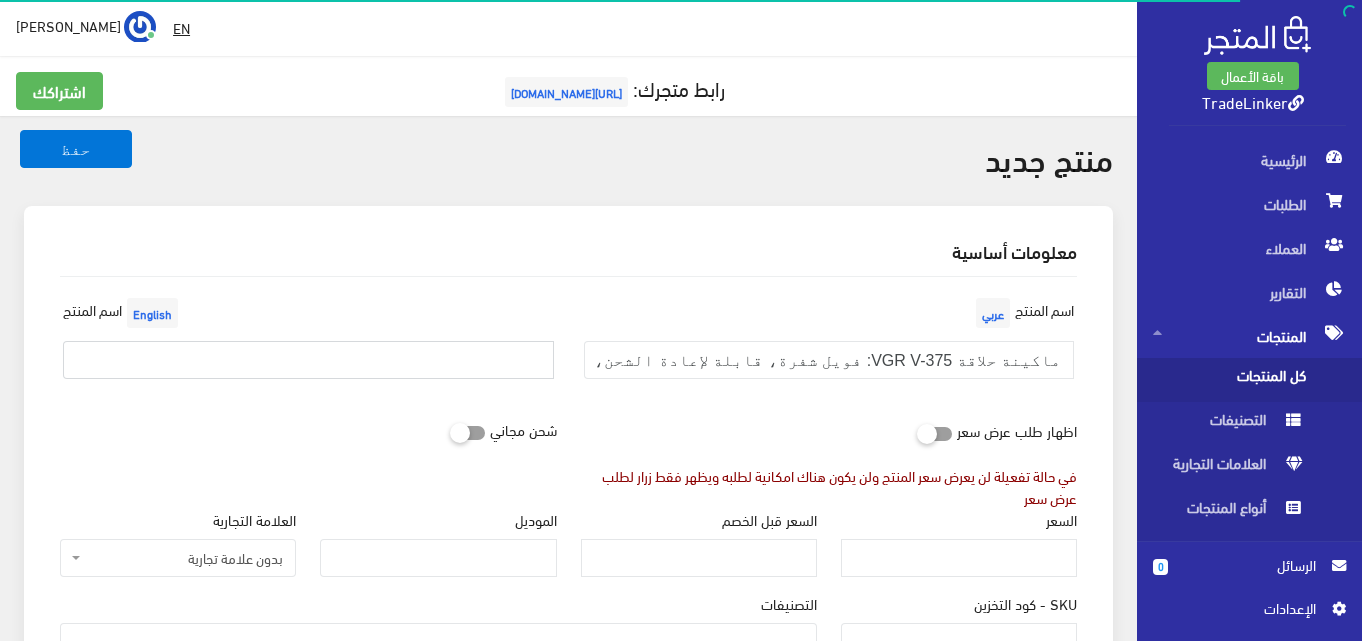 paste on "ماكينة حلاقة VGR V-375: فويل شفرة، قابلة لإعادة الشحن، USB" 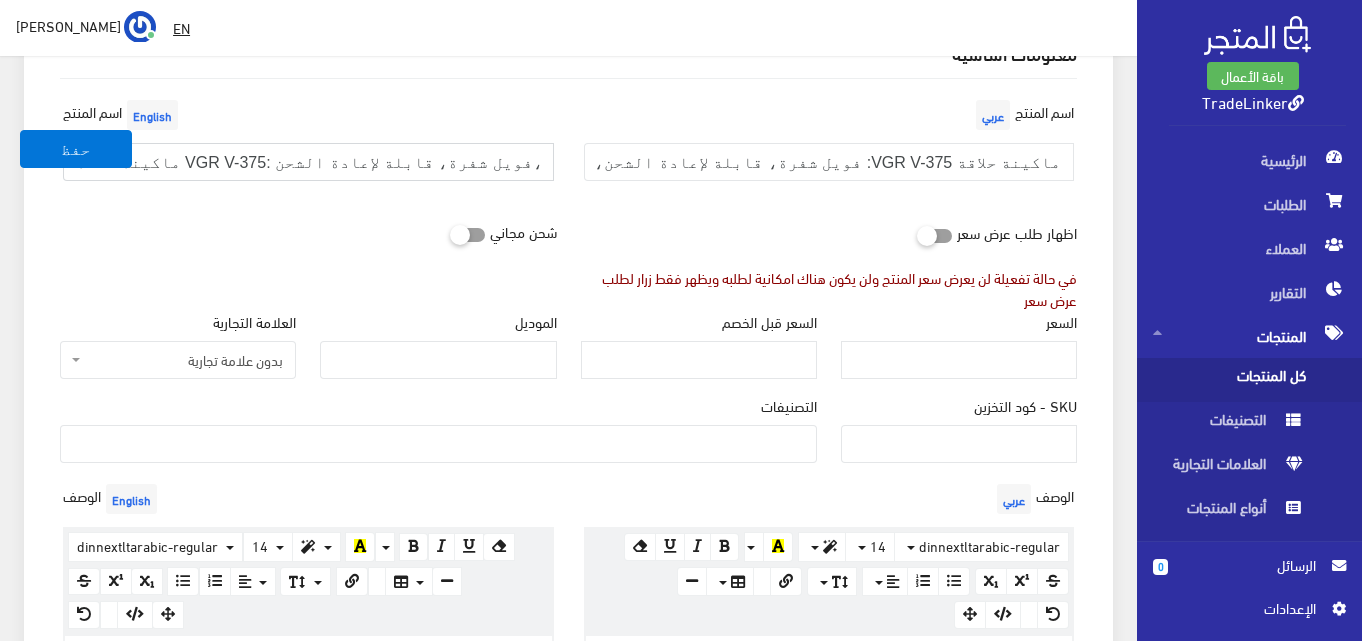 scroll, scrollTop: 200, scrollLeft: 0, axis: vertical 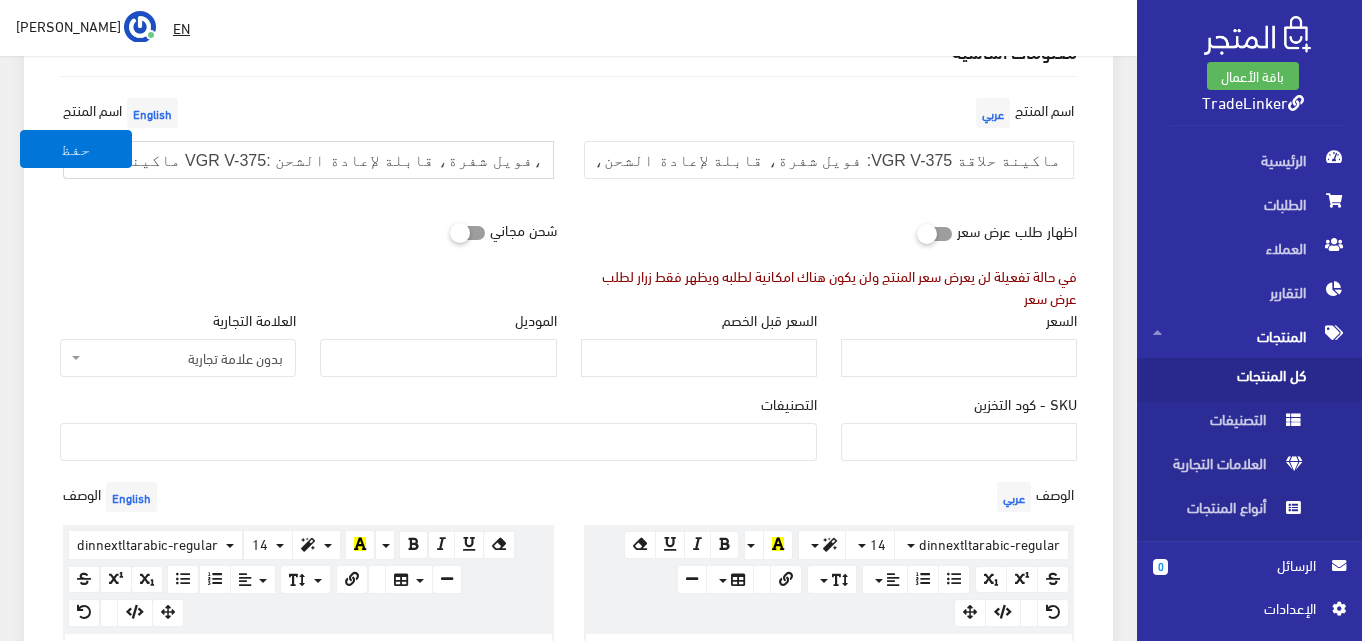 type on "ماكينة حلاقة VGR V-375: فويل شفرة، قابلة لإعادة الشحن، USB" 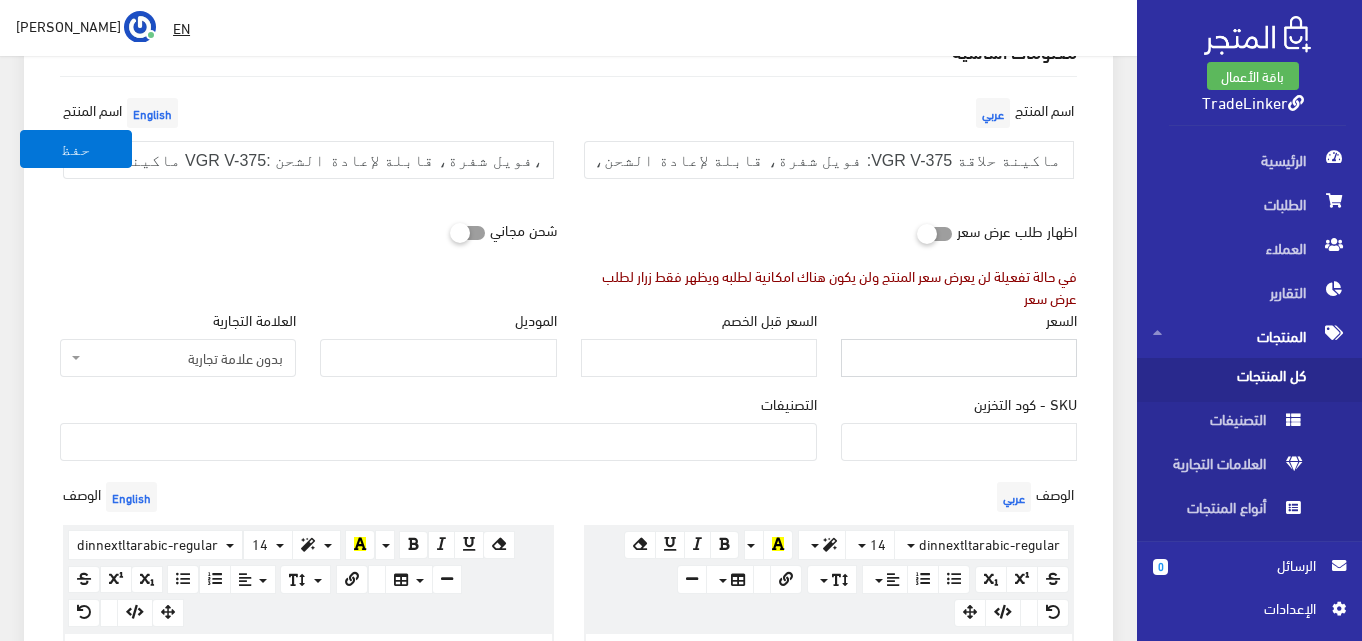 click on "السعر" at bounding box center (959, 358) 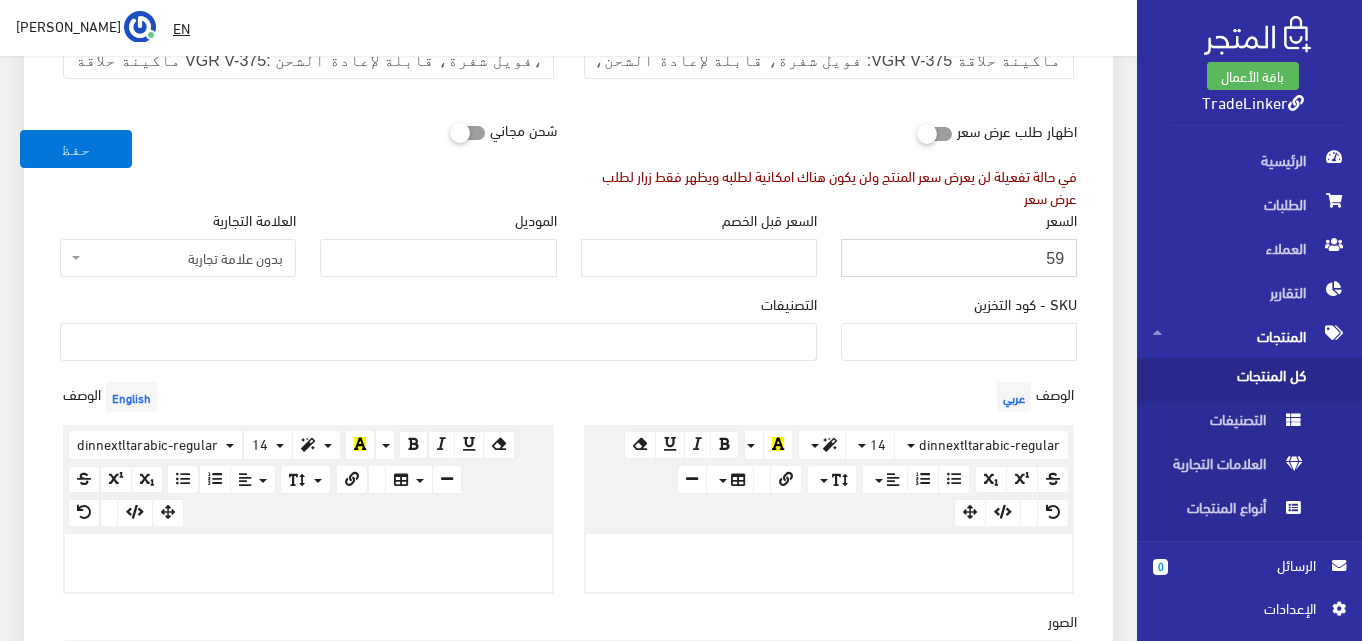 type on "59" 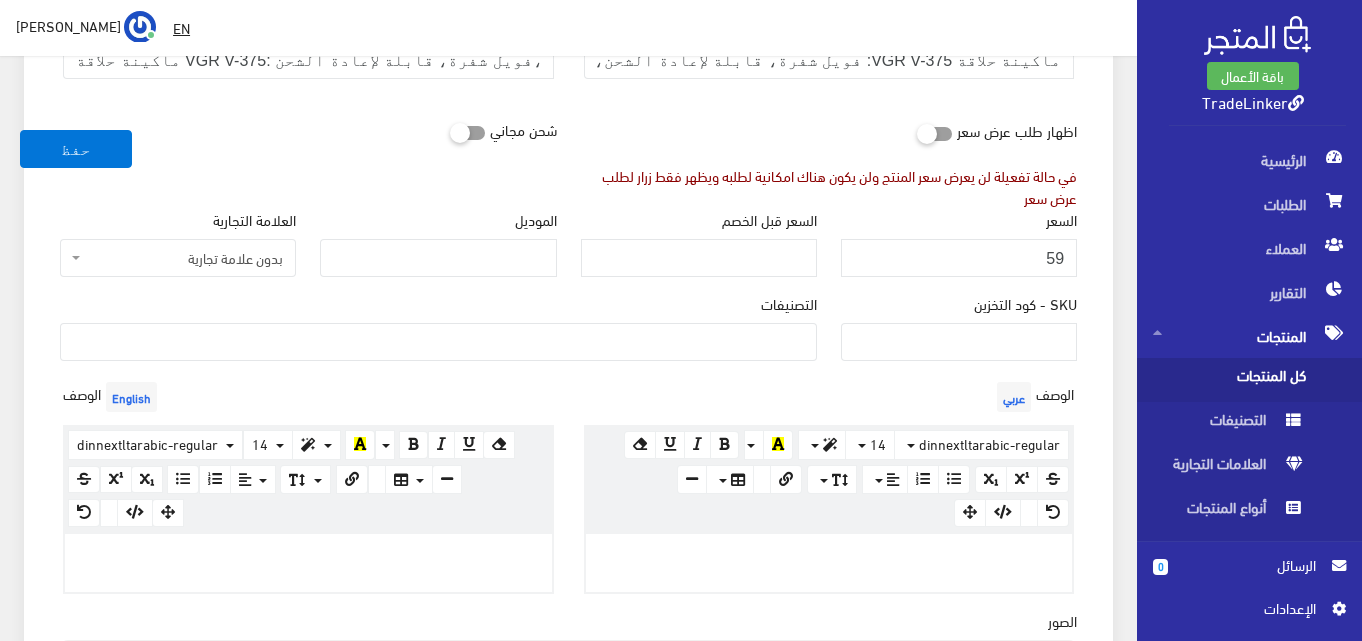 click on "في حالة تفعيلة لن يعرض سعر المنتج ولن يكون هناك امكانية لطلبه ويظهر فقط زرار لطلب عرض سعر" at bounding box center [829, 187] 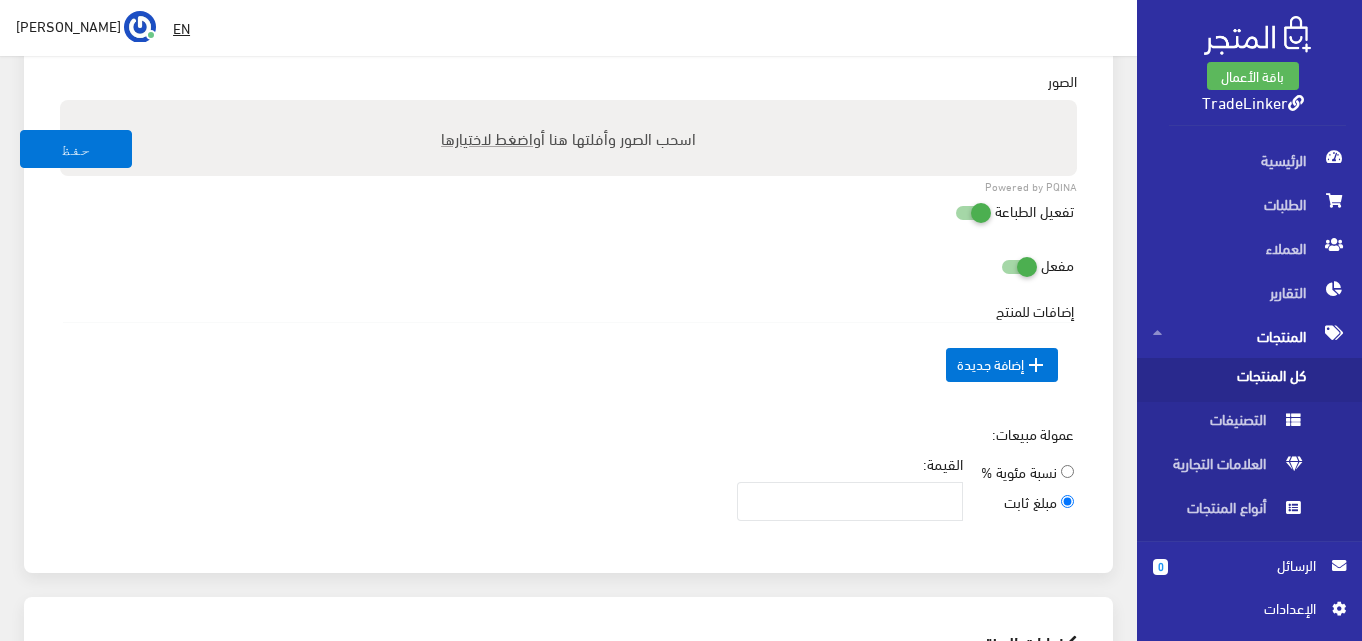 scroll, scrollTop: 900, scrollLeft: 0, axis: vertical 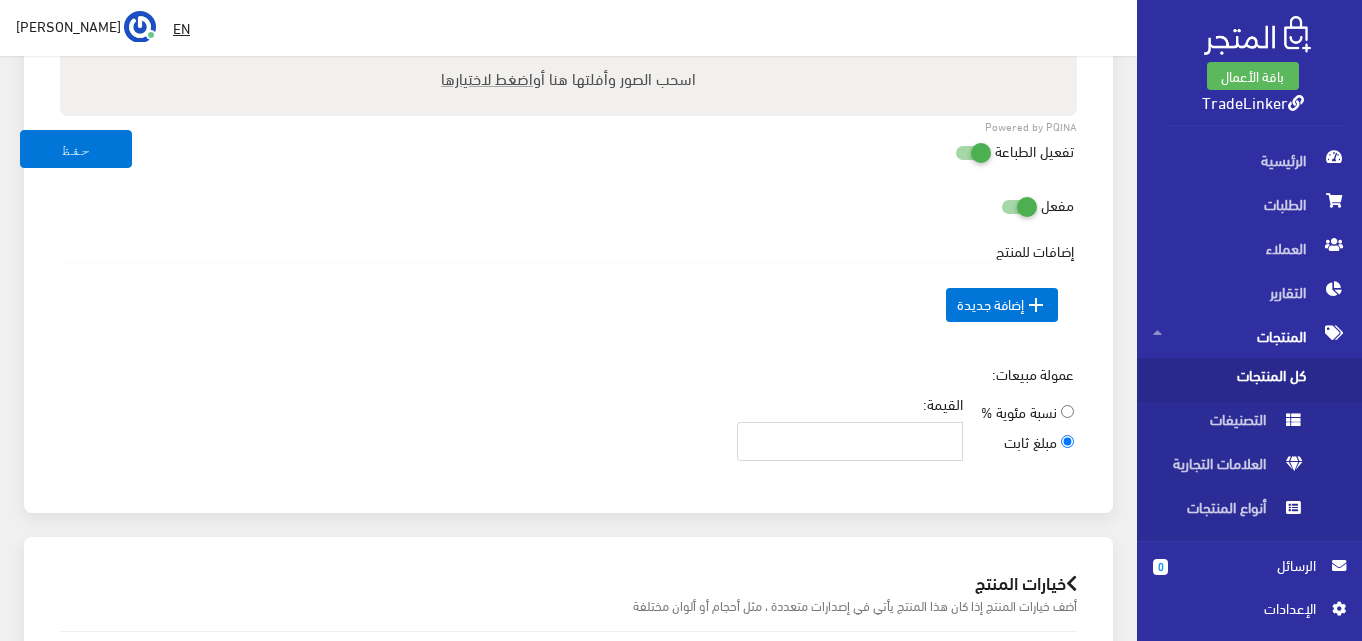 drag, startPoint x: 857, startPoint y: 431, endPoint x: 863, endPoint y: 420, distance: 12.529964 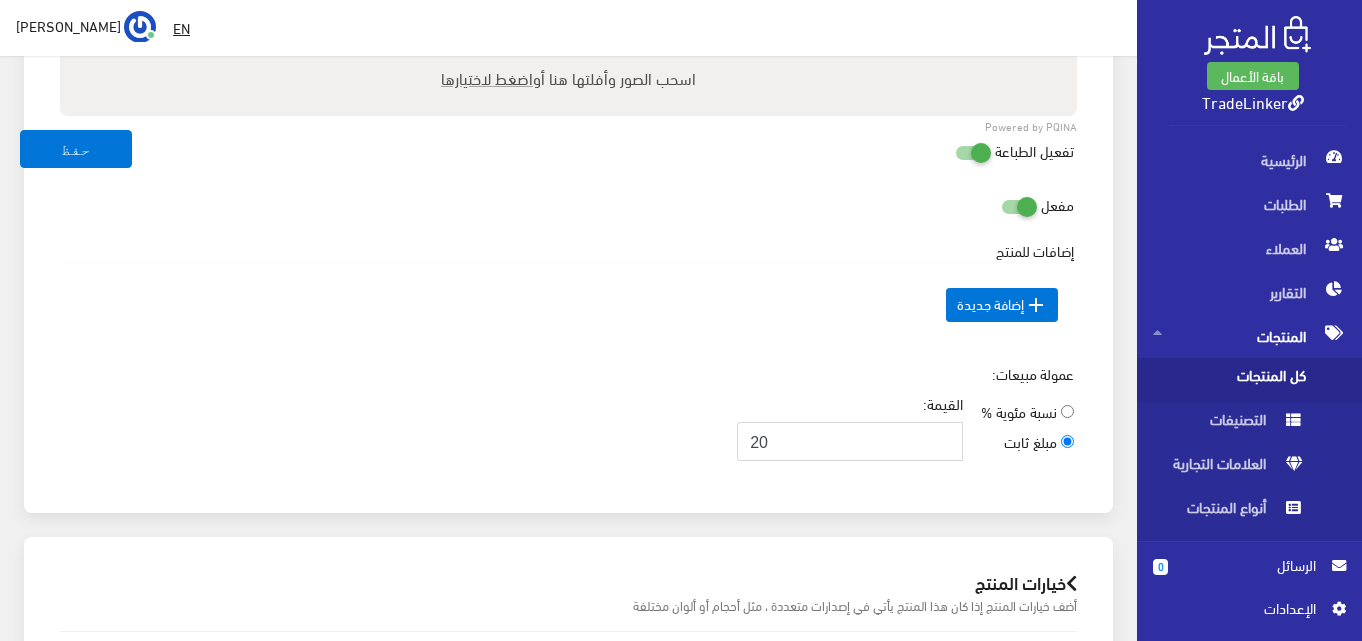 type on "20" 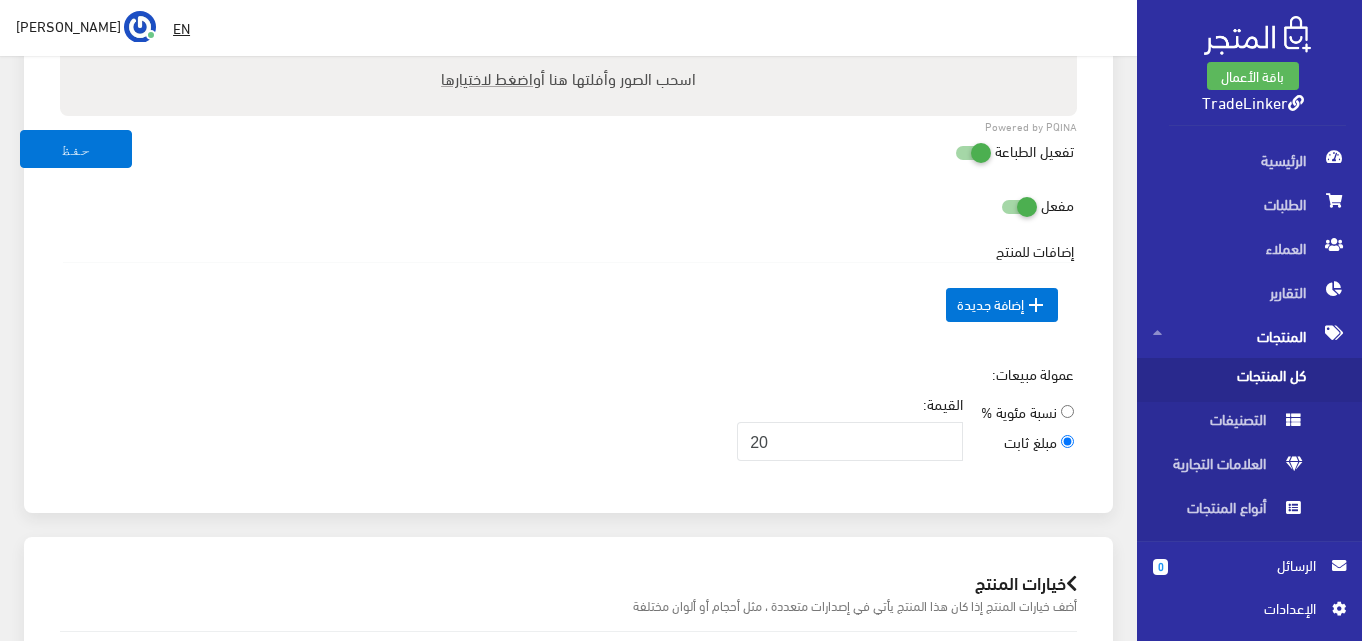 click on "عمولة مبيعات:
نسبة مئوية %
مبلغ ثابت
القيمة:
20" at bounding box center (568, 420) 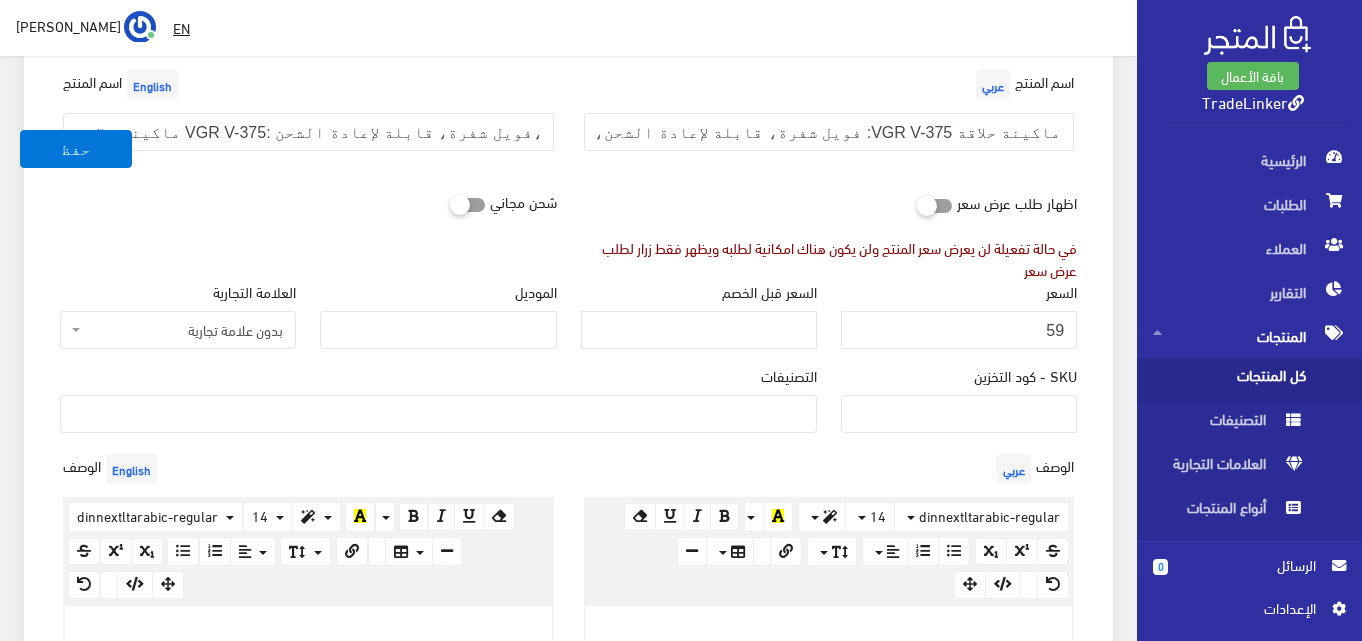 scroll, scrollTop: 600, scrollLeft: 0, axis: vertical 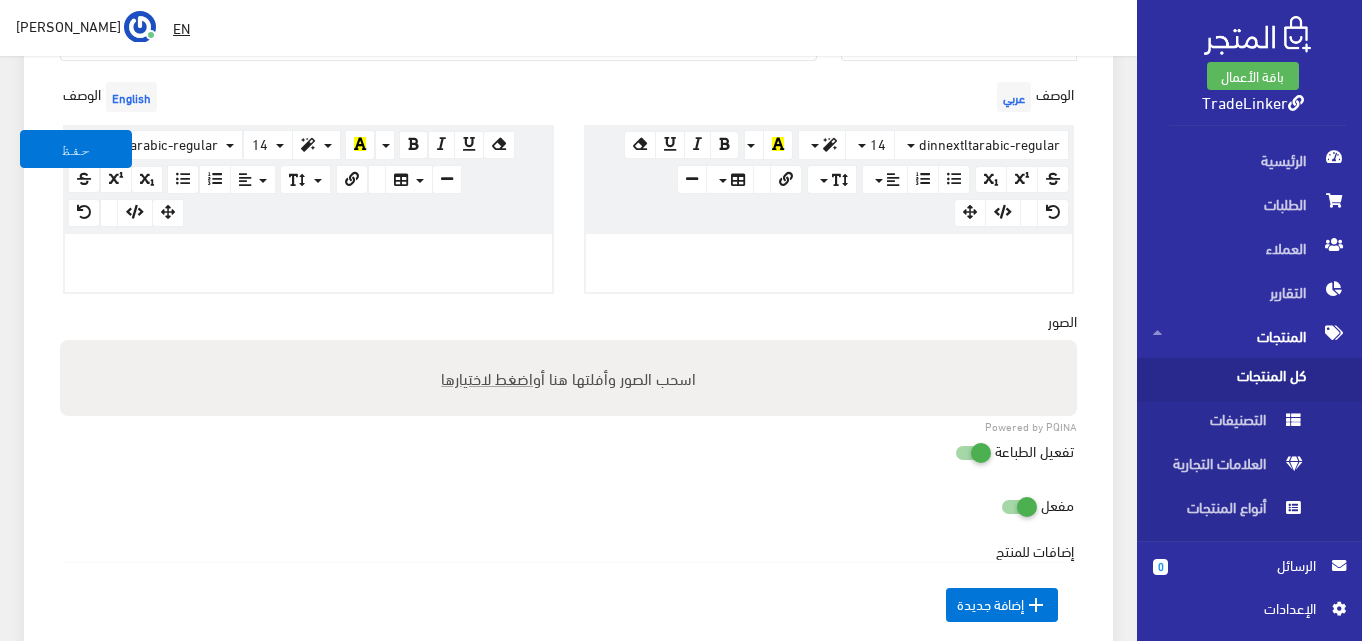 click at bounding box center (969, 451) 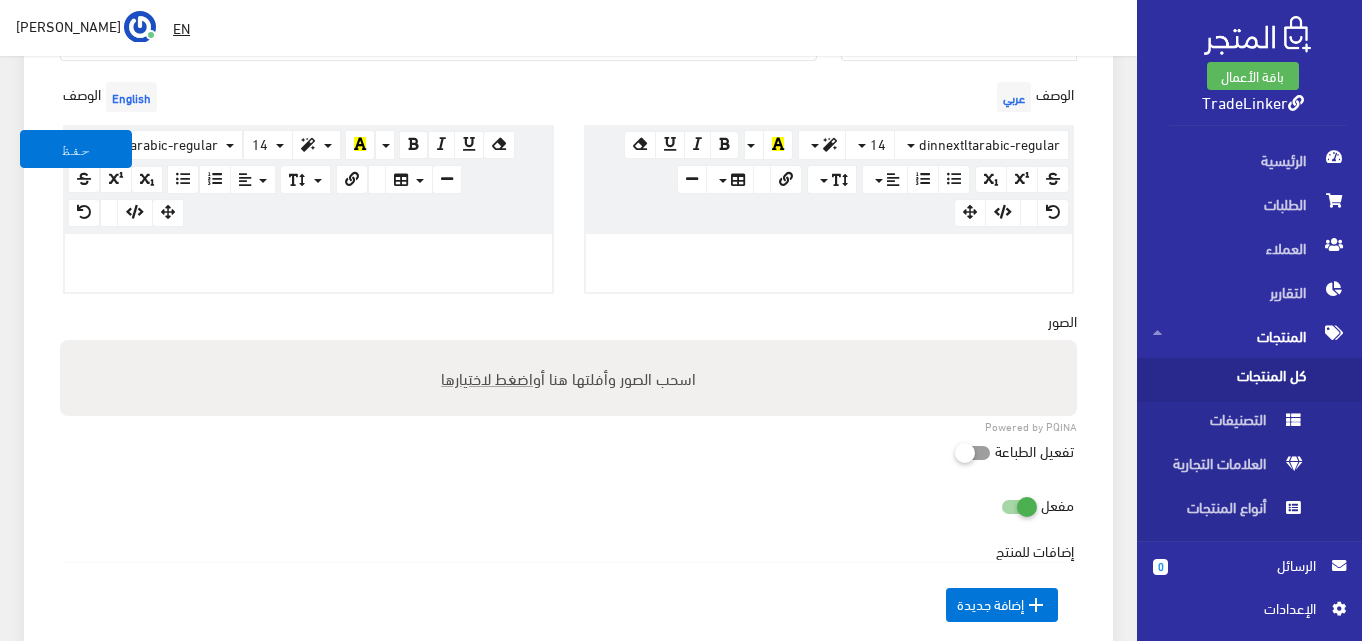 click on "اضغط لاختيارها" at bounding box center (487, 377) 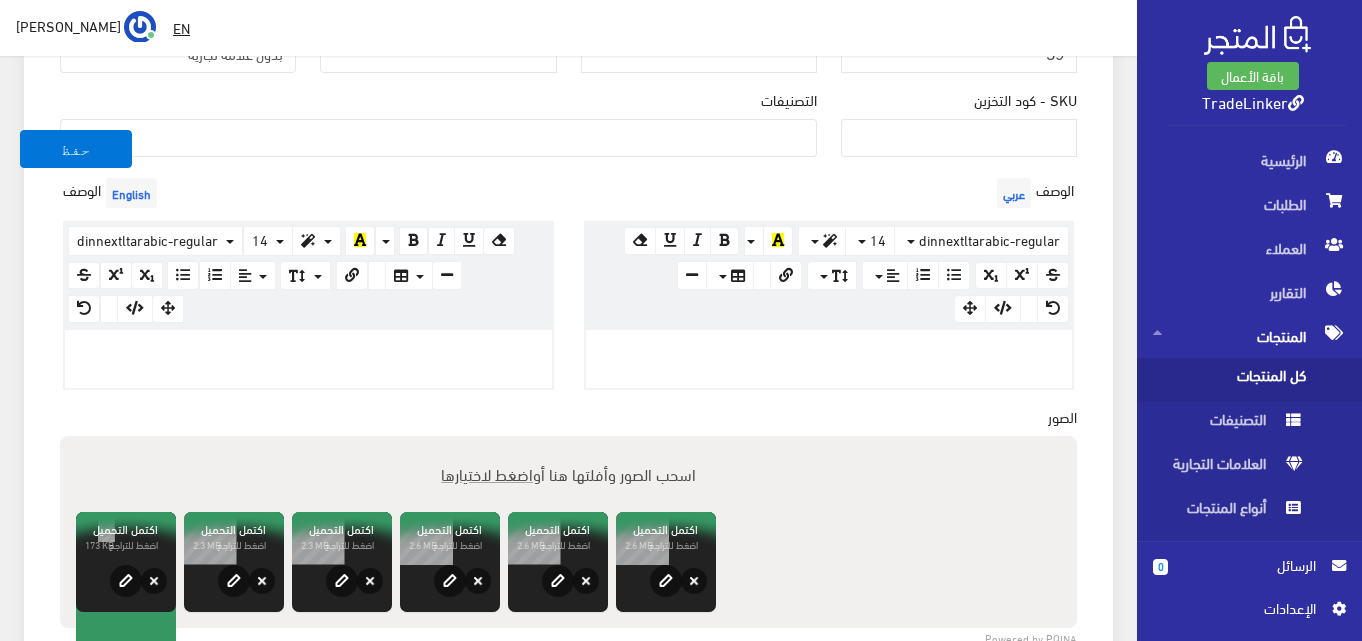 scroll, scrollTop: 600, scrollLeft: 0, axis: vertical 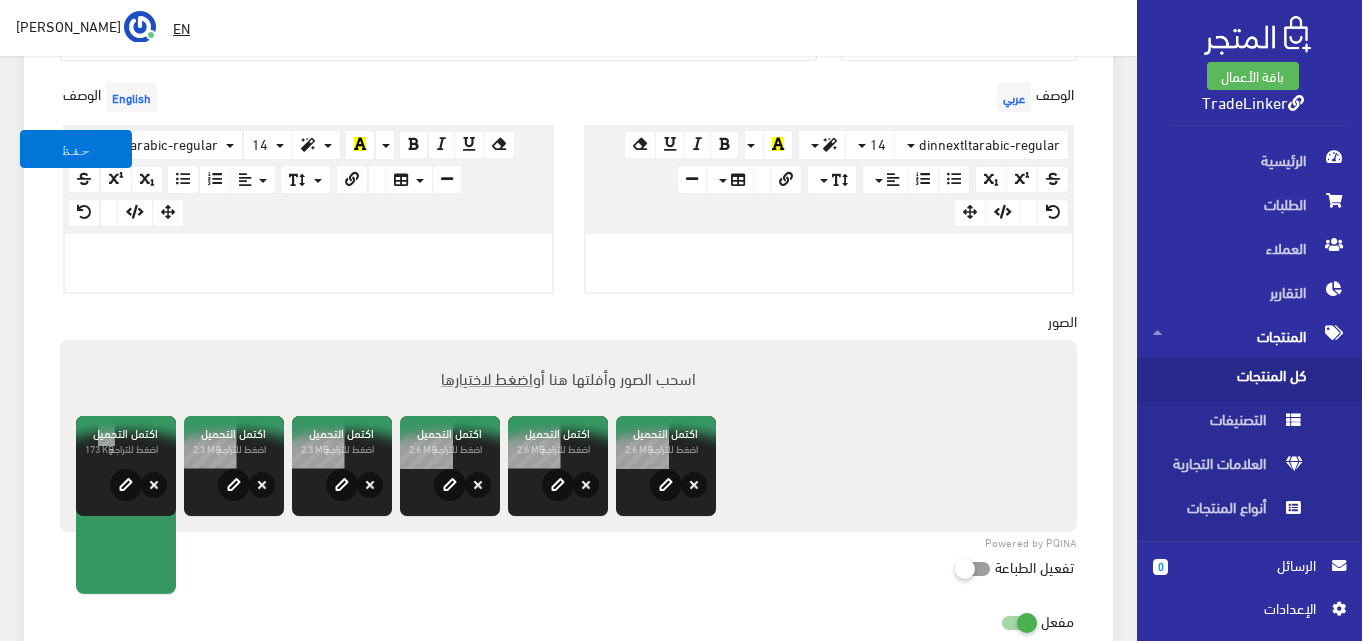 paste 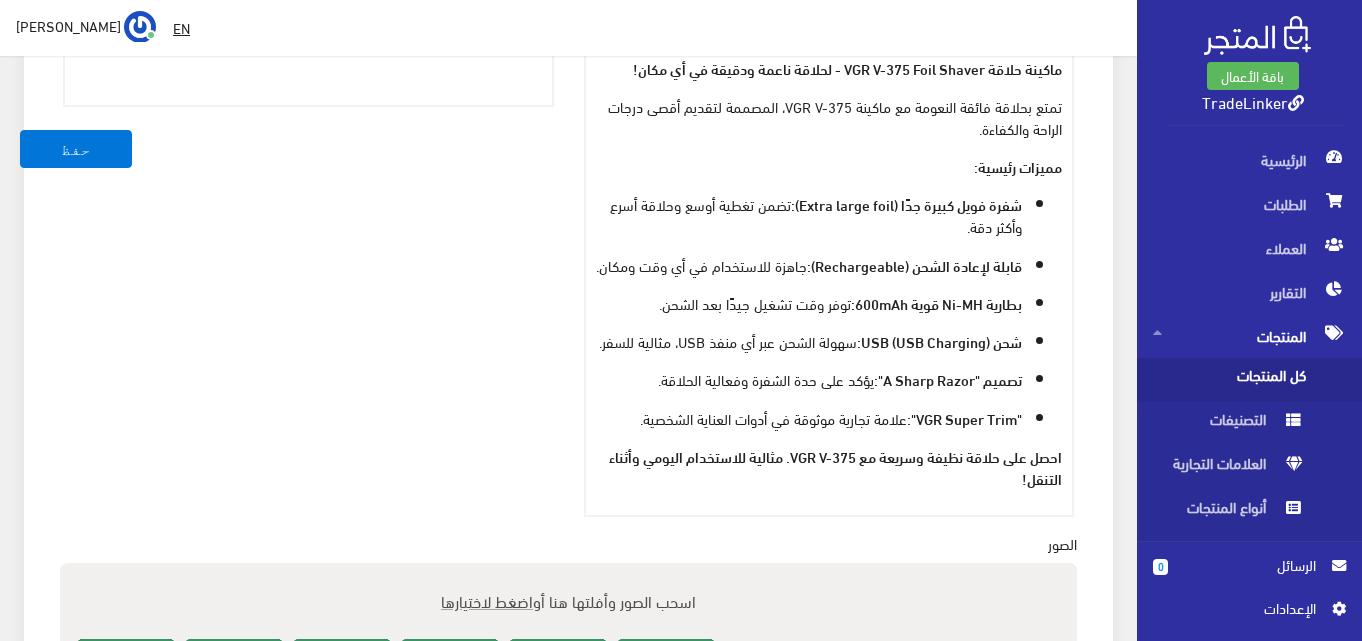 scroll, scrollTop: 978, scrollLeft: 0, axis: vertical 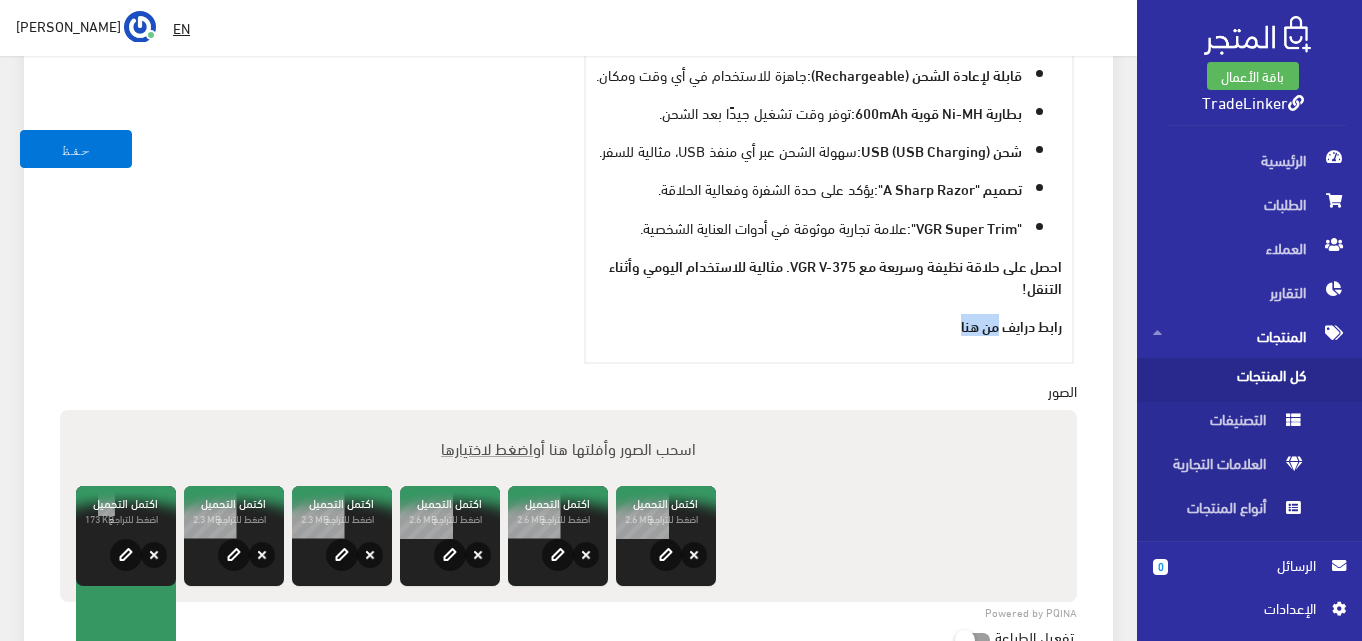 drag, startPoint x: 929, startPoint y: 382, endPoint x: 995, endPoint y: 374, distance: 66.48308 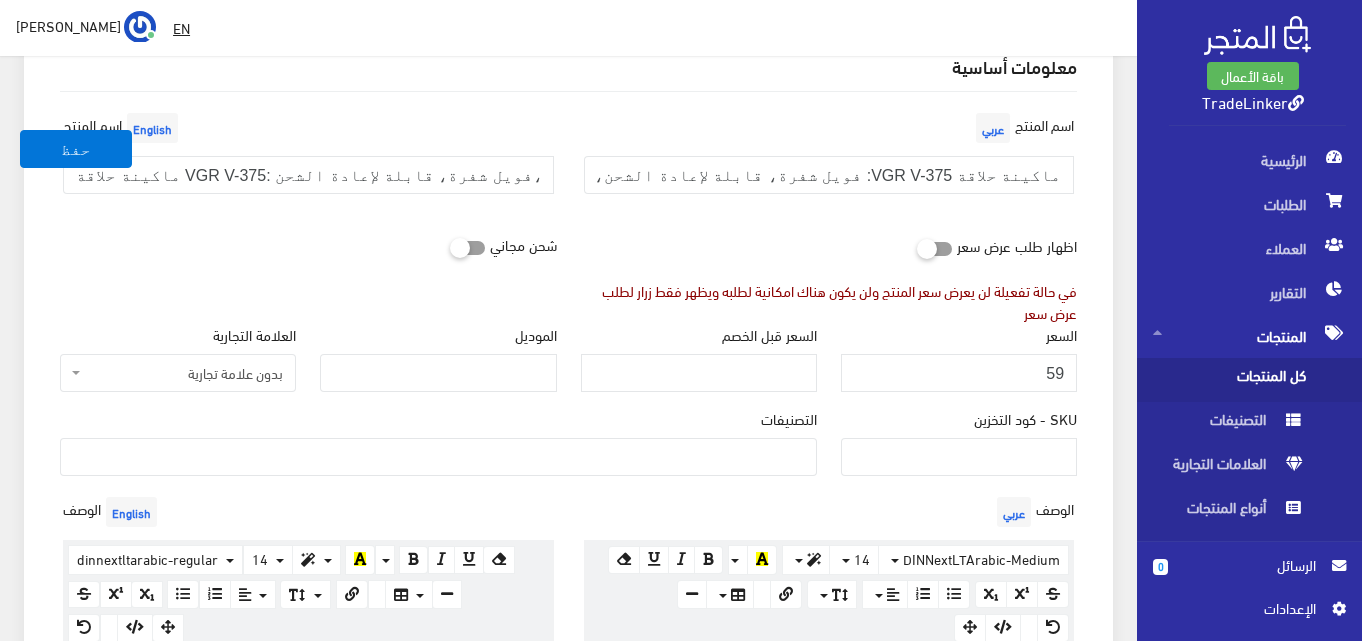 scroll, scrollTop: 178, scrollLeft: 0, axis: vertical 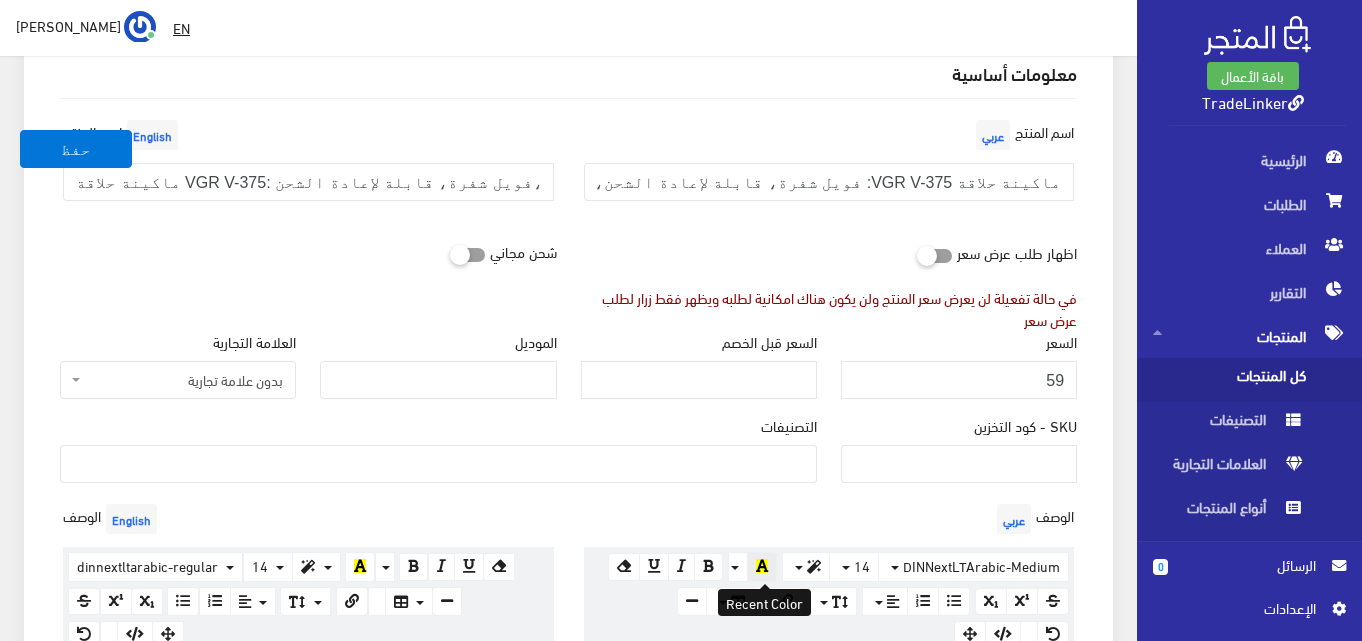 click at bounding box center (762, 566) 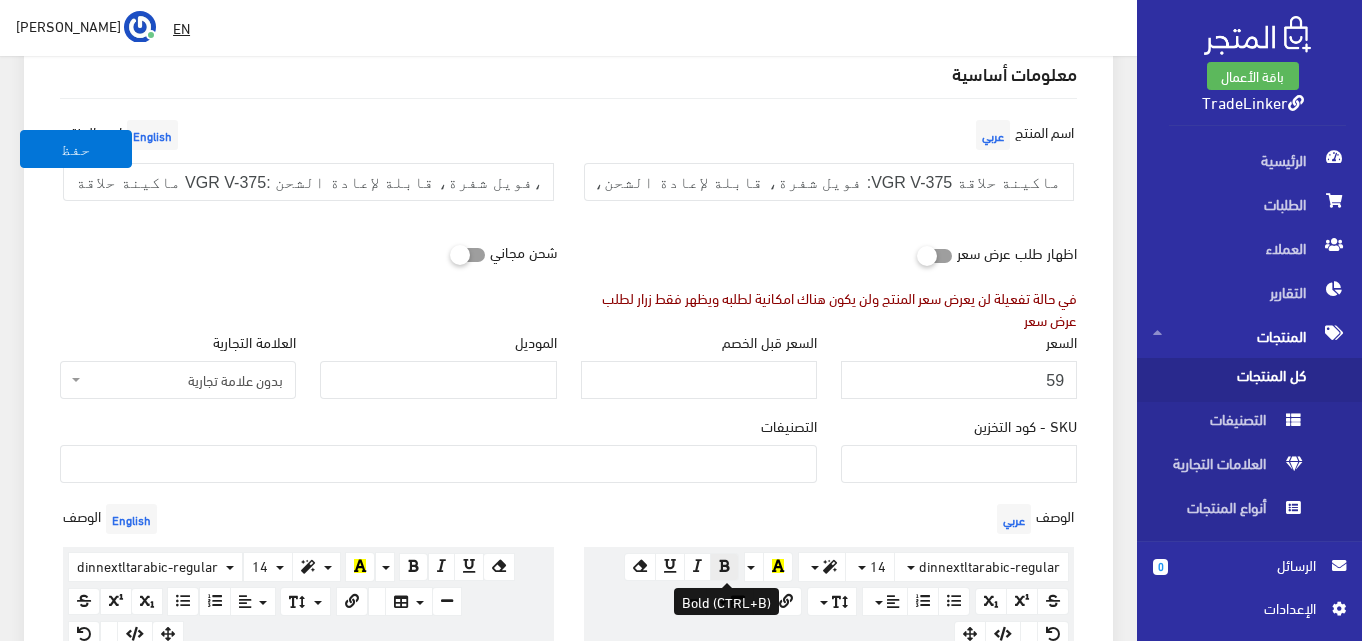 click at bounding box center [724, 566] 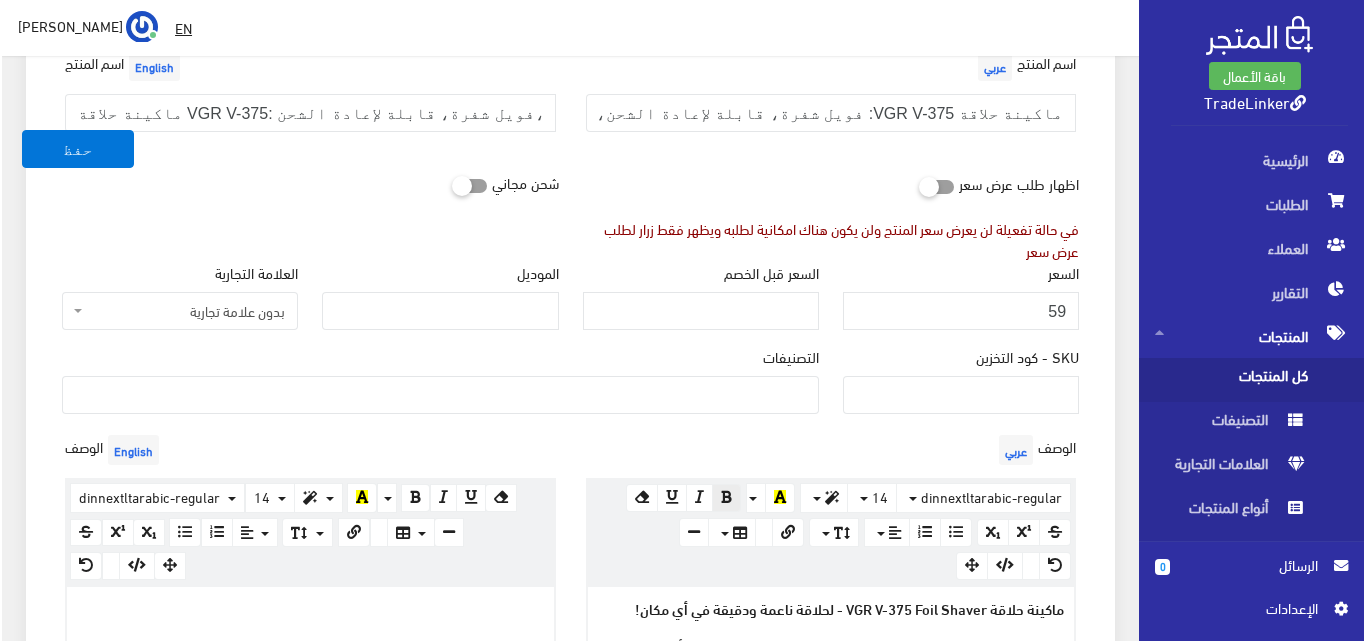 scroll, scrollTop: 278, scrollLeft: 0, axis: vertical 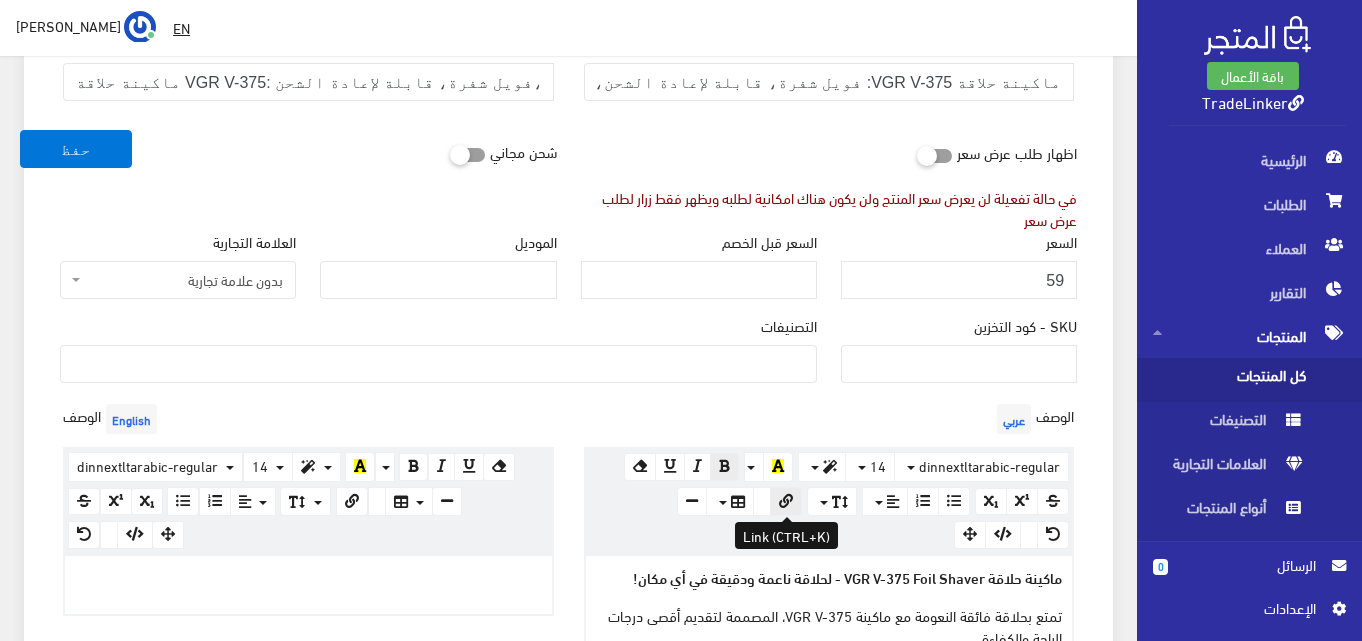 click at bounding box center [786, 501] 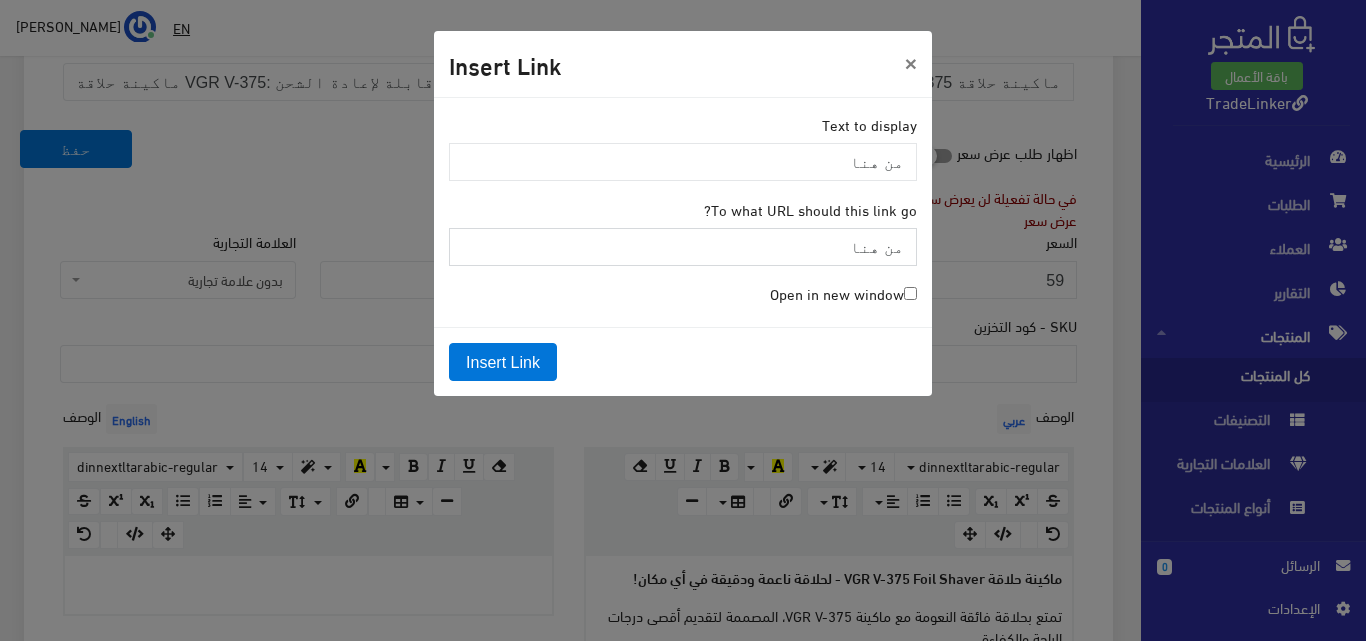 paste on "اكينة حلاقة VGR V-375 Foil Shaver - لحلاقة ناعمة ودقيقة في أي مكان!  تمتع بحلاقة فائقة النعومة مع ماكينة VGR V-375، المصممة لتقديم أقصى درجات الراحة والكفاءة.  مميزات رئيسية:  شفرة فويل كبيرة جدًا (Extra large foil): تضمن تغطية أوسع وحلاقة أسرع وأكثر دقة.  قابلة لإعادة الشحن (Rechargeable): جاهزة للاستخدام في أي وقت ومكان.  بطارية Ni-MH قوية 600mAh: توفر وقت تشغيل جيدًا بعد الشحن.  شحن USB (USB Charging): سهولة الشحن عبر أي منفذ USB، مثالية للسفر.  تصميم "A Sharp Razor": يؤكد على حدة الشفرة وفعالية الحلاقة.  "VGR Super Trim": علامة تجارية موثوقة في أدوات العناية الشخصية.  احصل على حلاقة نظيفة وسريعة مع VGR V-375. مثالية للاستخدام اليومي وأثناء التنقل!..." 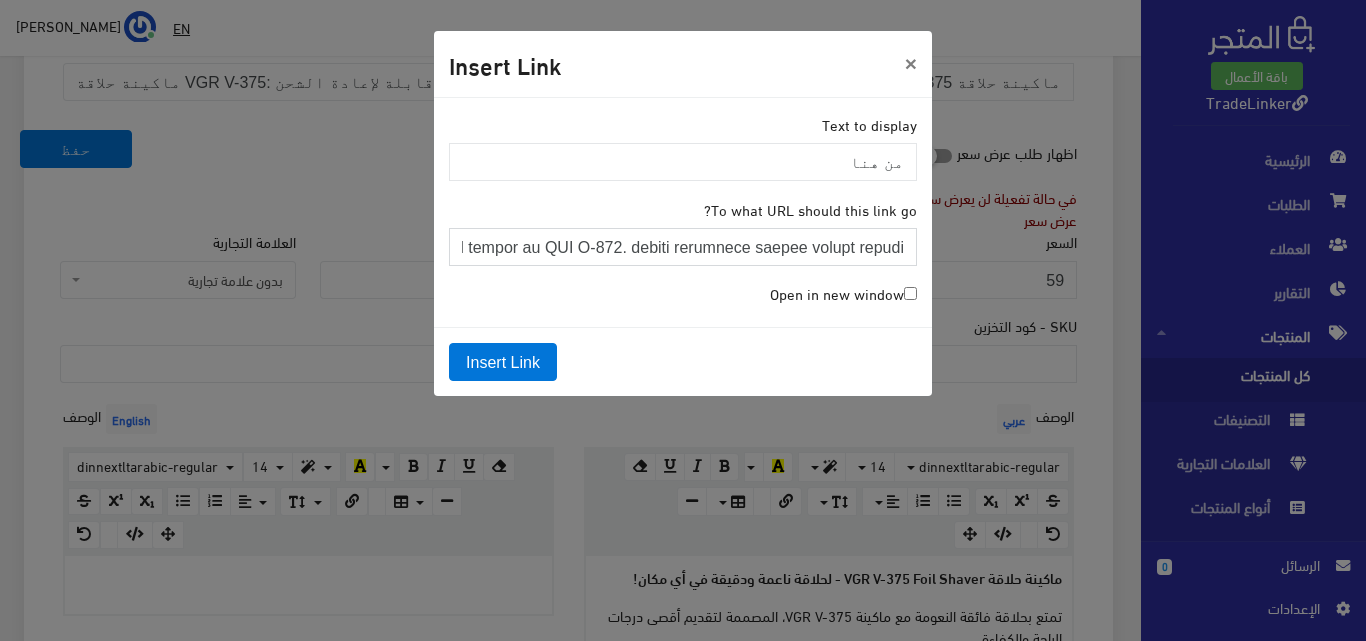 scroll, scrollTop: 0, scrollLeft: -4179, axis: horizontal 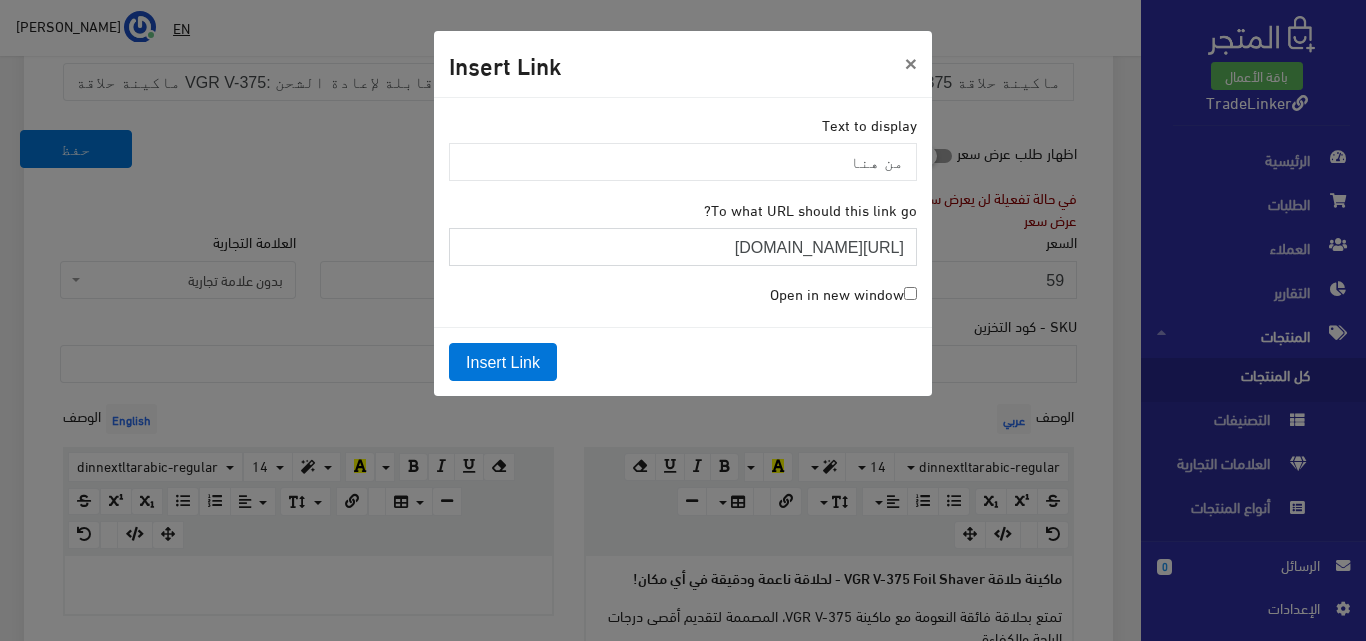 type on "https://drive.google.com/drive/folders/18vzq1zNmHIKwL7cprWIKScUgLin8dWYs?usp=drive_link" 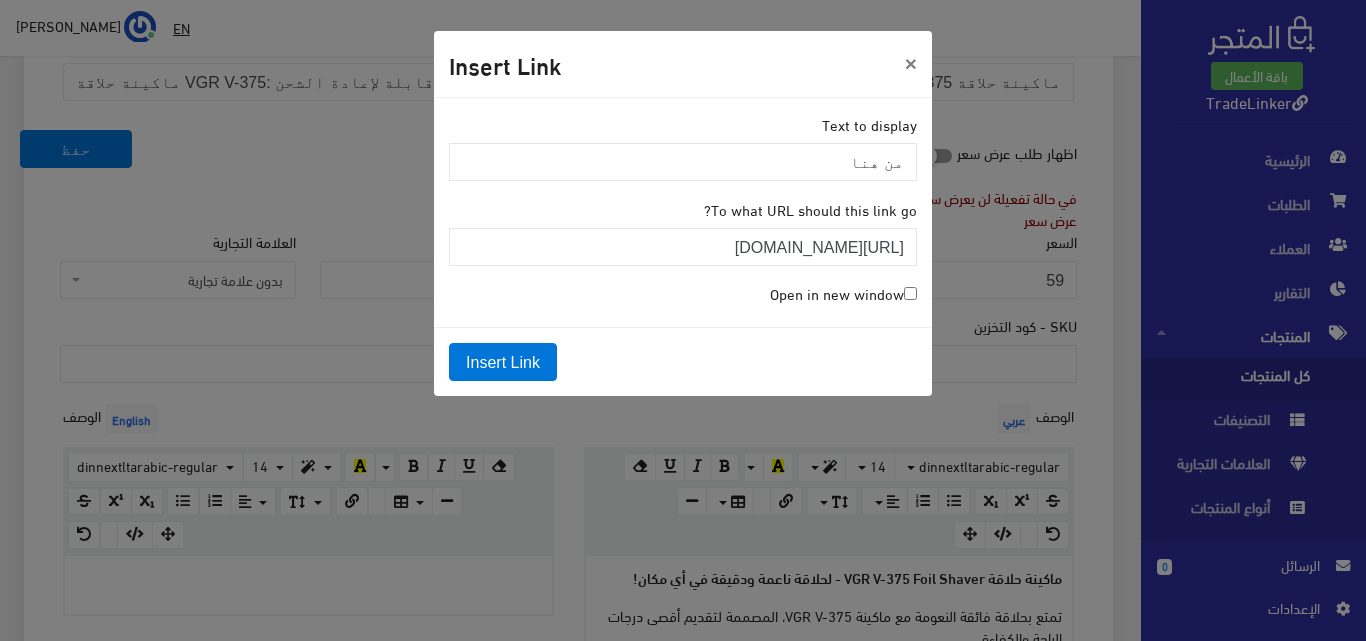 click on "Open in new window" at bounding box center (843, 293) 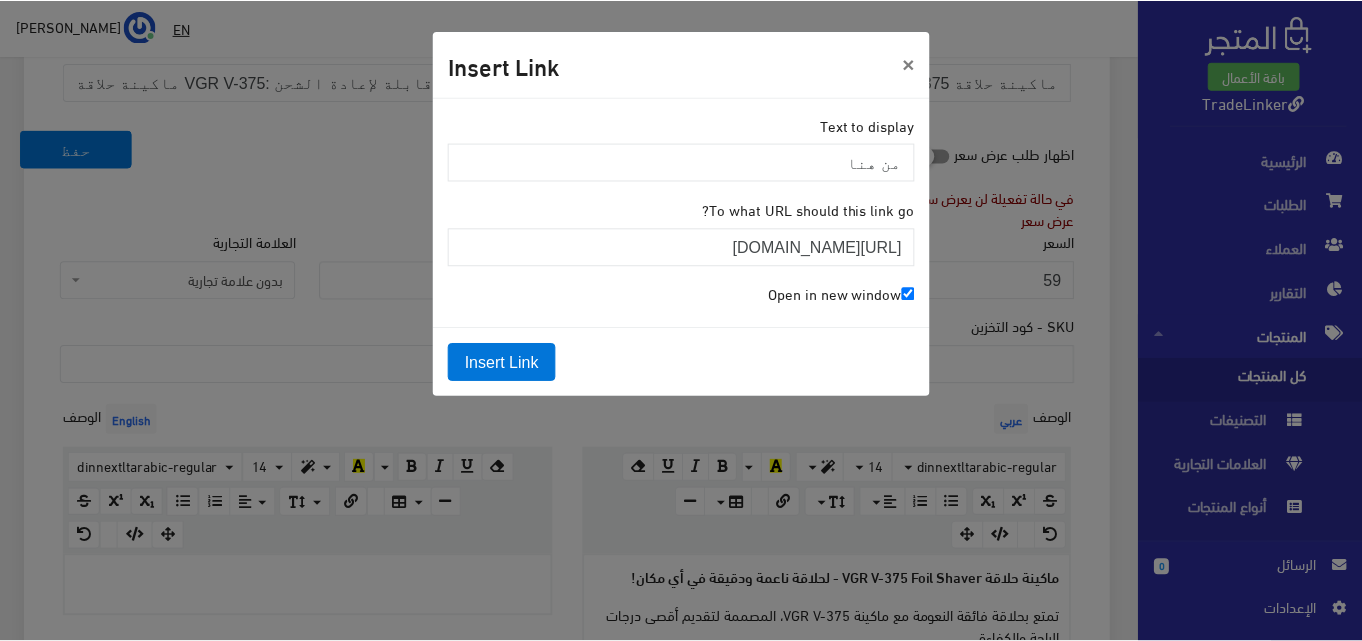 scroll, scrollTop: 0, scrollLeft: 0, axis: both 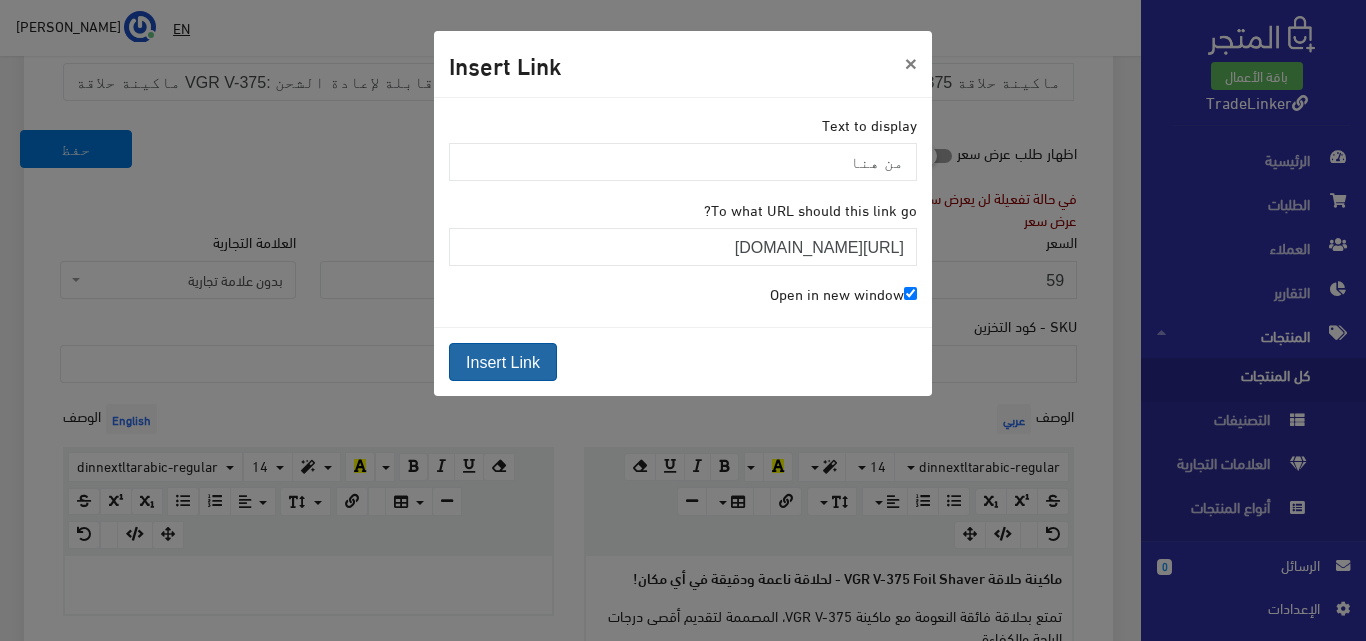 click on "Insert Link" at bounding box center (503, 362) 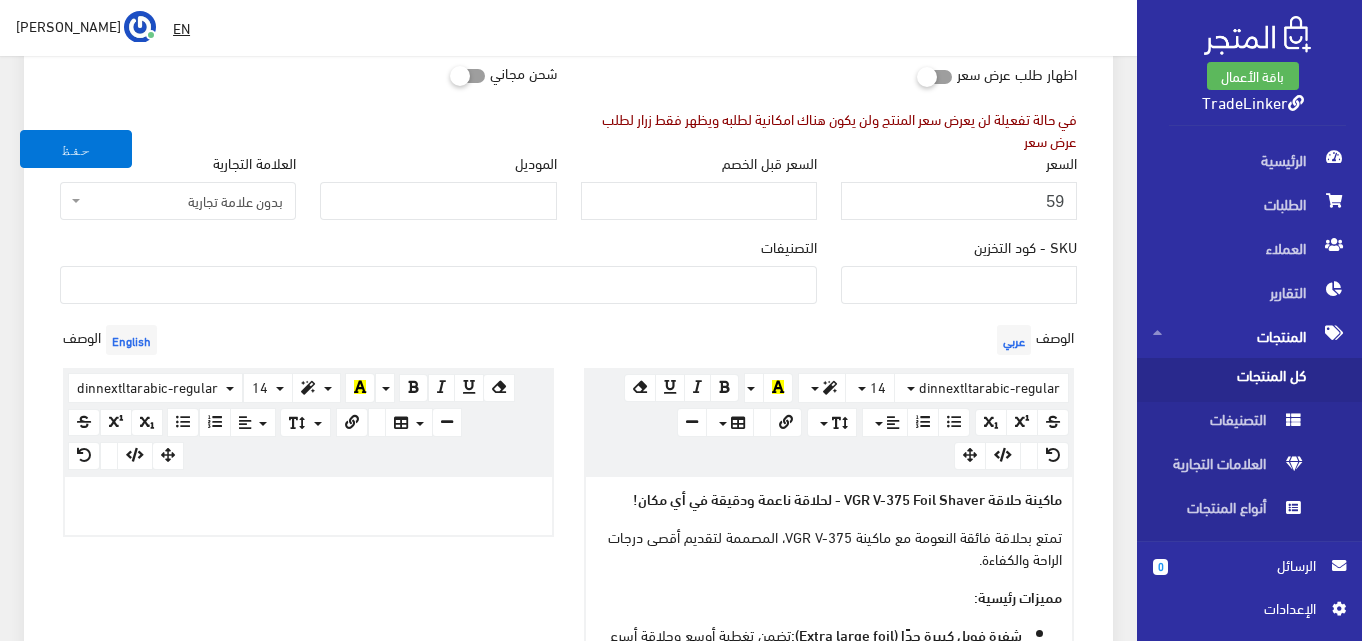 scroll, scrollTop: 378, scrollLeft: 0, axis: vertical 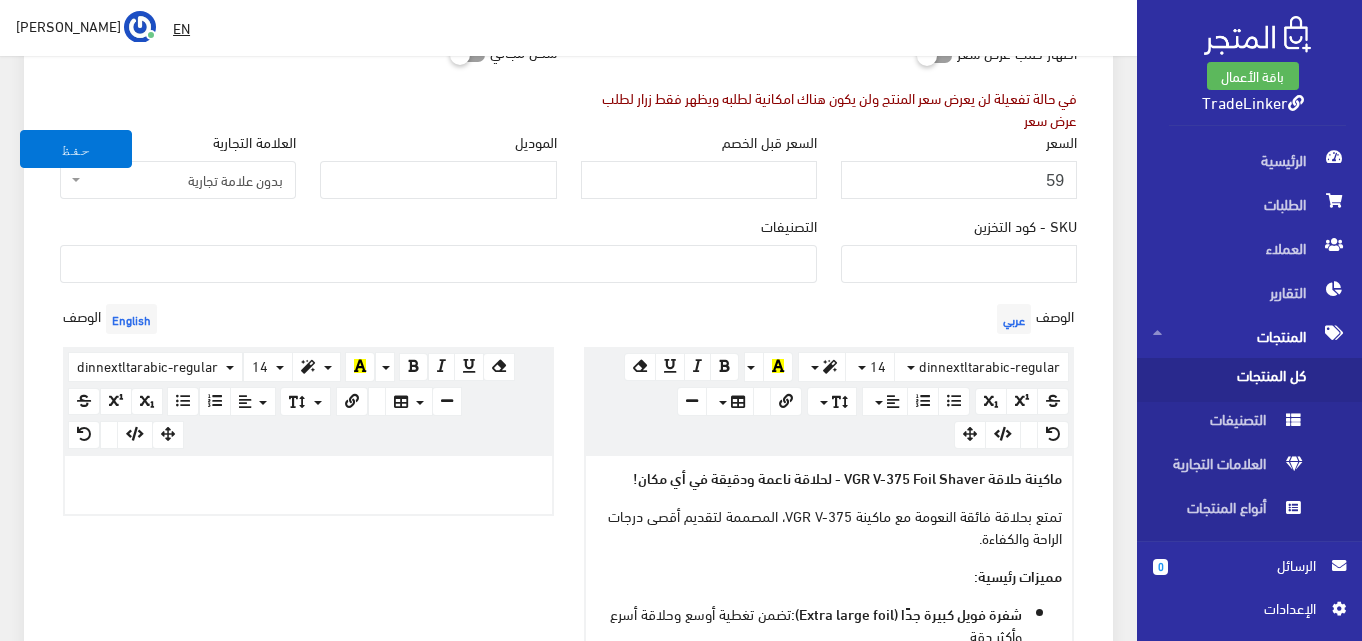 click at bounding box center (438, 262) 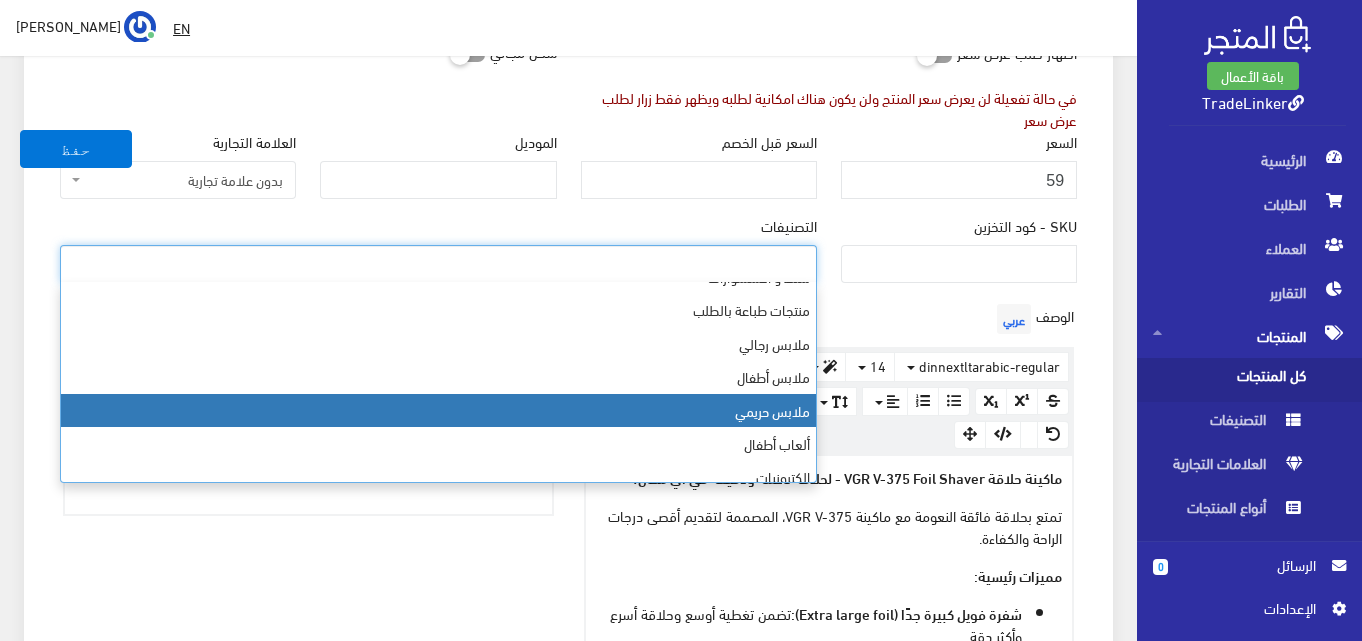 scroll, scrollTop: 34, scrollLeft: 0, axis: vertical 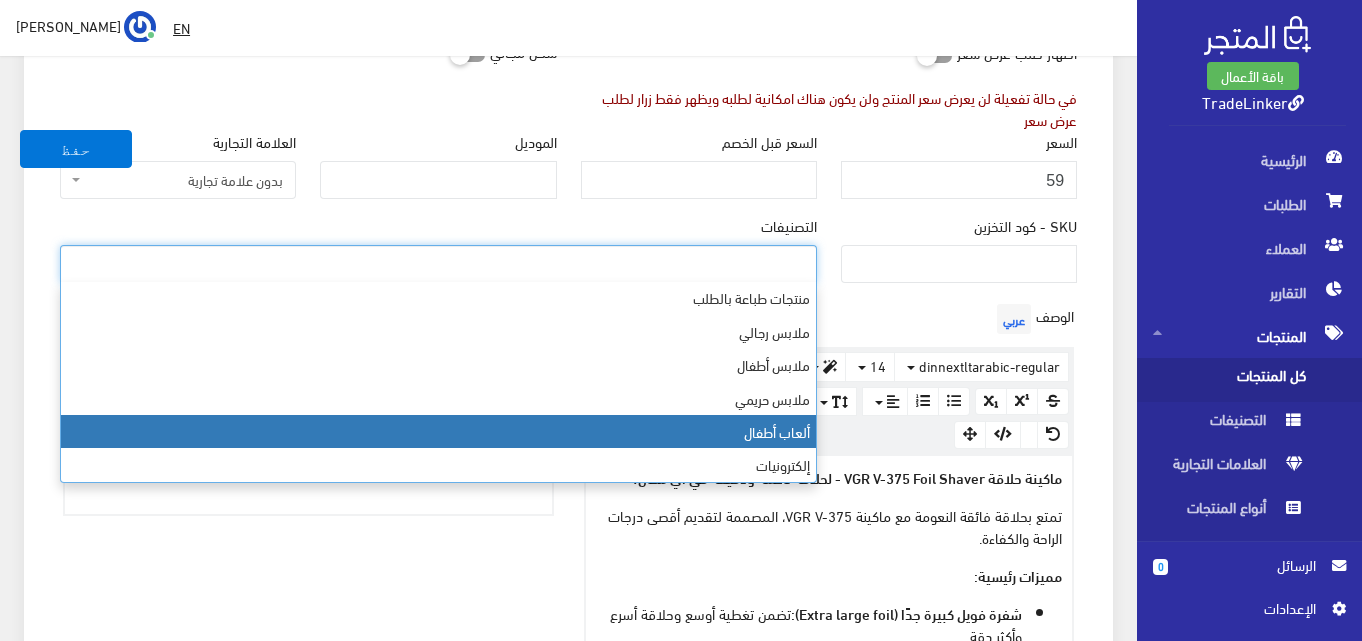 select on "11" 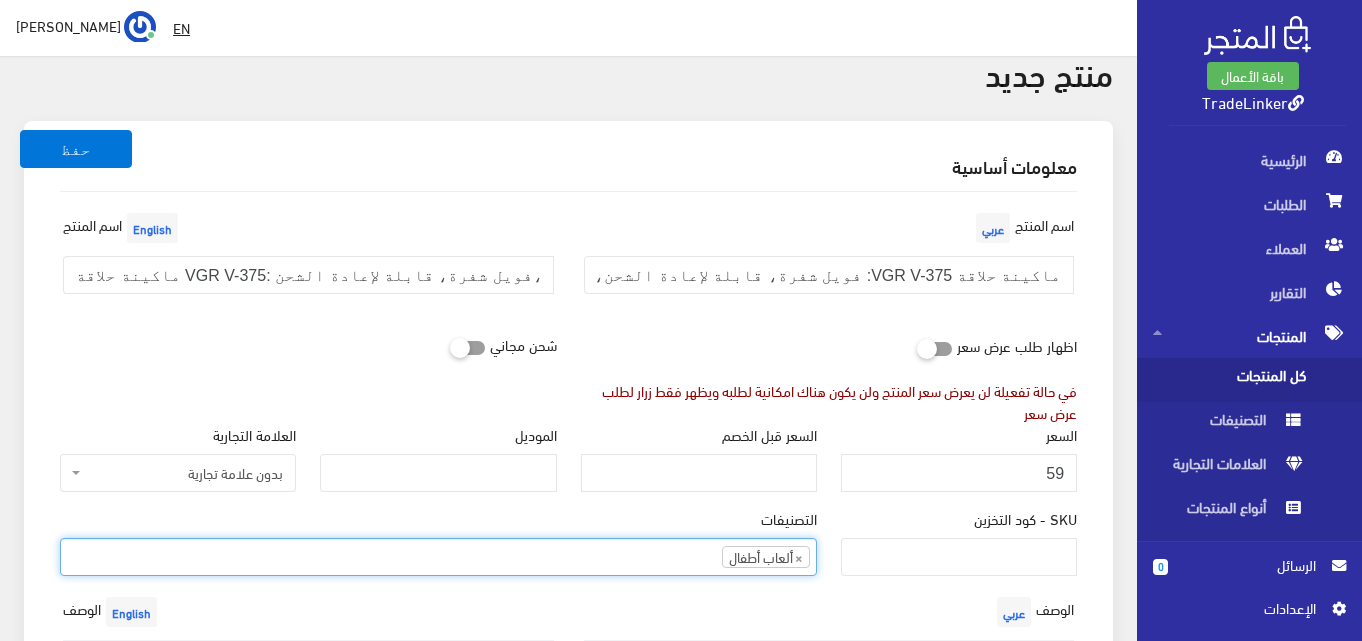 scroll, scrollTop: 78, scrollLeft: 0, axis: vertical 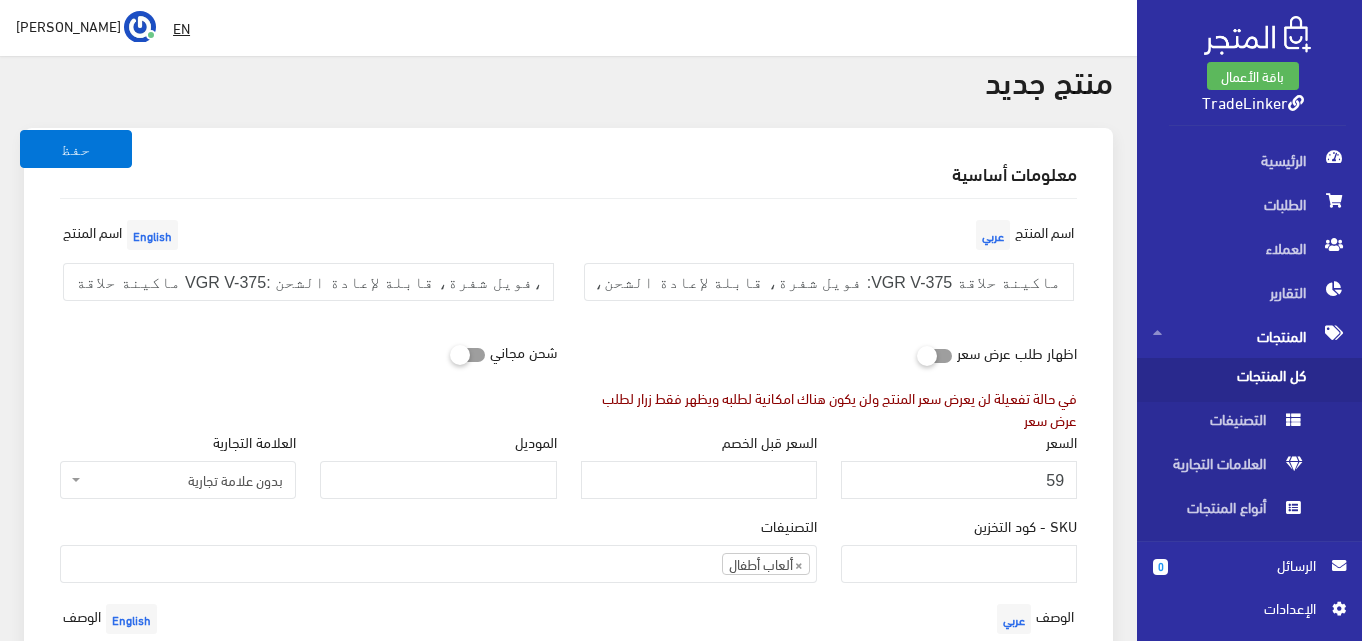 click on "معلومات أساسية" at bounding box center [568, 173] 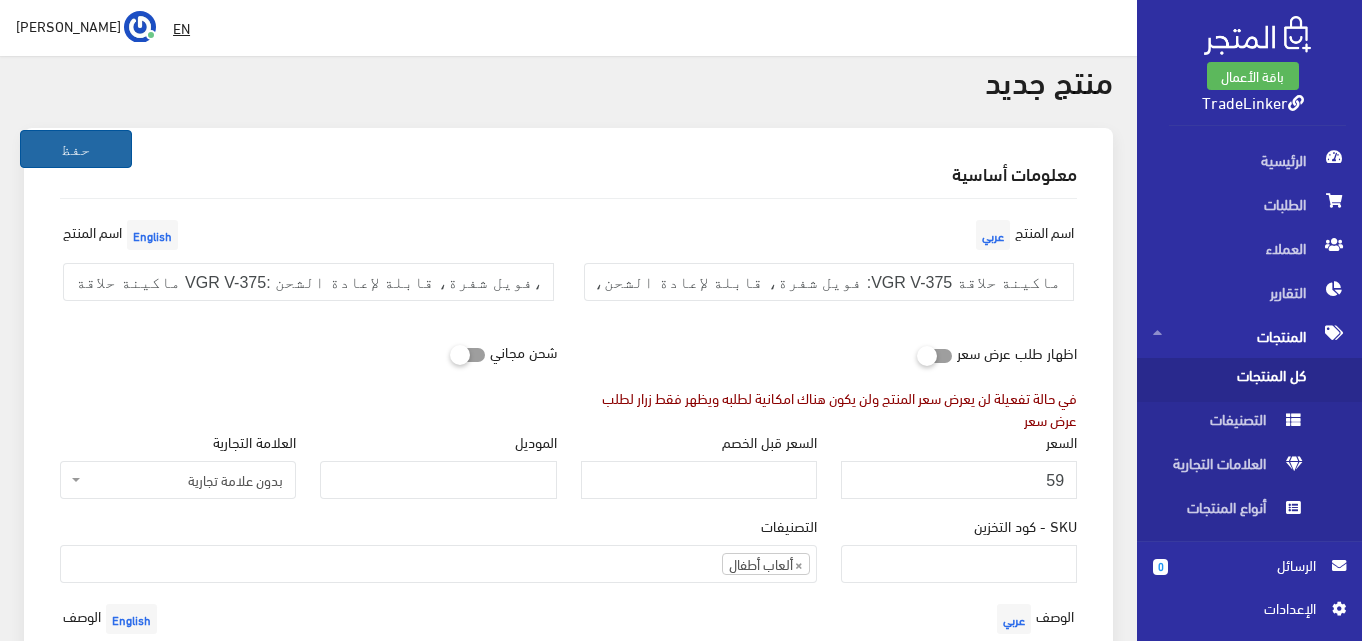 click on "حفظ" at bounding box center [76, 149] 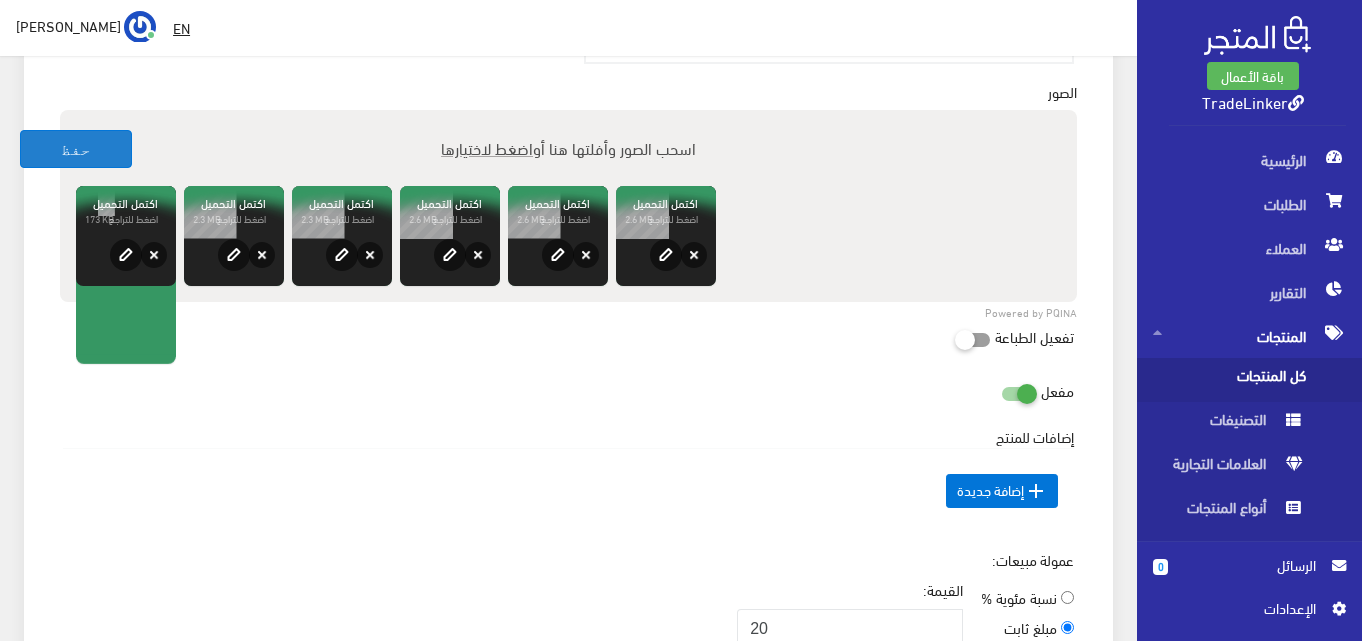 scroll, scrollTop: 1378, scrollLeft: 0, axis: vertical 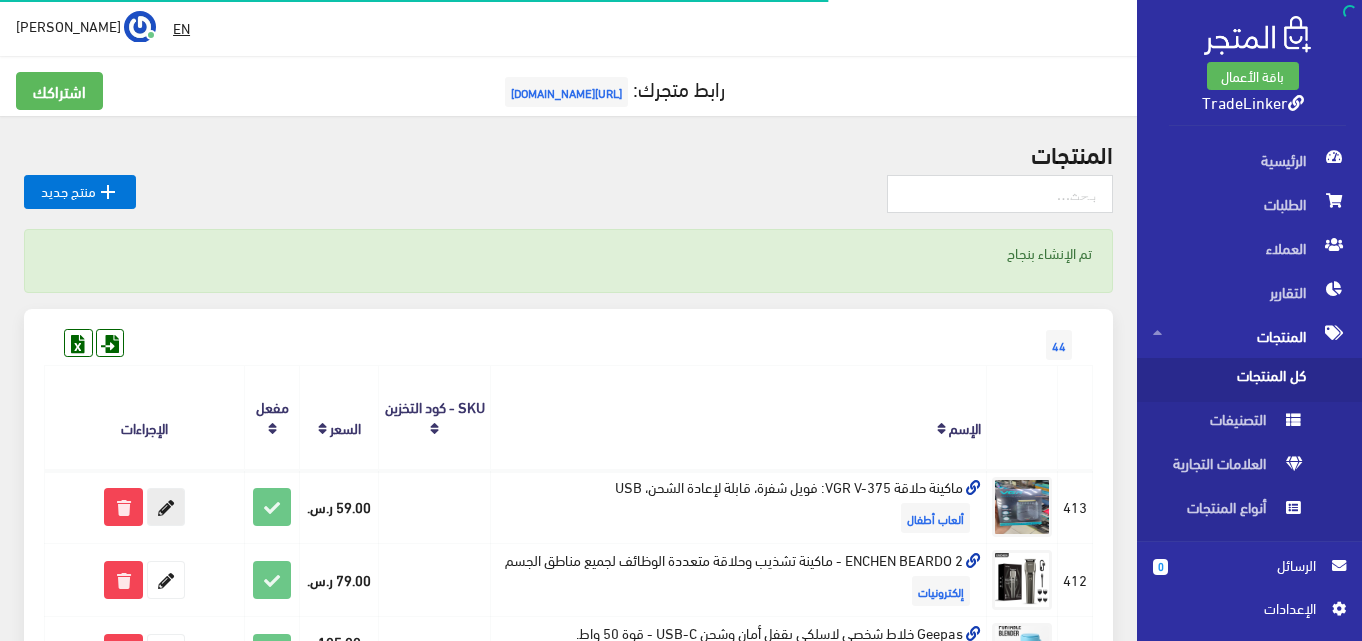 click at bounding box center [166, 507] 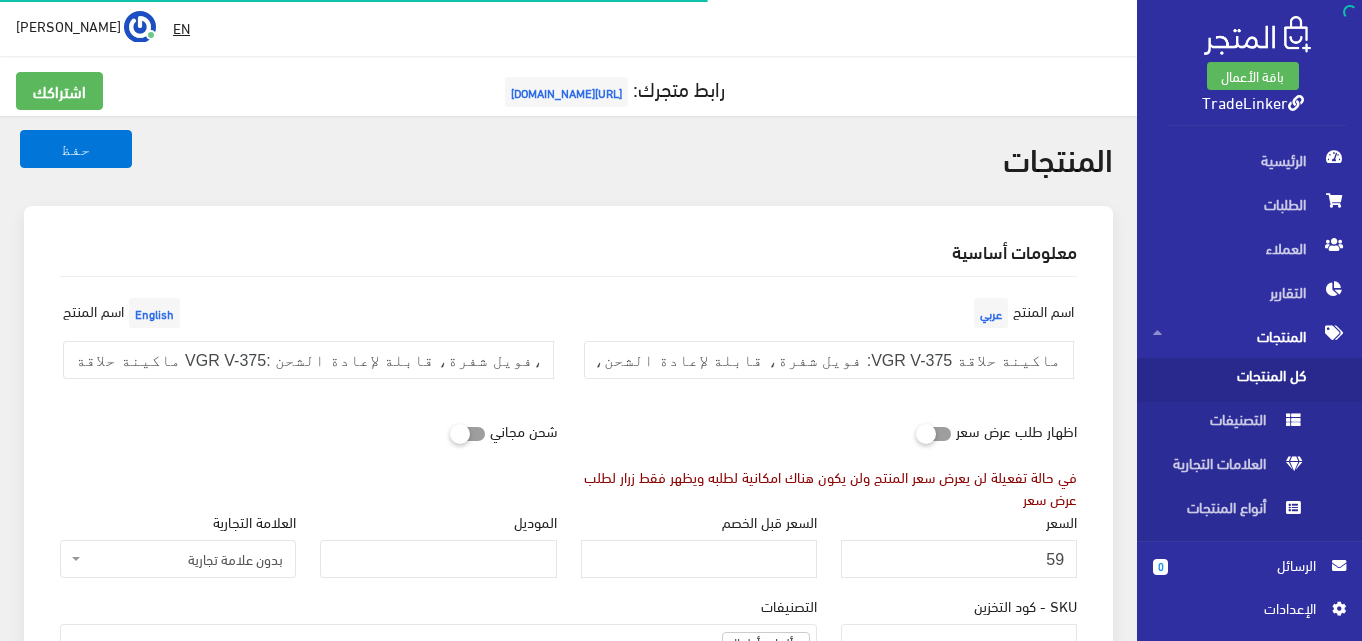 select 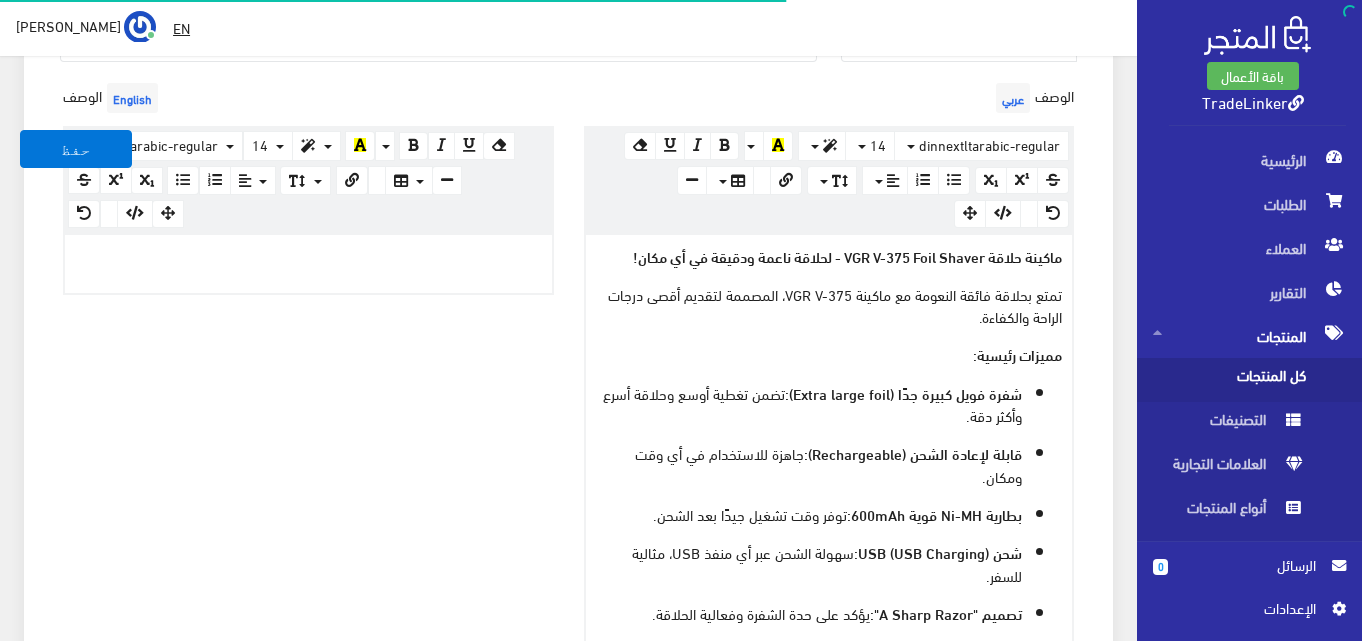 scroll, scrollTop: 900, scrollLeft: 0, axis: vertical 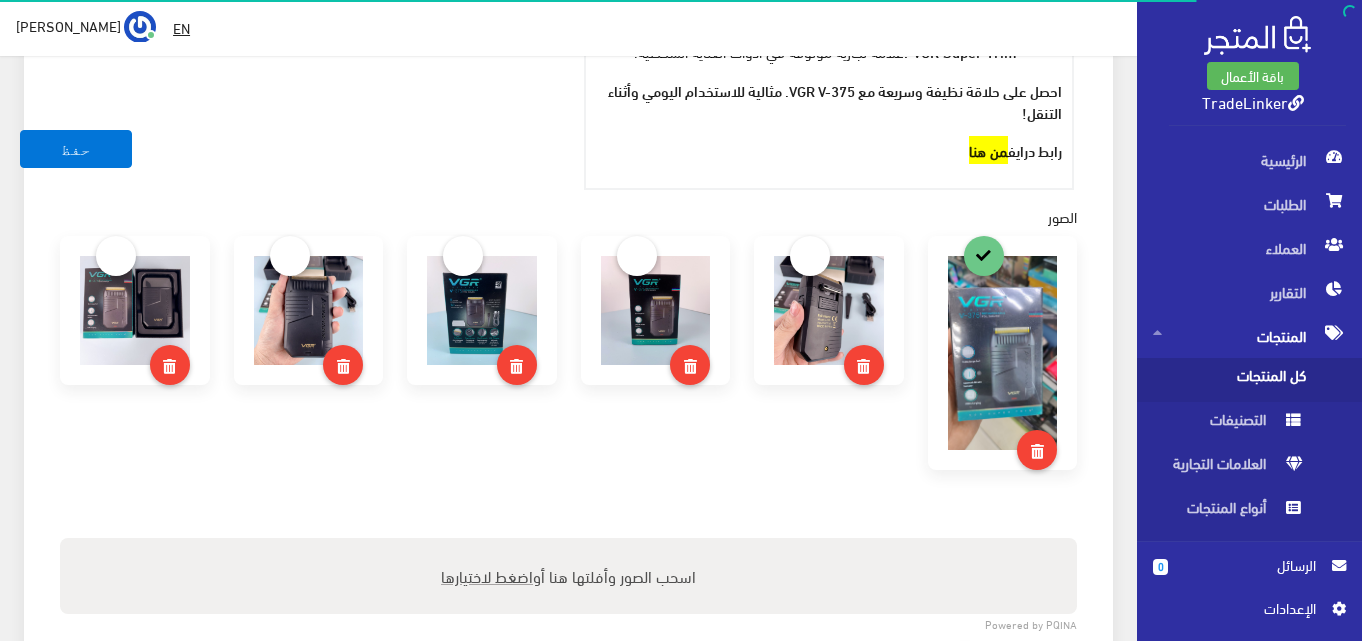 click on "اضغط لاختيارها" at bounding box center [487, 575] 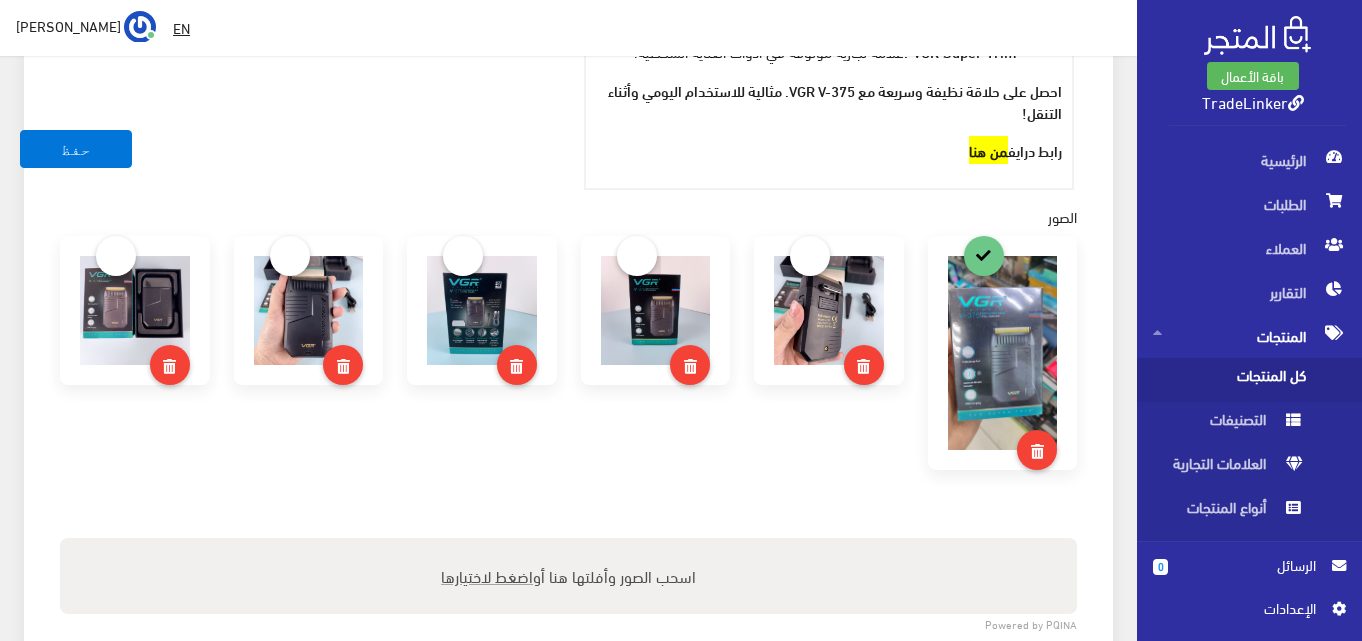 type on "C:\fakepath\55c59b73-1ad5-4c7e-b278-fb349a6daa7a.jpg" 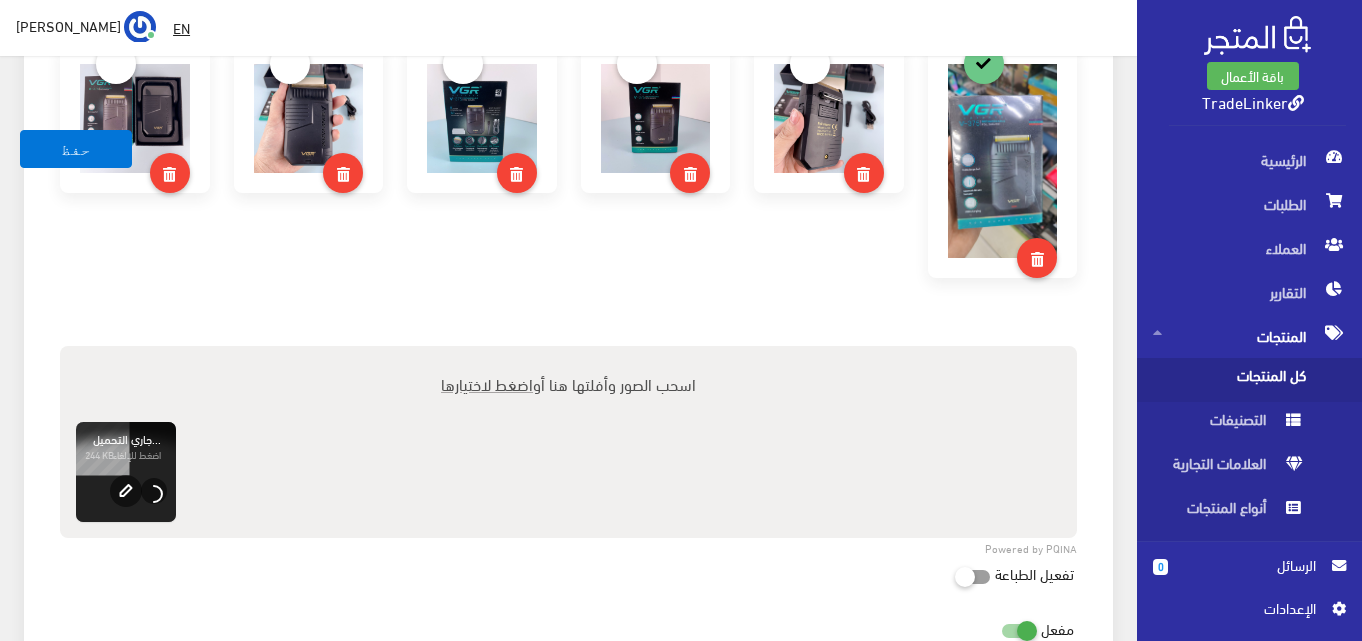scroll, scrollTop: 1400, scrollLeft: 0, axis: vertical 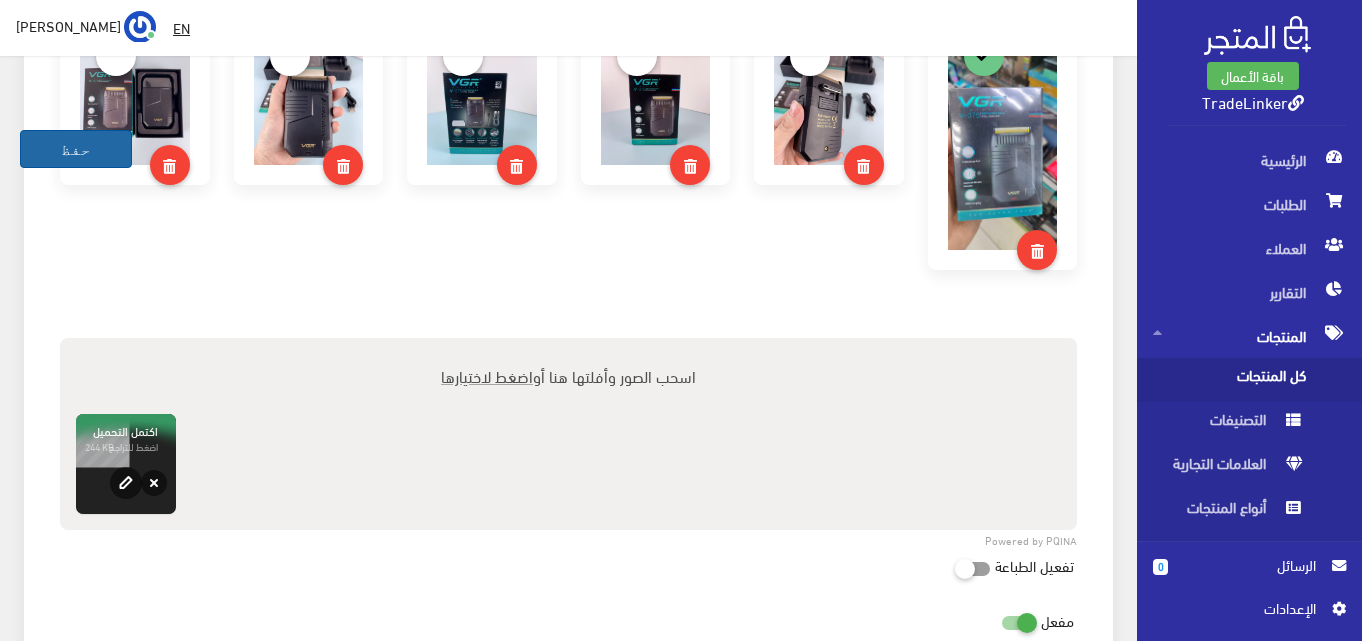 click on "حفظ" at bounding box center [76, 149] 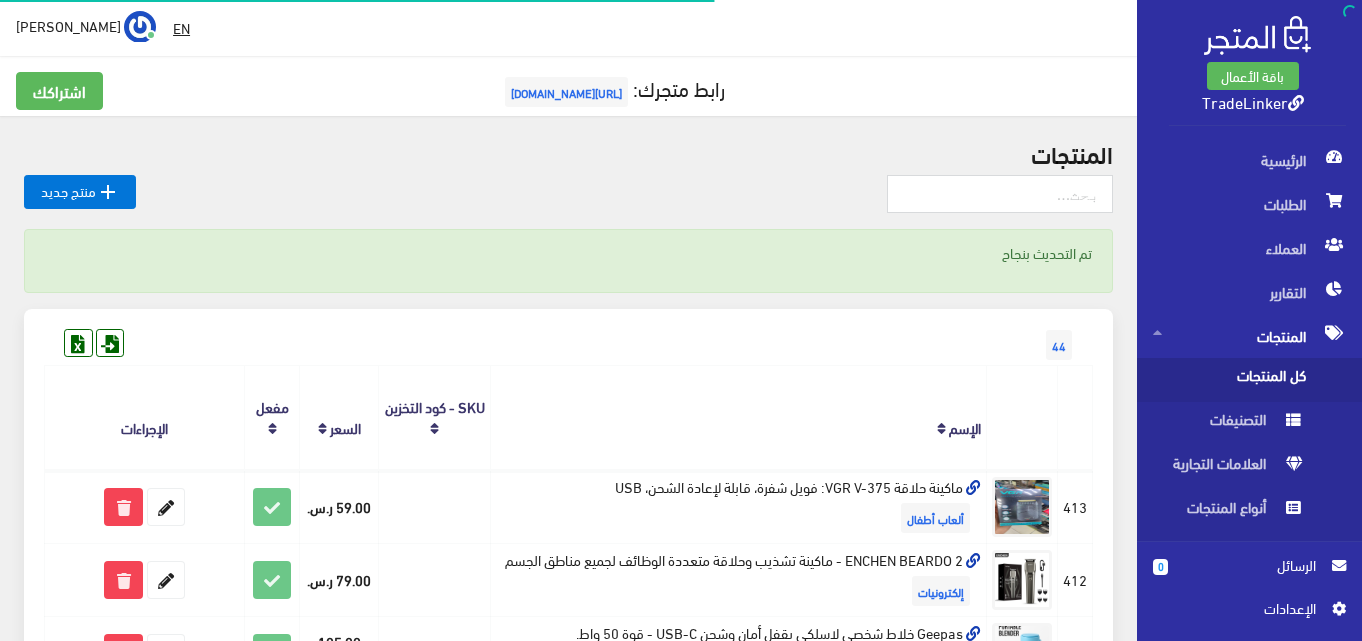 scroll, scrollTop: 0, scrollLeft: 0, axis: both 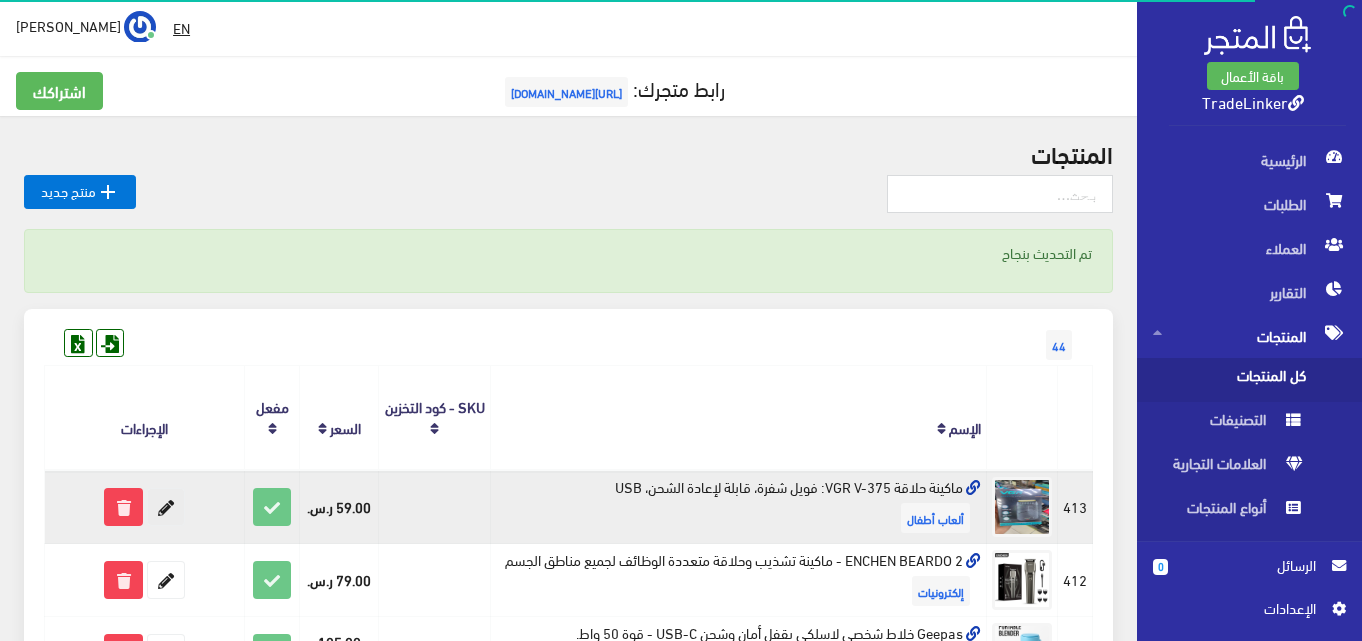 click at bounding box center [166, 507] 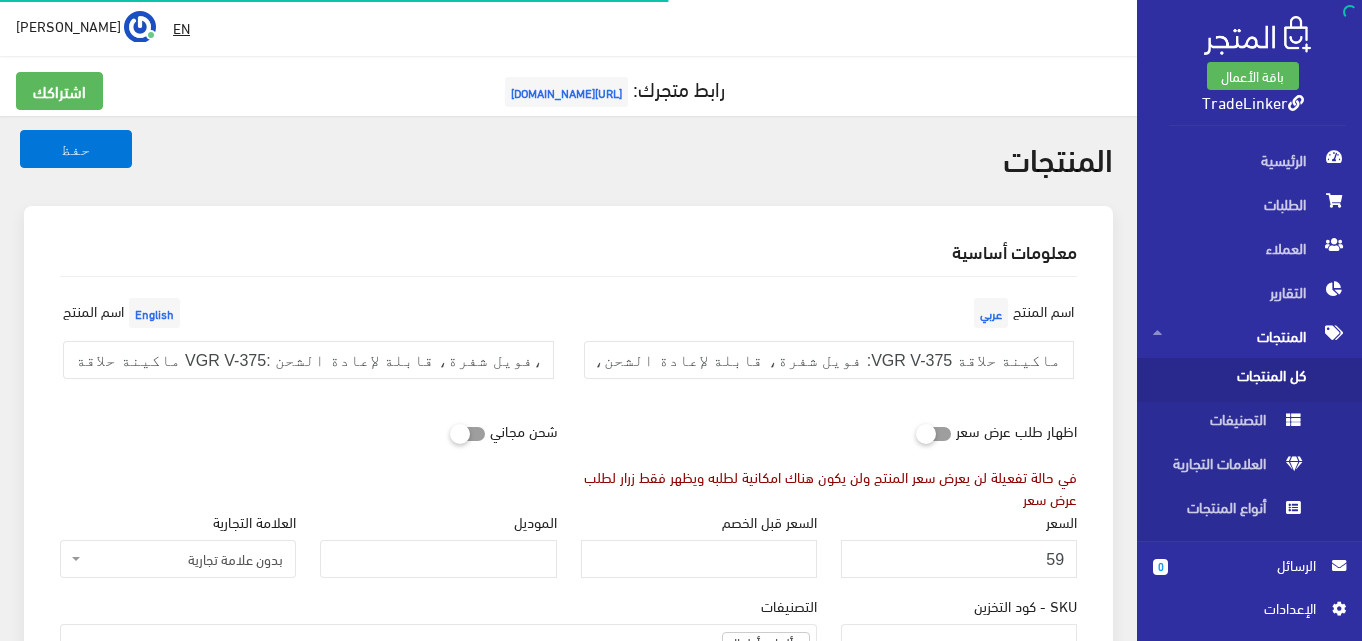 select 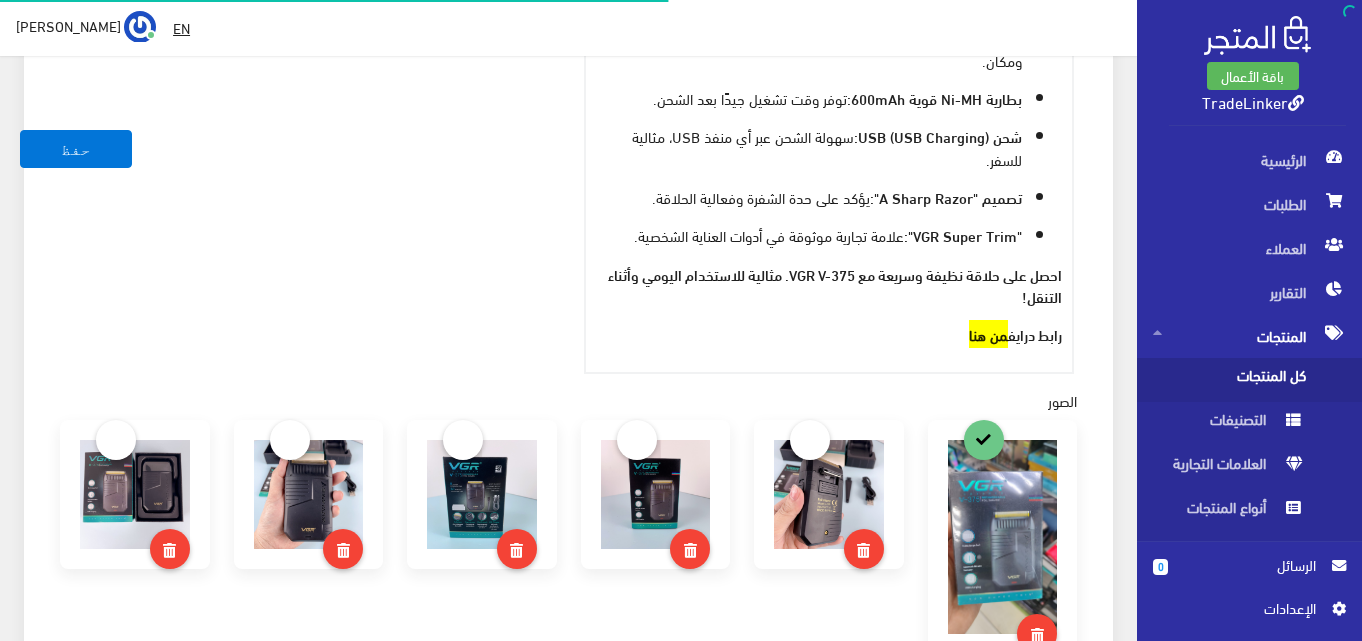 scroll, scrollTop: 37, scrollLeft: 0, axis: vertical 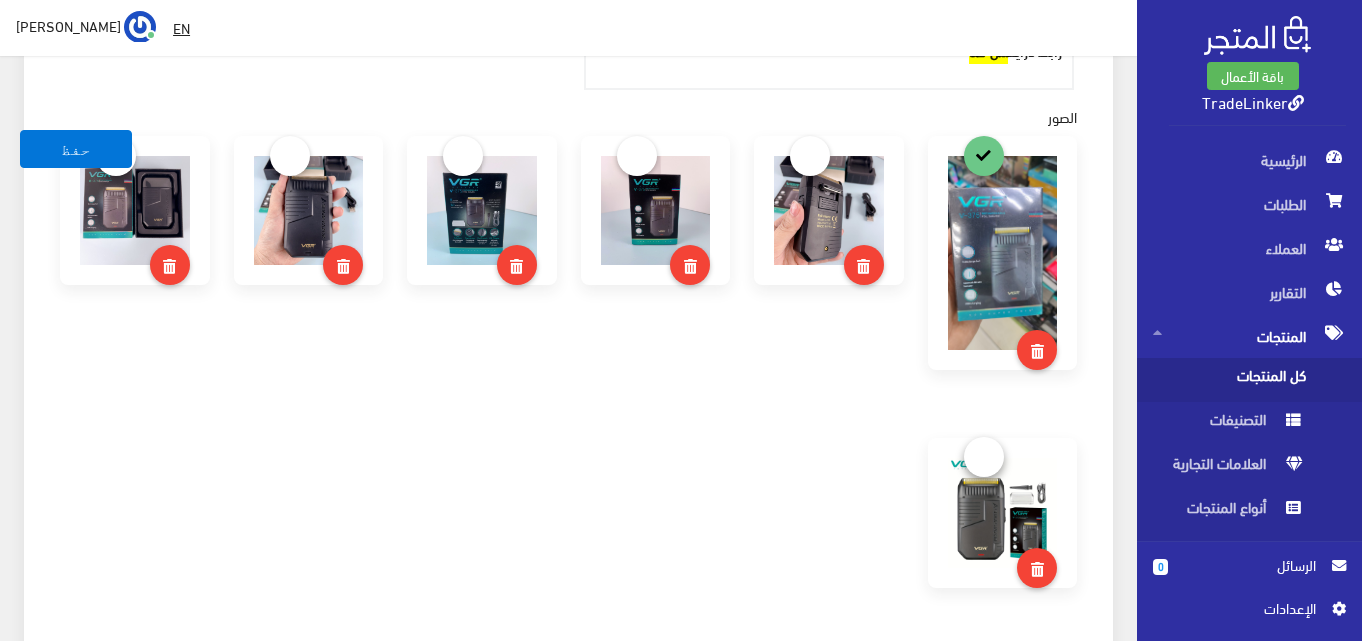 click at bounding box center [984, 457] 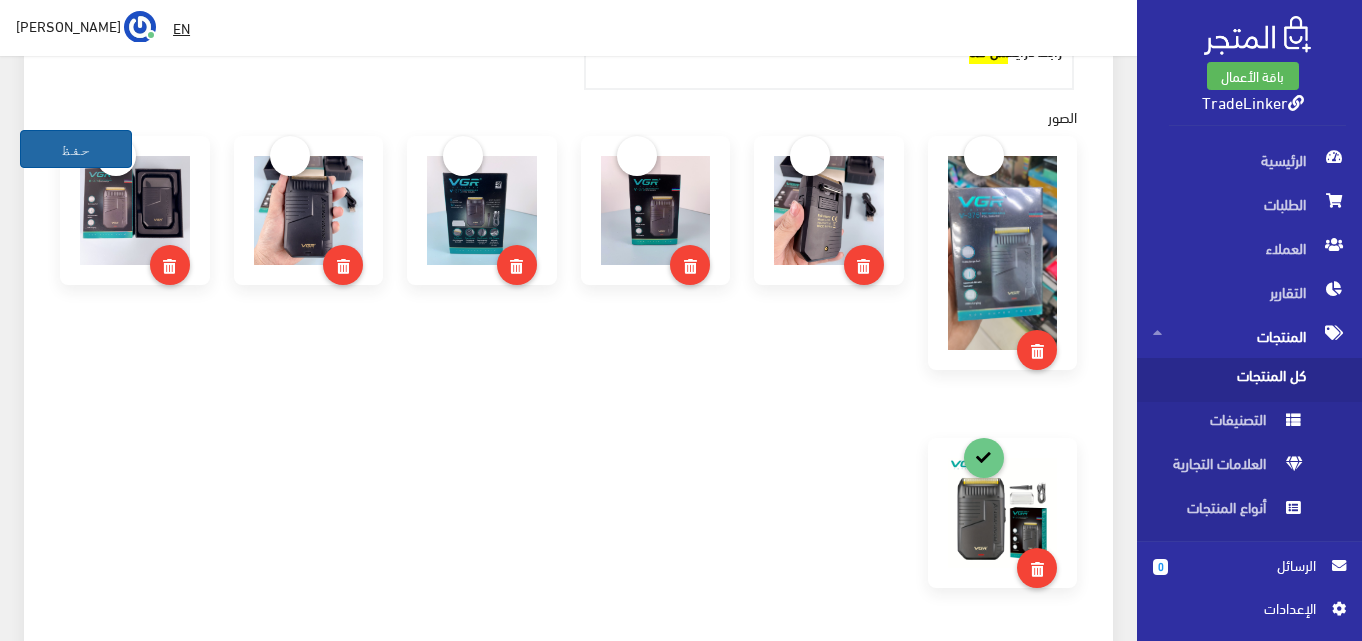 click on "حفظ" at bounding box center [76, 149] 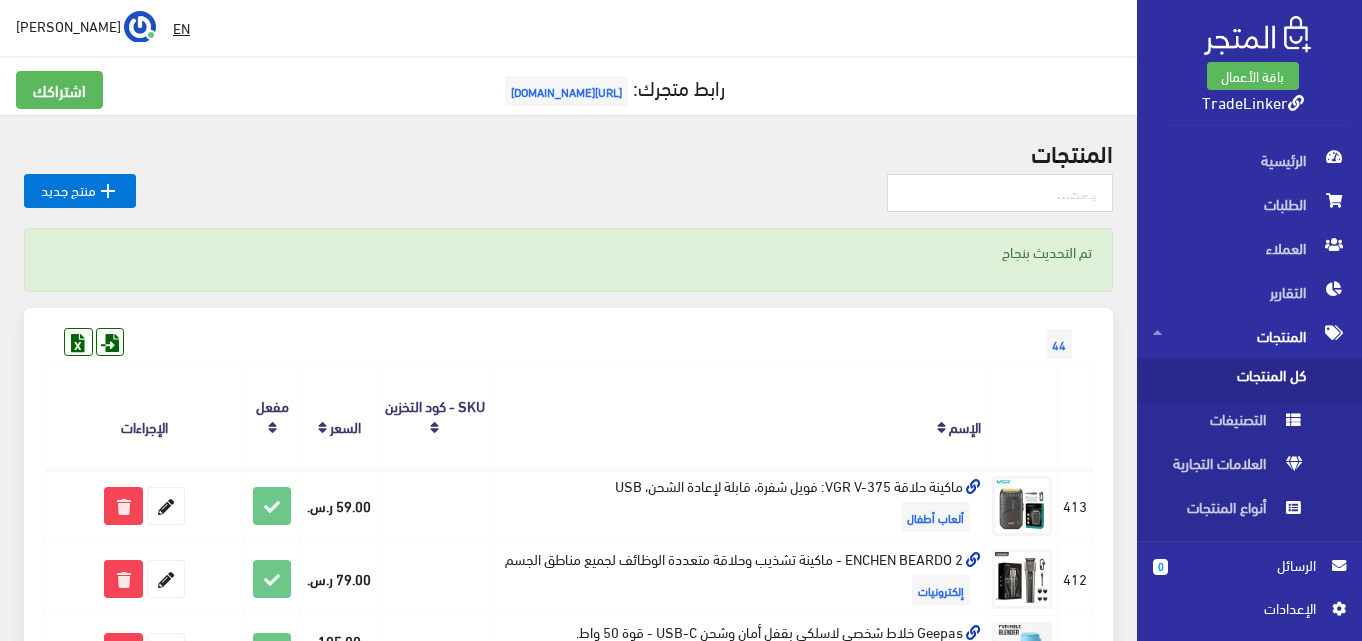 scroll, scrollTop: 0, scrollLeft: 0, axis: both 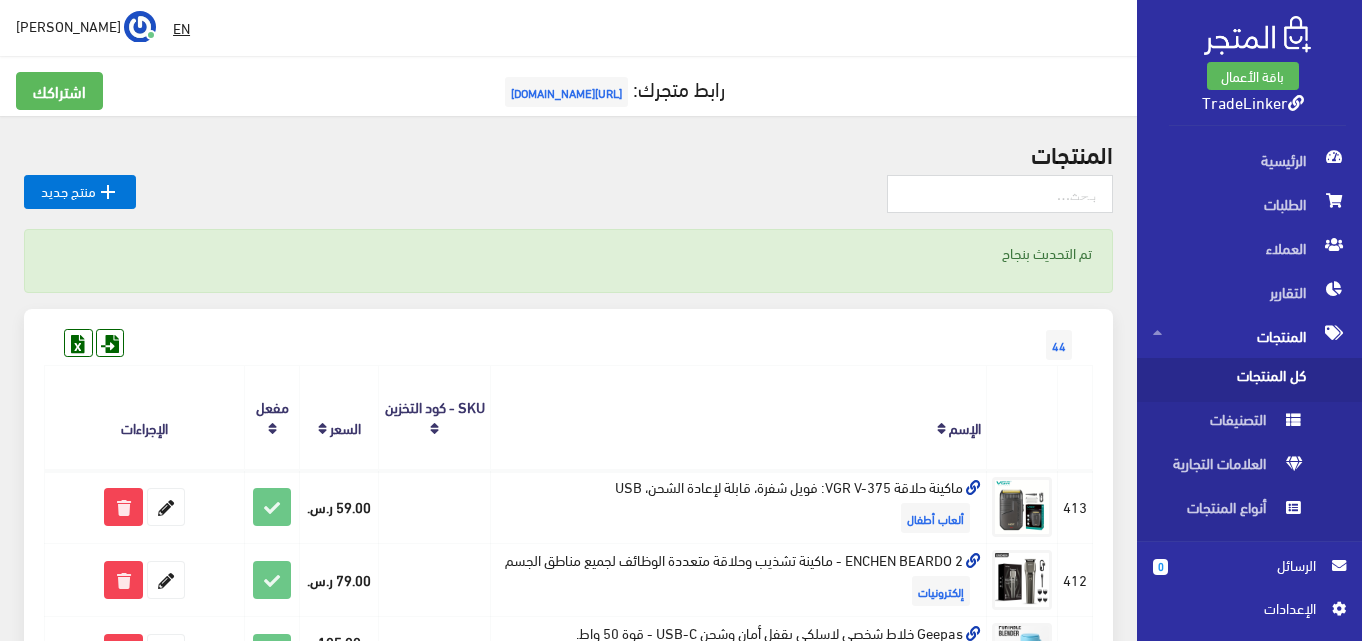 click at bounding box center [1296, 103] 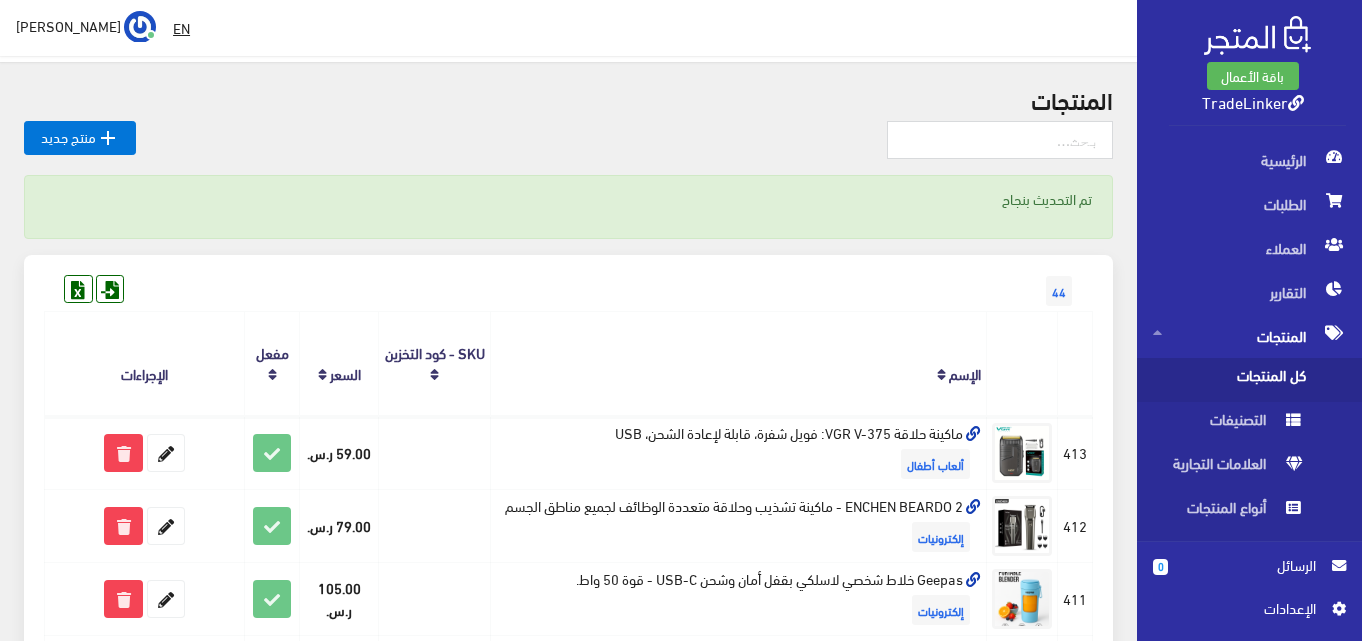 scroll, scrollTop: 100, scrollLeft: 0, axis: vertical 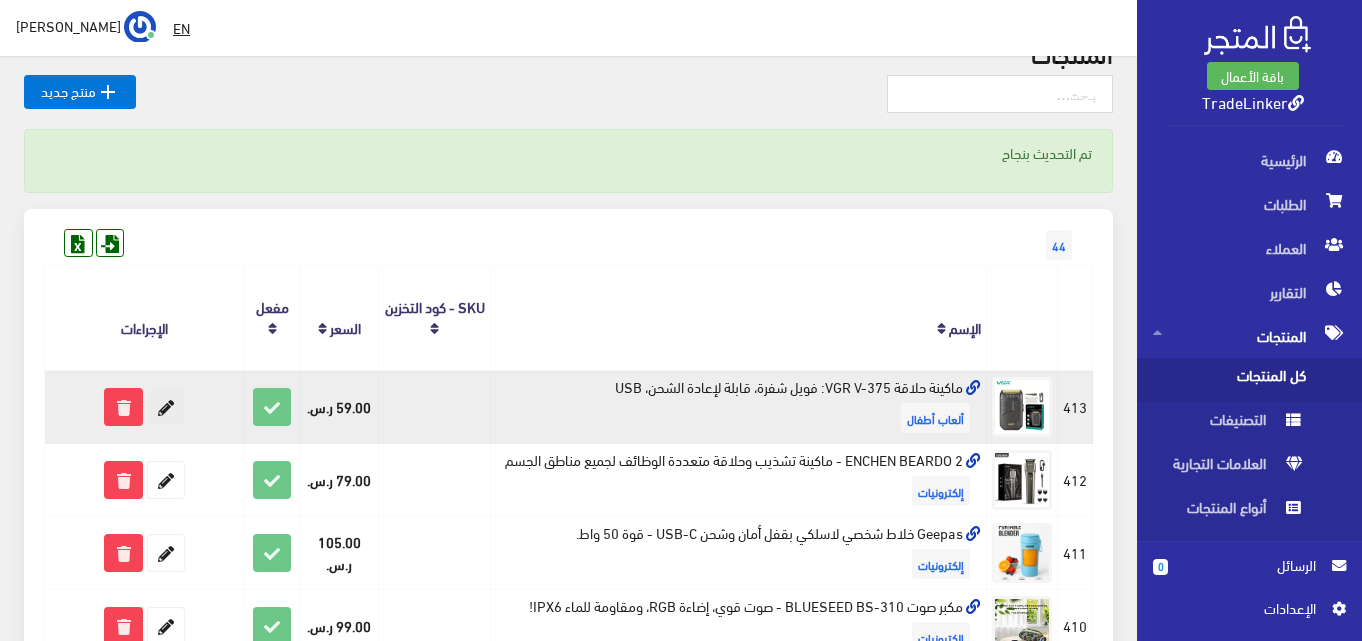 click at bounding box center (166, 407) 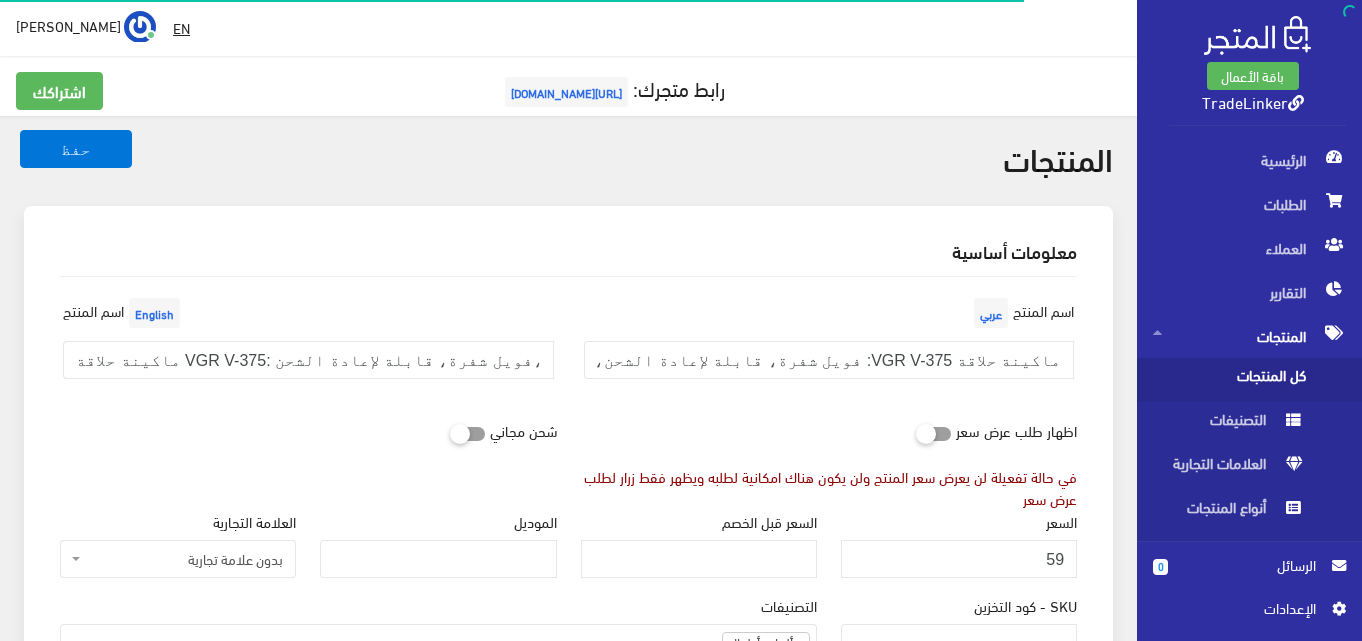 select 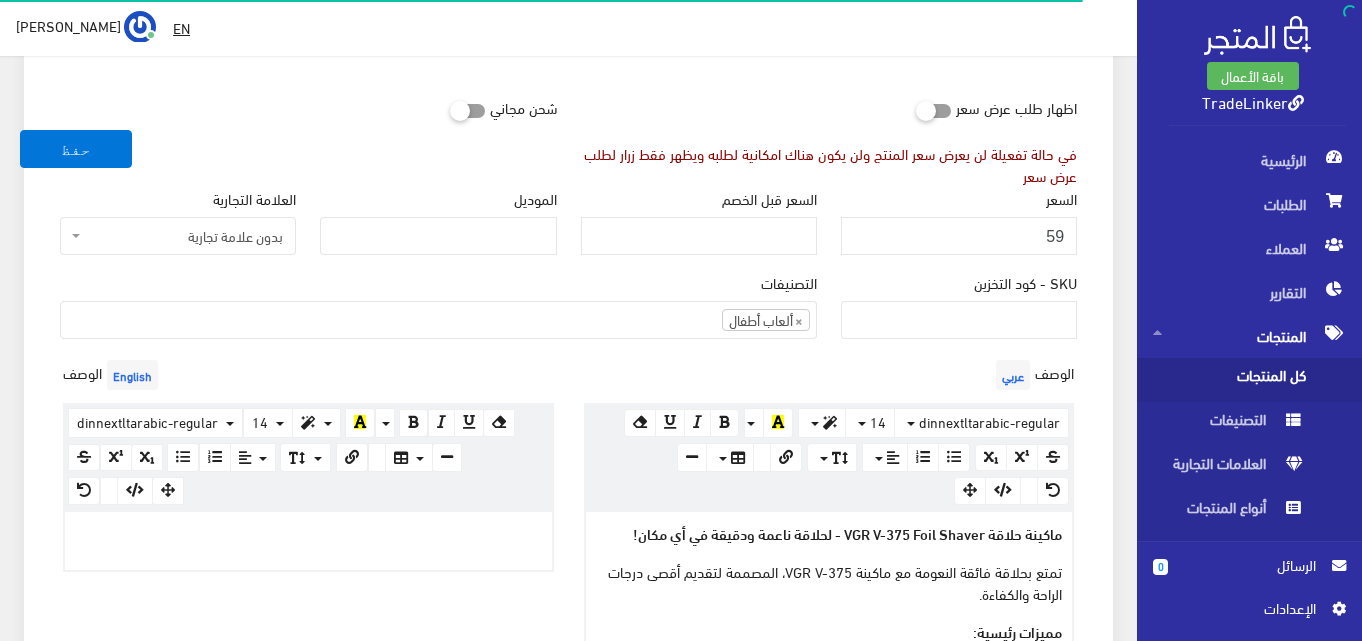 scroll, scrollTop: 400, scrollLeft: 0, axis: vertical 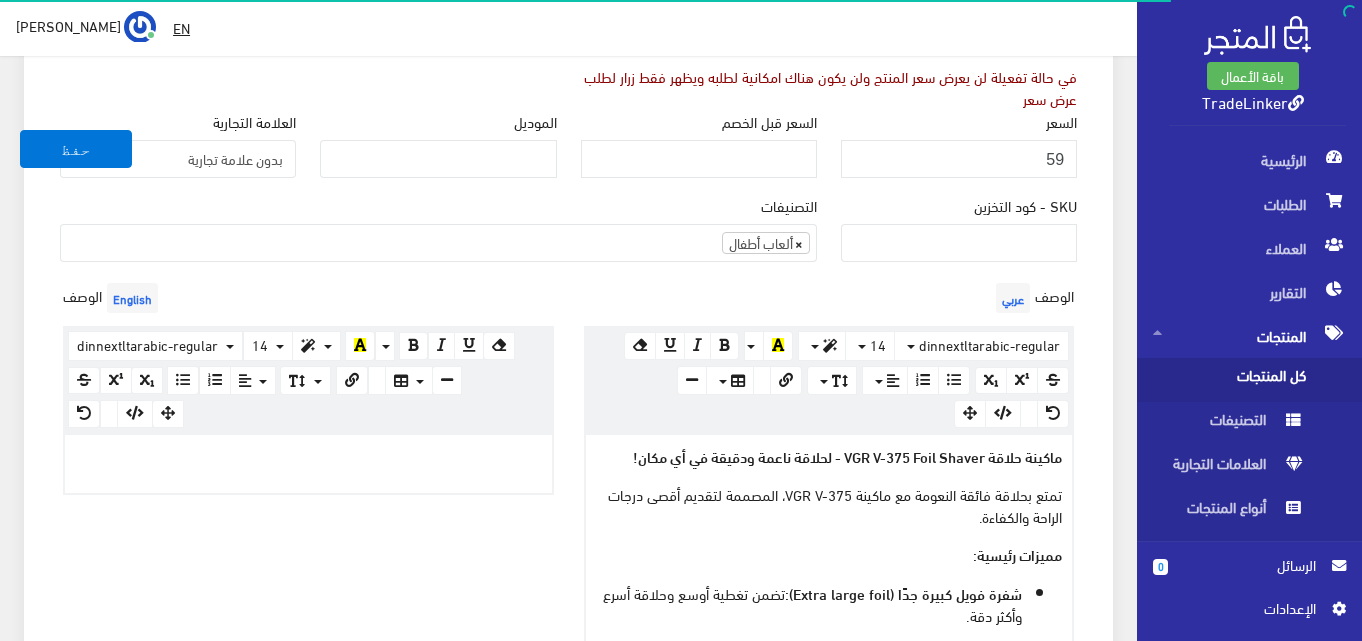click on "×" at bounding box center (799, 243) 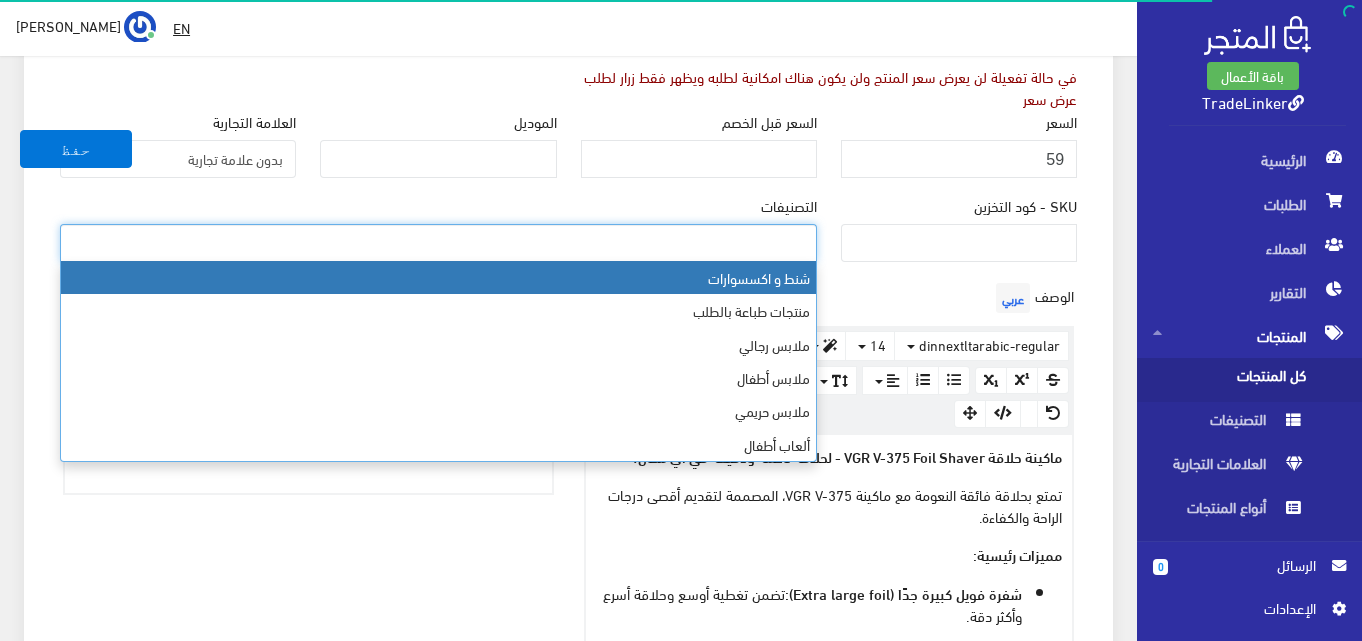 scroll, scrollTop: 120, scrollLeft: 0, axis: vertical 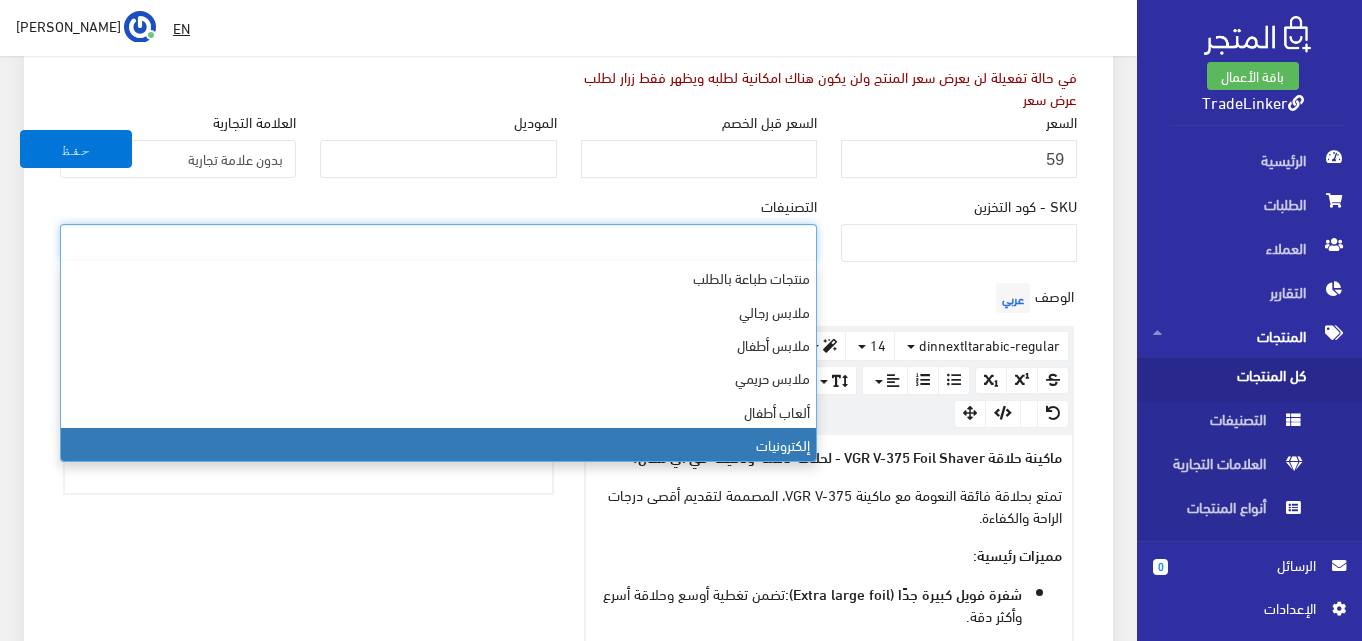 select on "12" 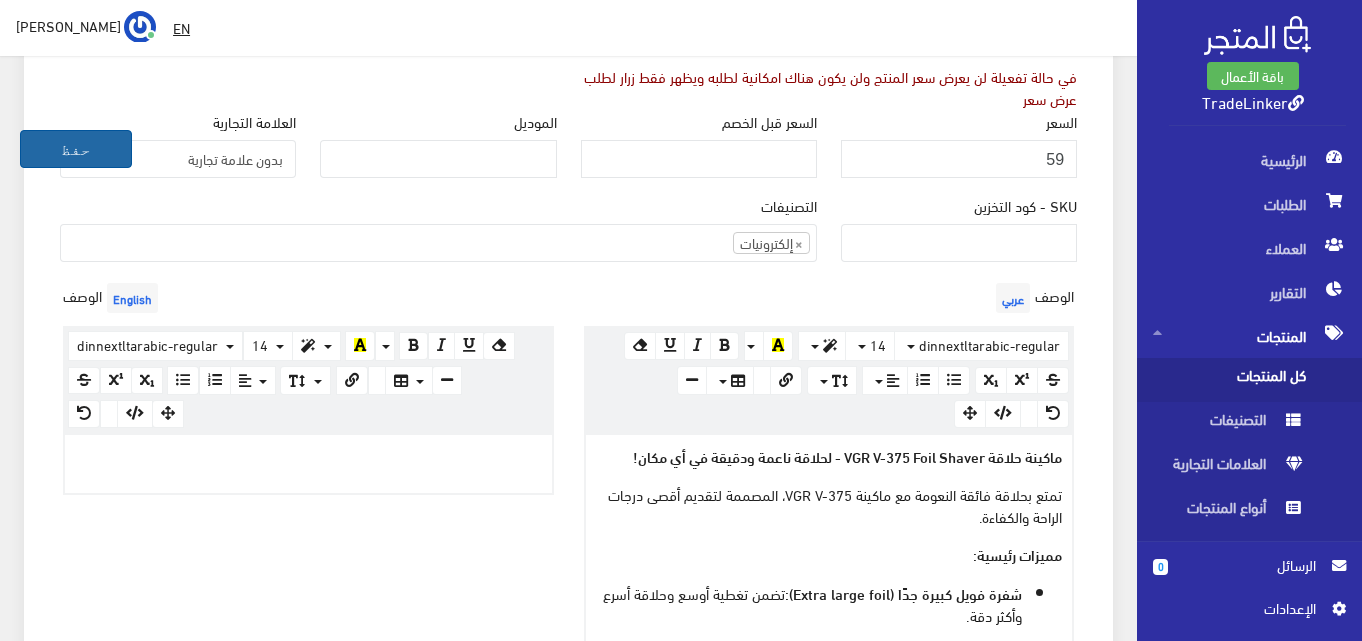 click on "حفظ" at bounding box center [76, 149] 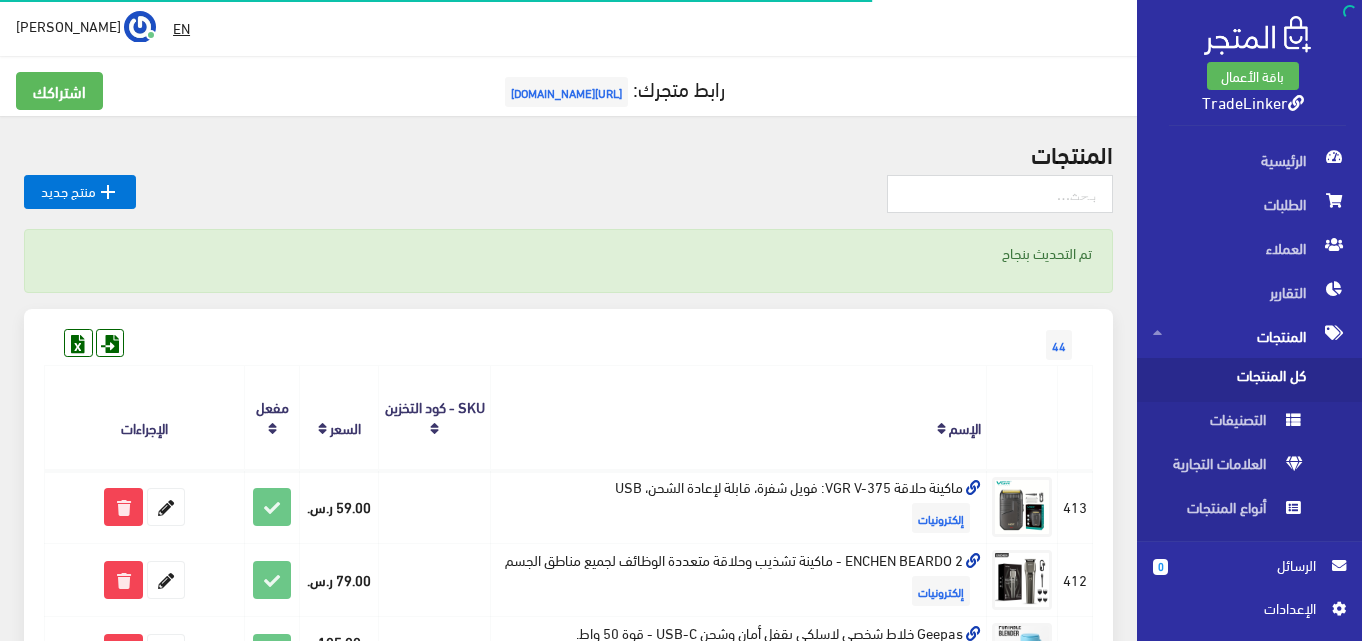 scroll, scrollTop: 0, scrollLeft: 0, axis: both 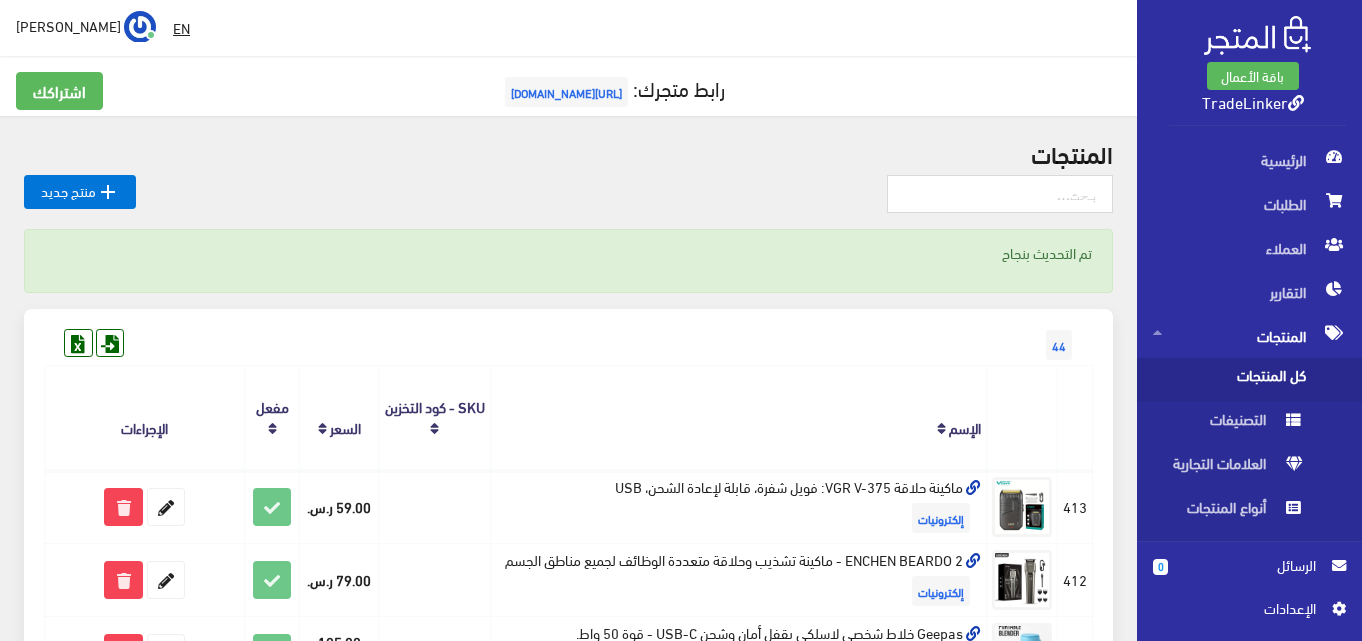 click at bounding box center (1296, 103) 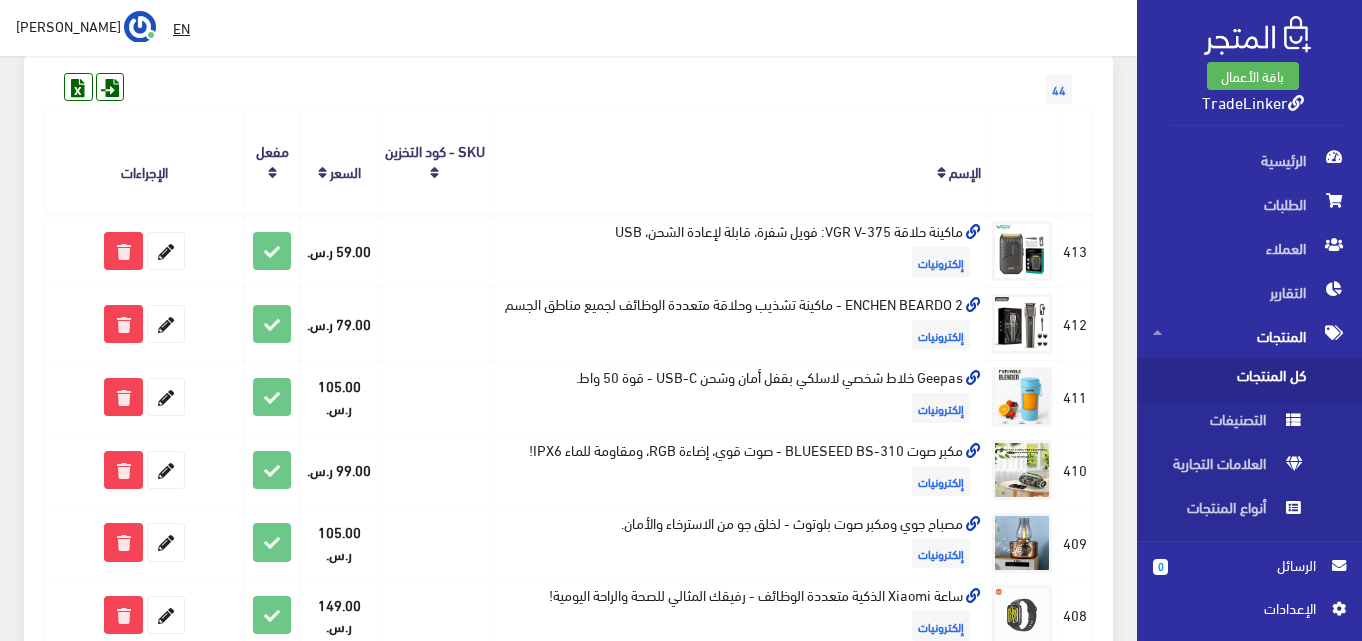 scroll, scrollTop: 300, scrollLeft: 0, axis: vertical 